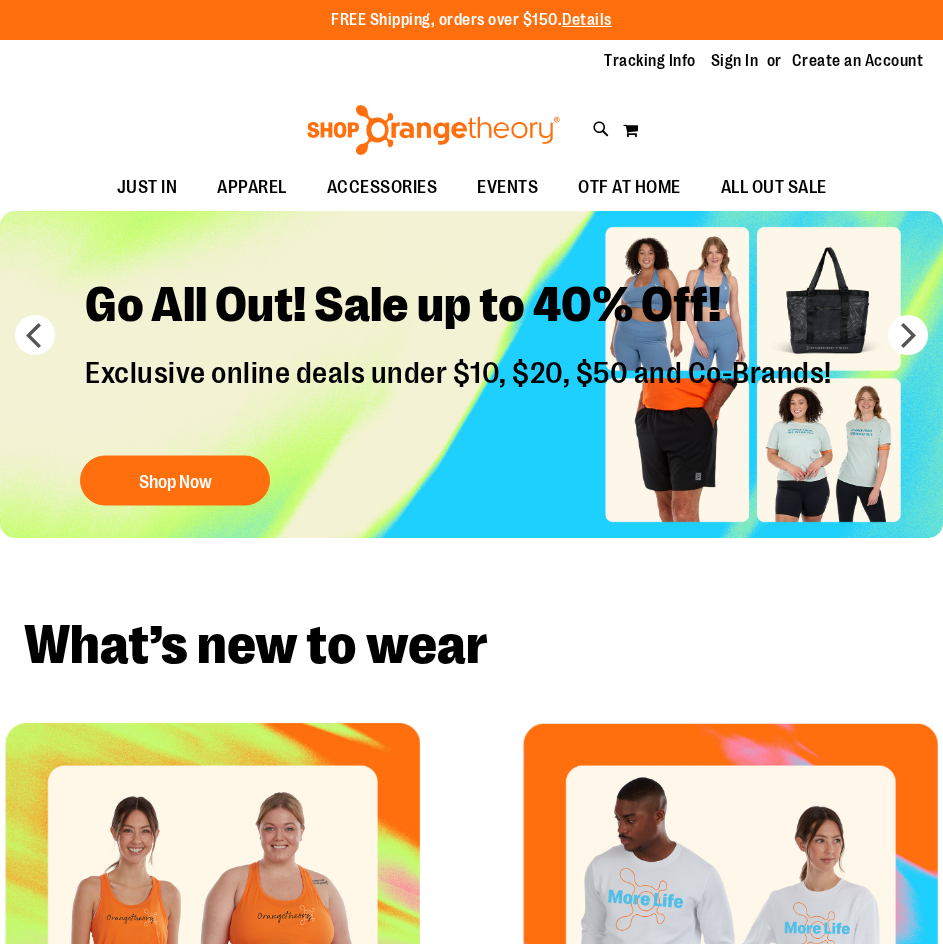 scroll, scrollTop: 0, scrollLeft: 0, axis: both 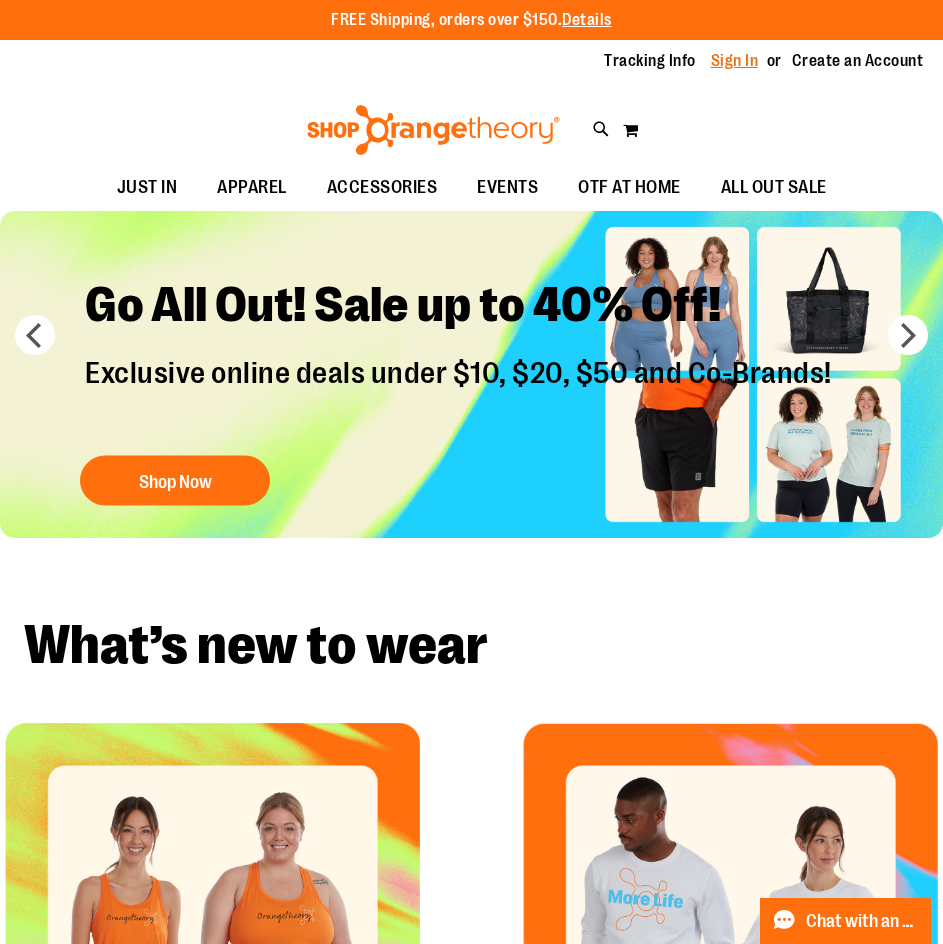 type on "**********" 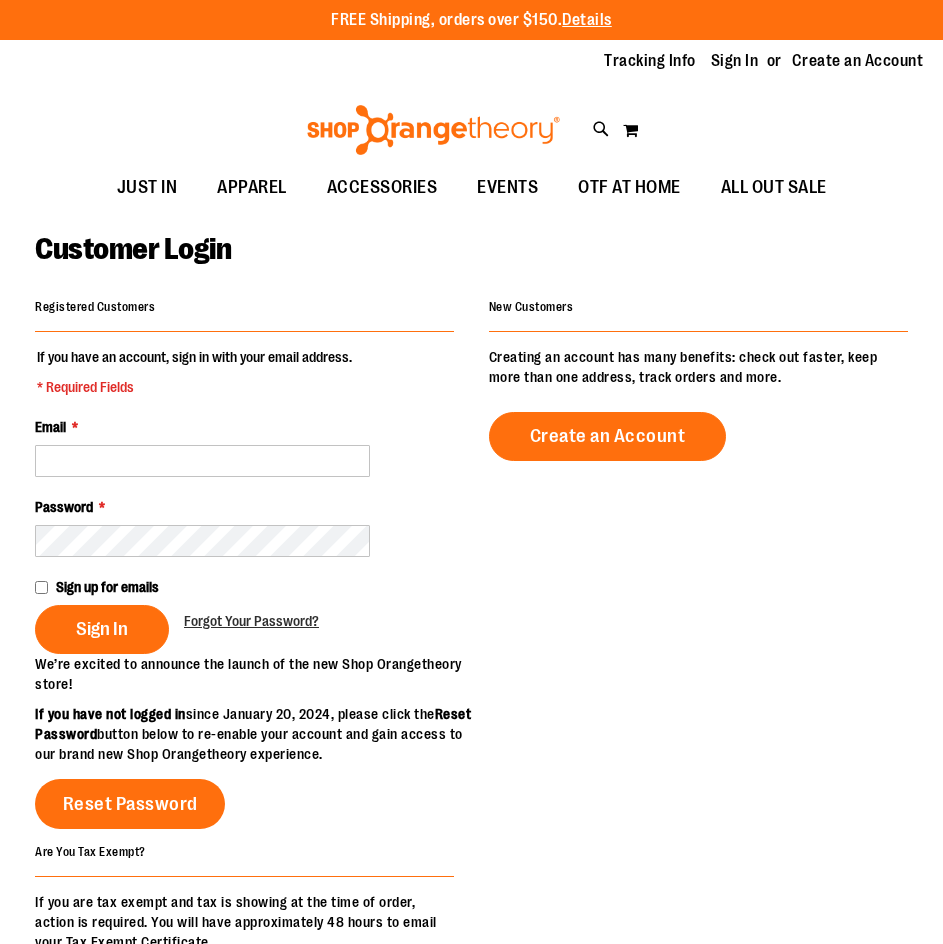 scroll, scrollTop: 0, scrollLeft: 0, axis: both 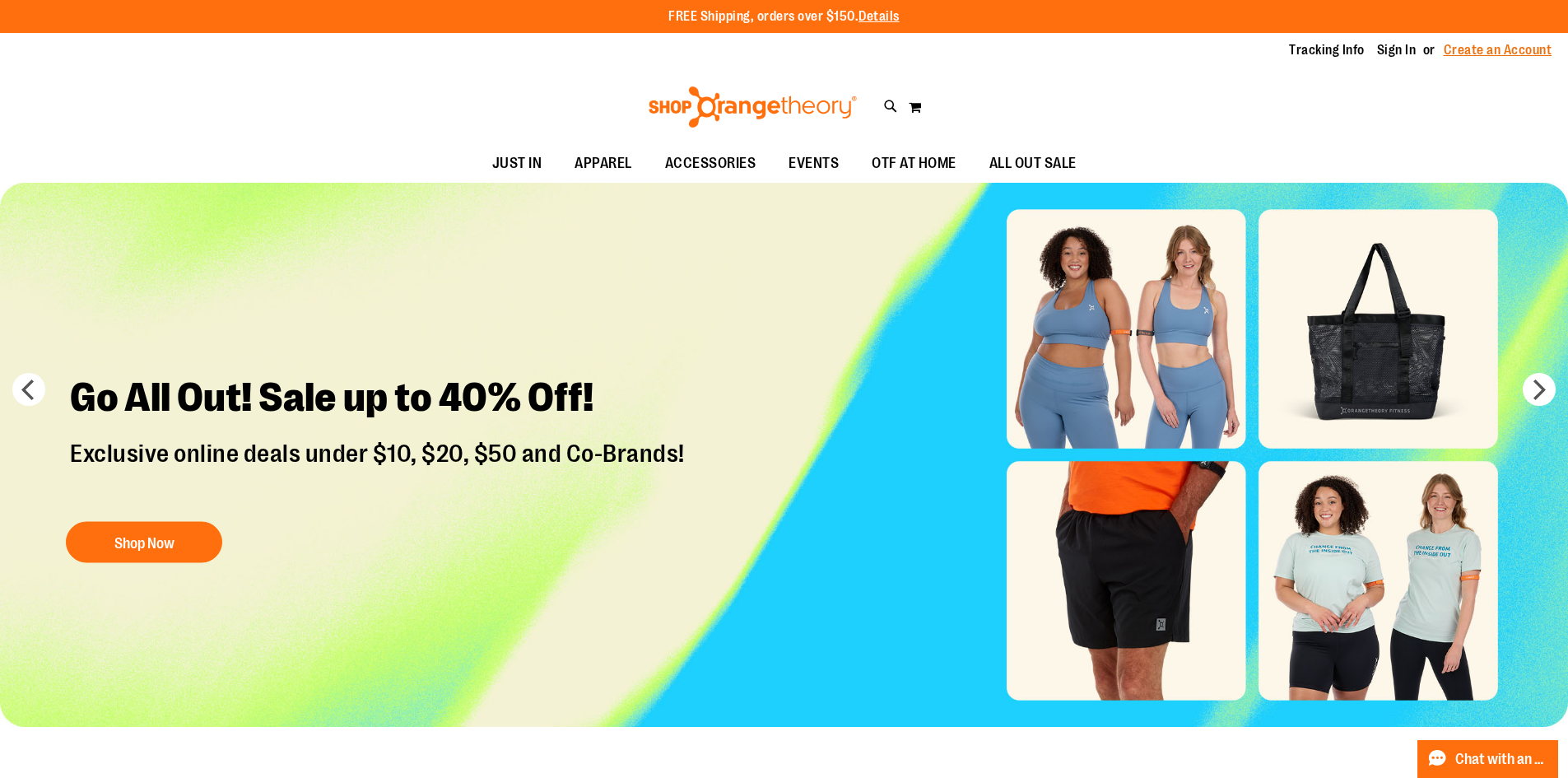 type on "**********" 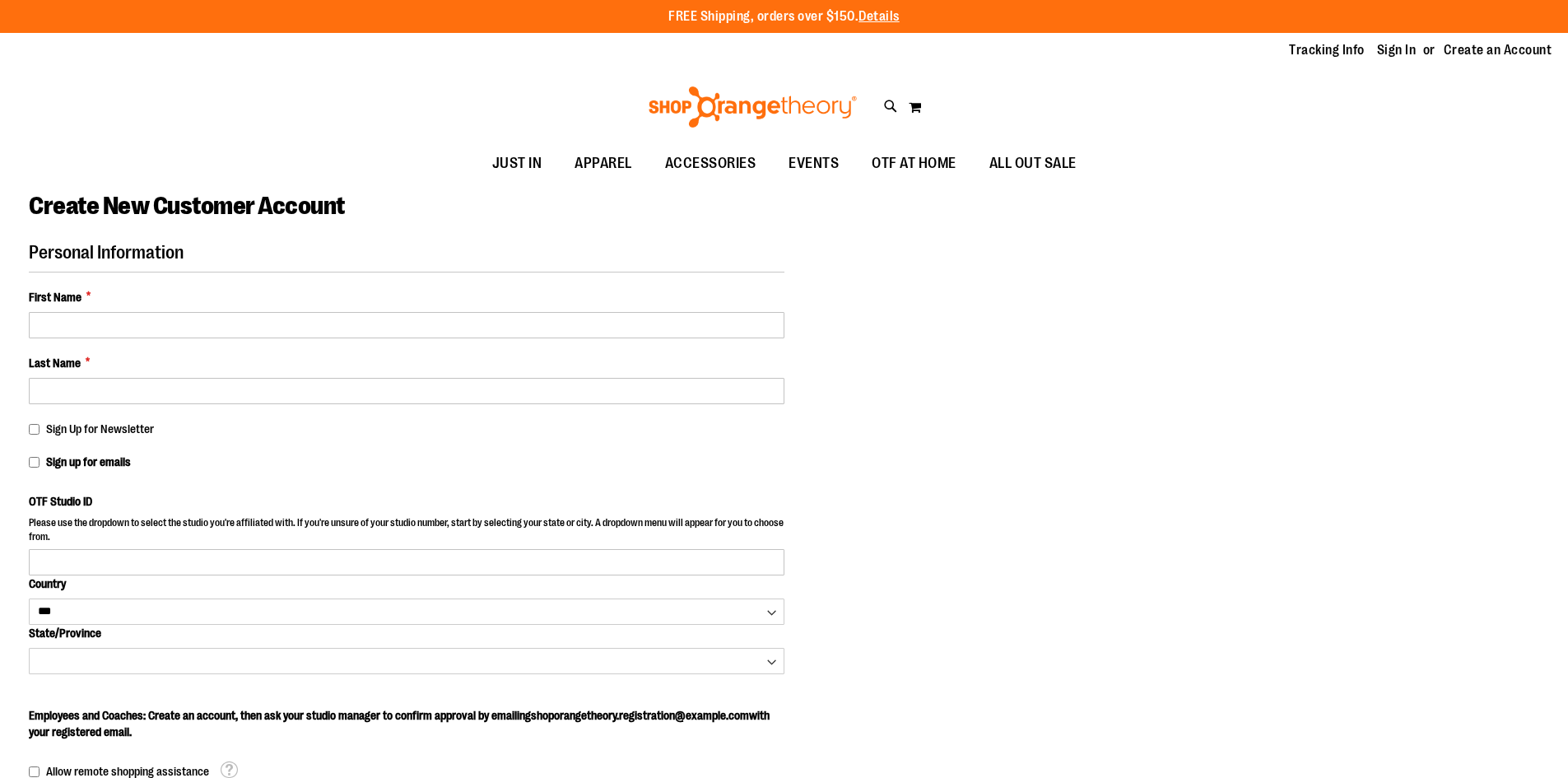 select on "***" 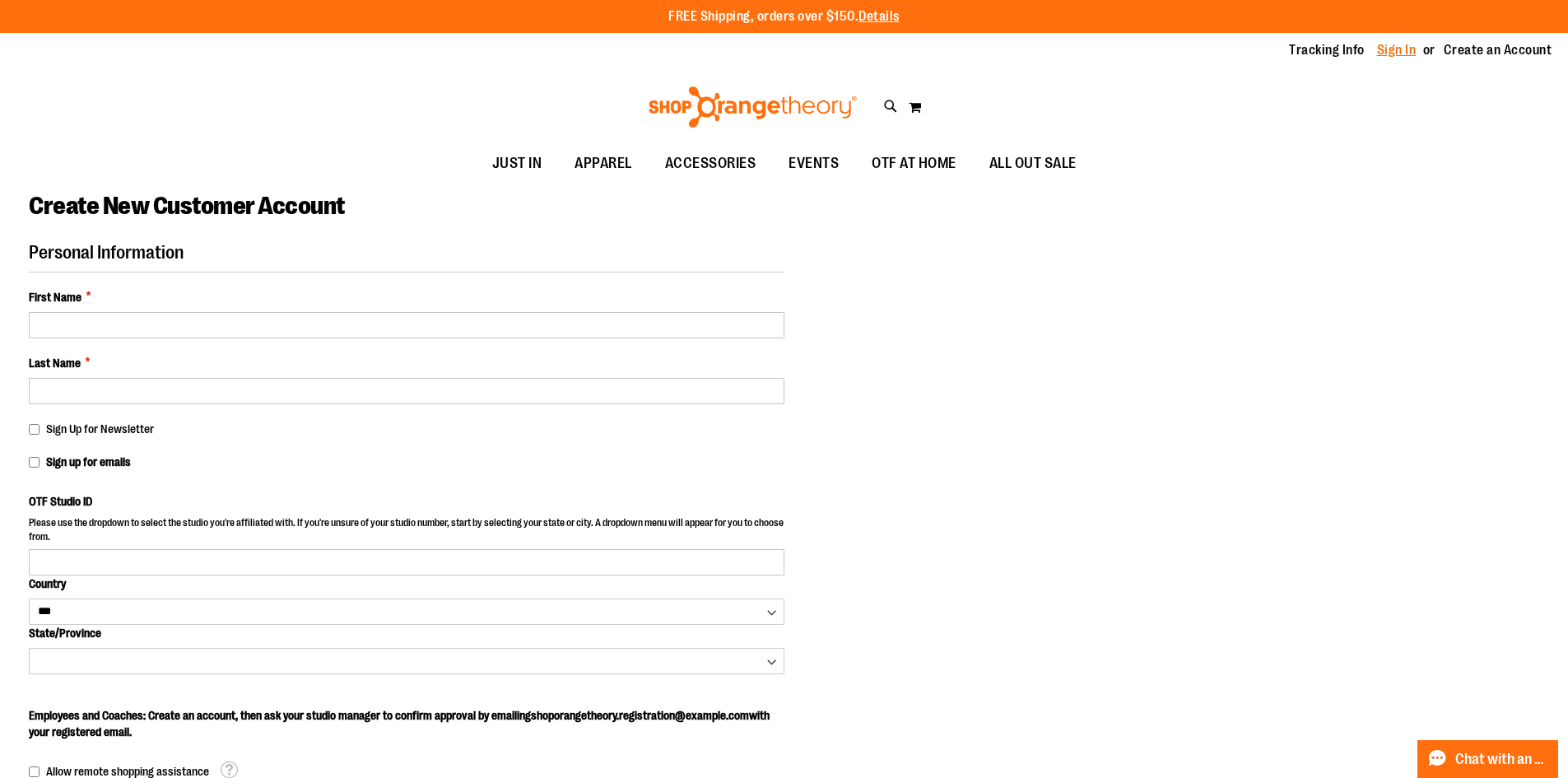 click on "Sign In" at bounding box center (1397, 50) 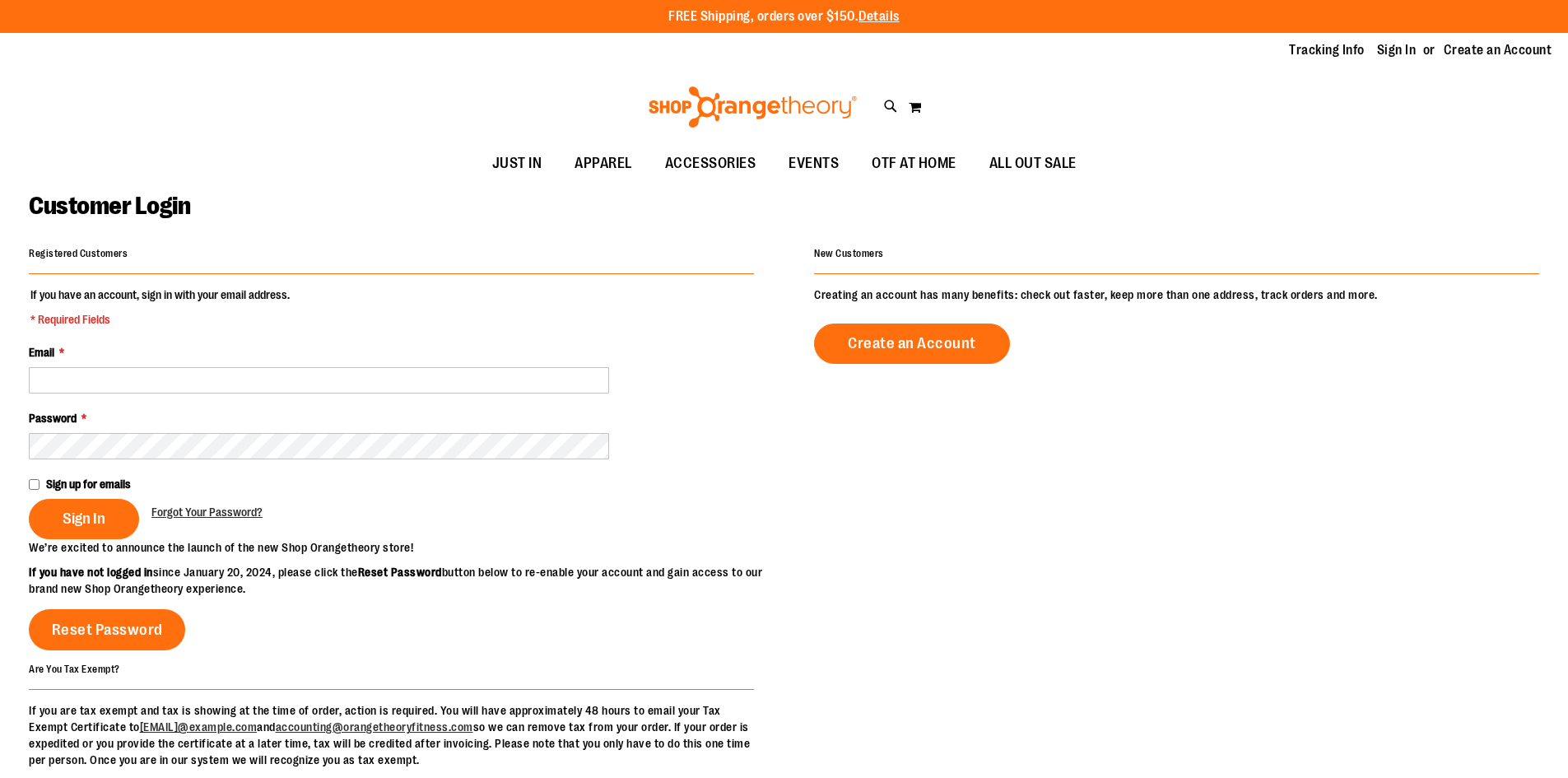 scroll, scrollTop: 0, scrollLeft: 0, axis: both 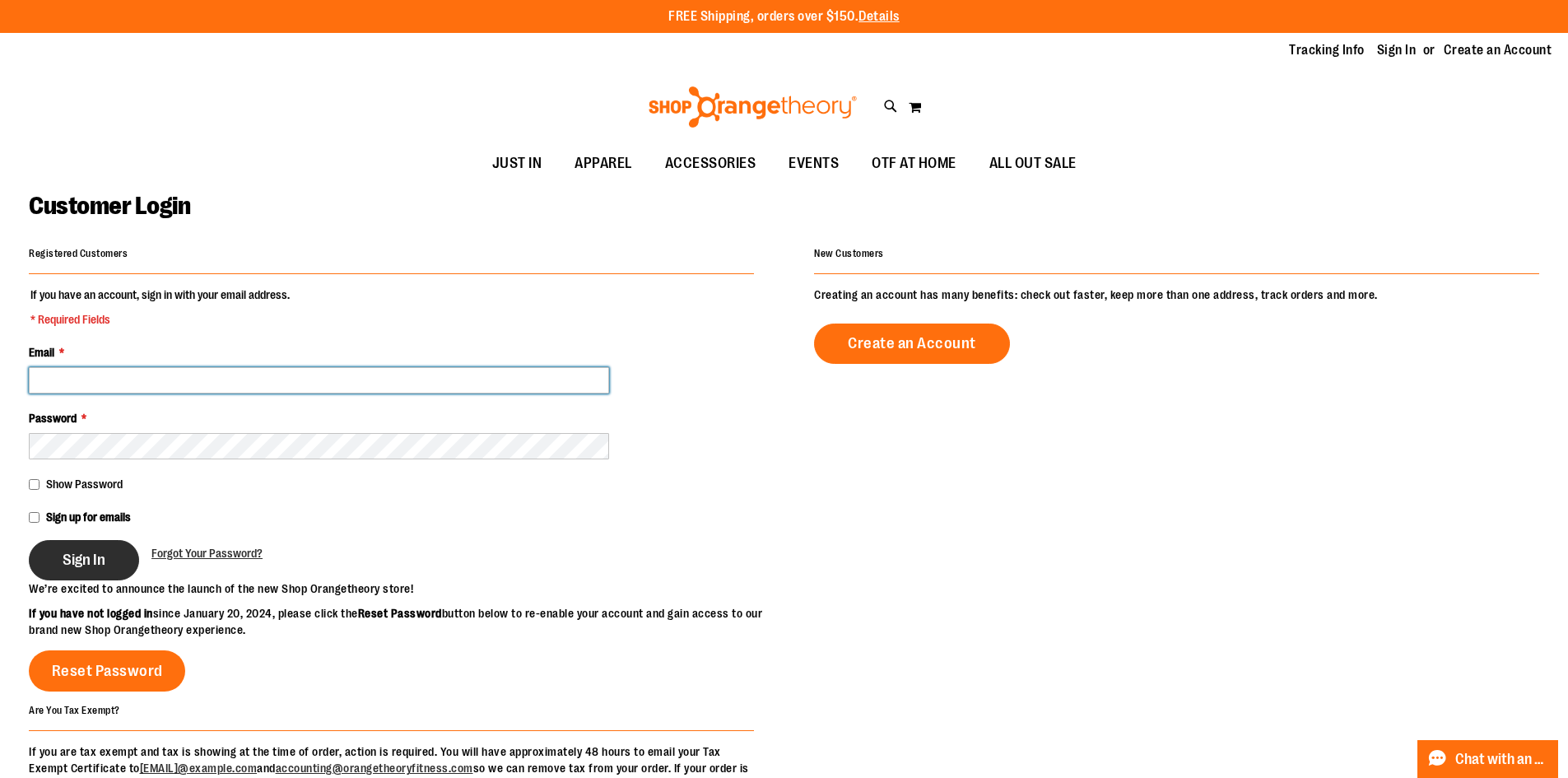 type on "**********" 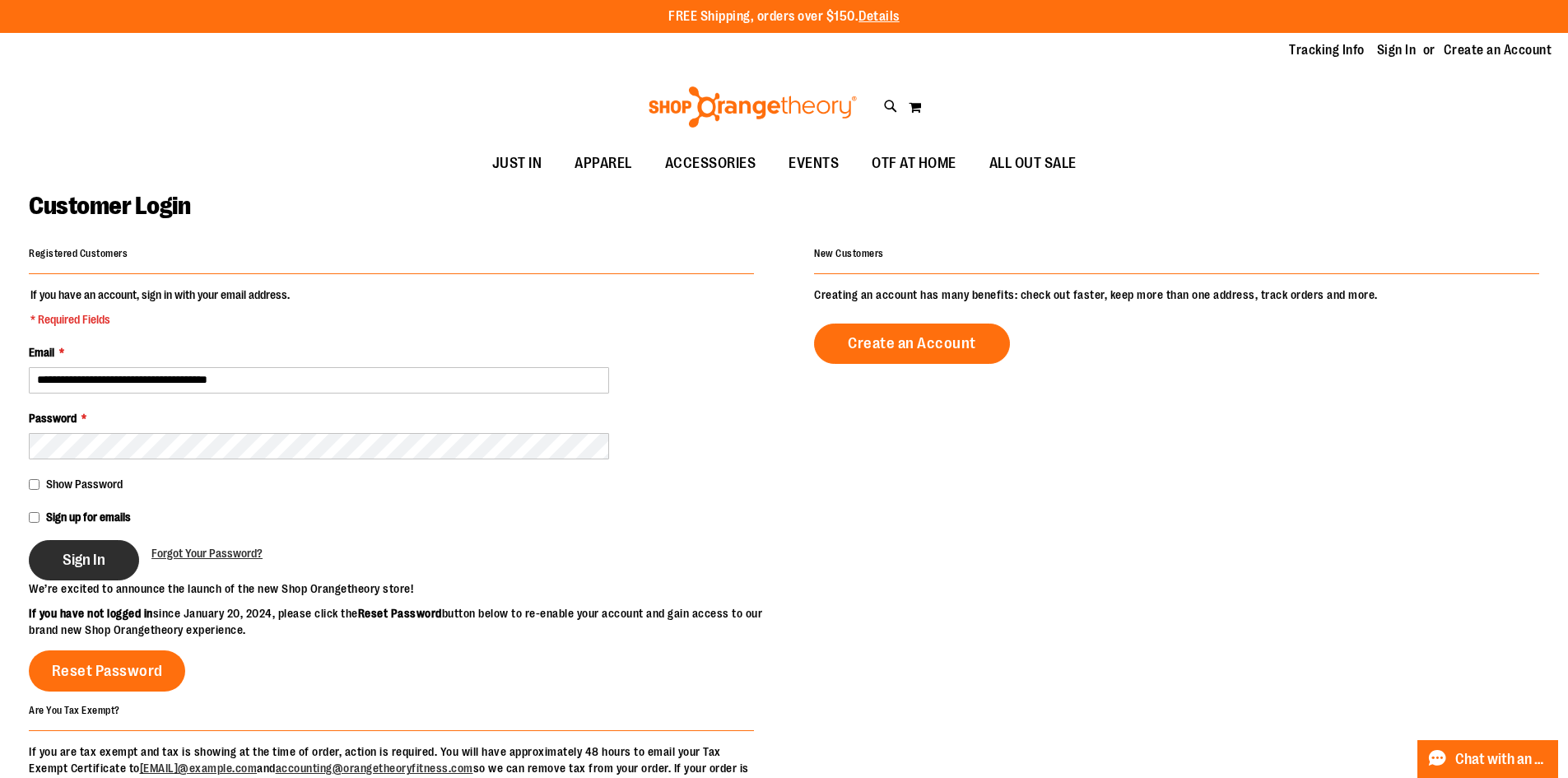 type on "**********" 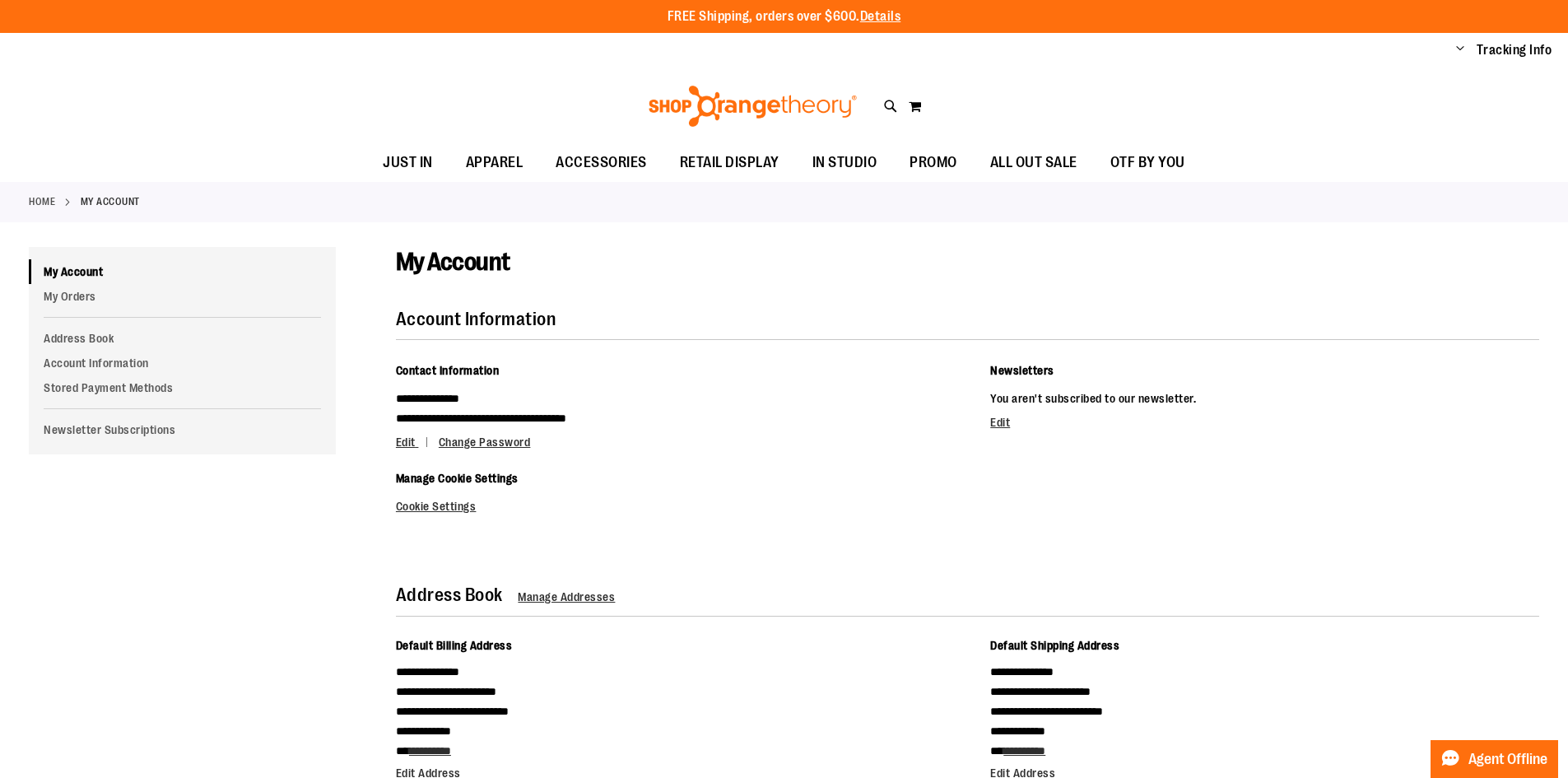 scroll, scrollTop: 0, scrollLeft: 0, axis: both 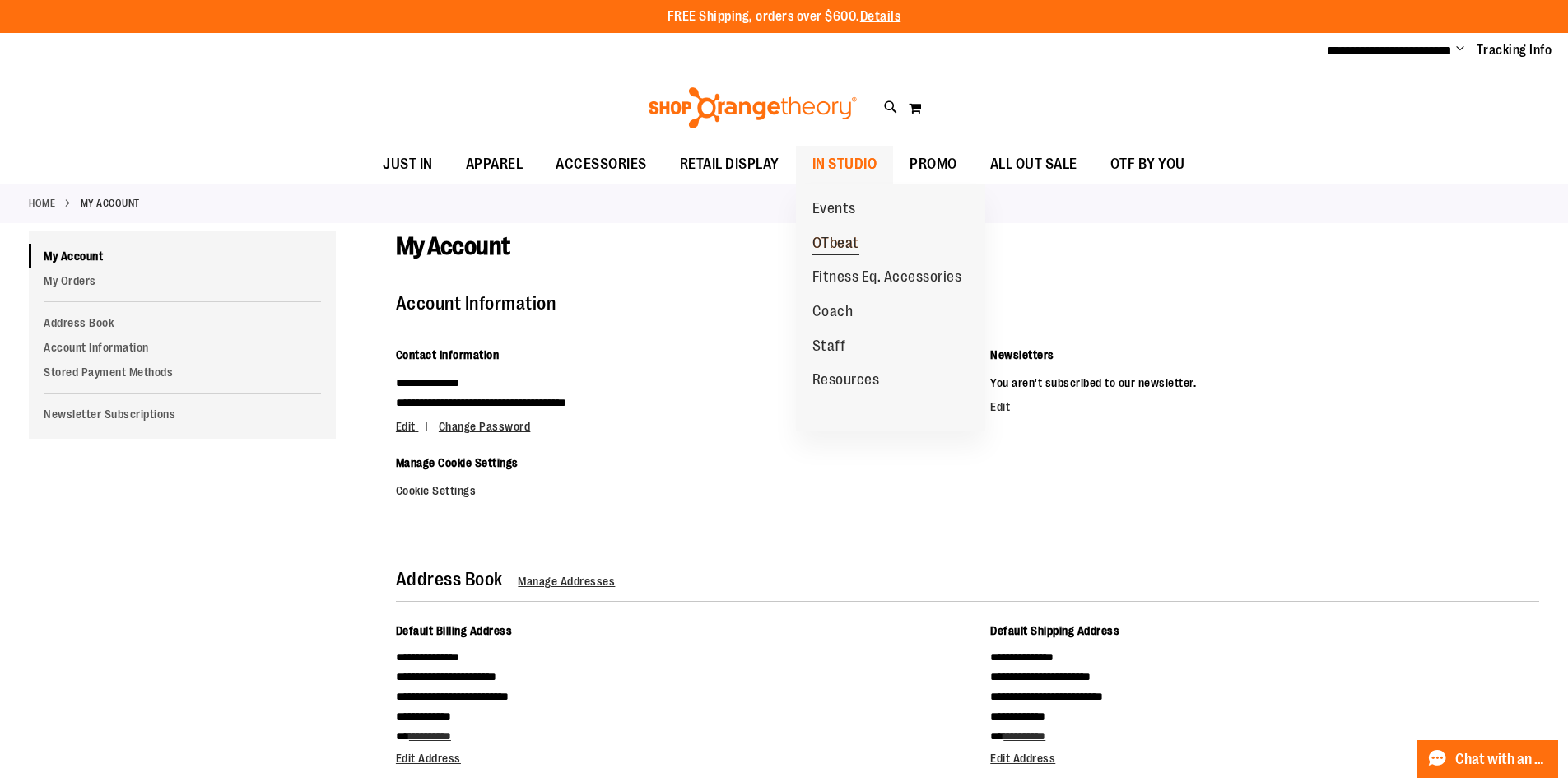 type on "**********" 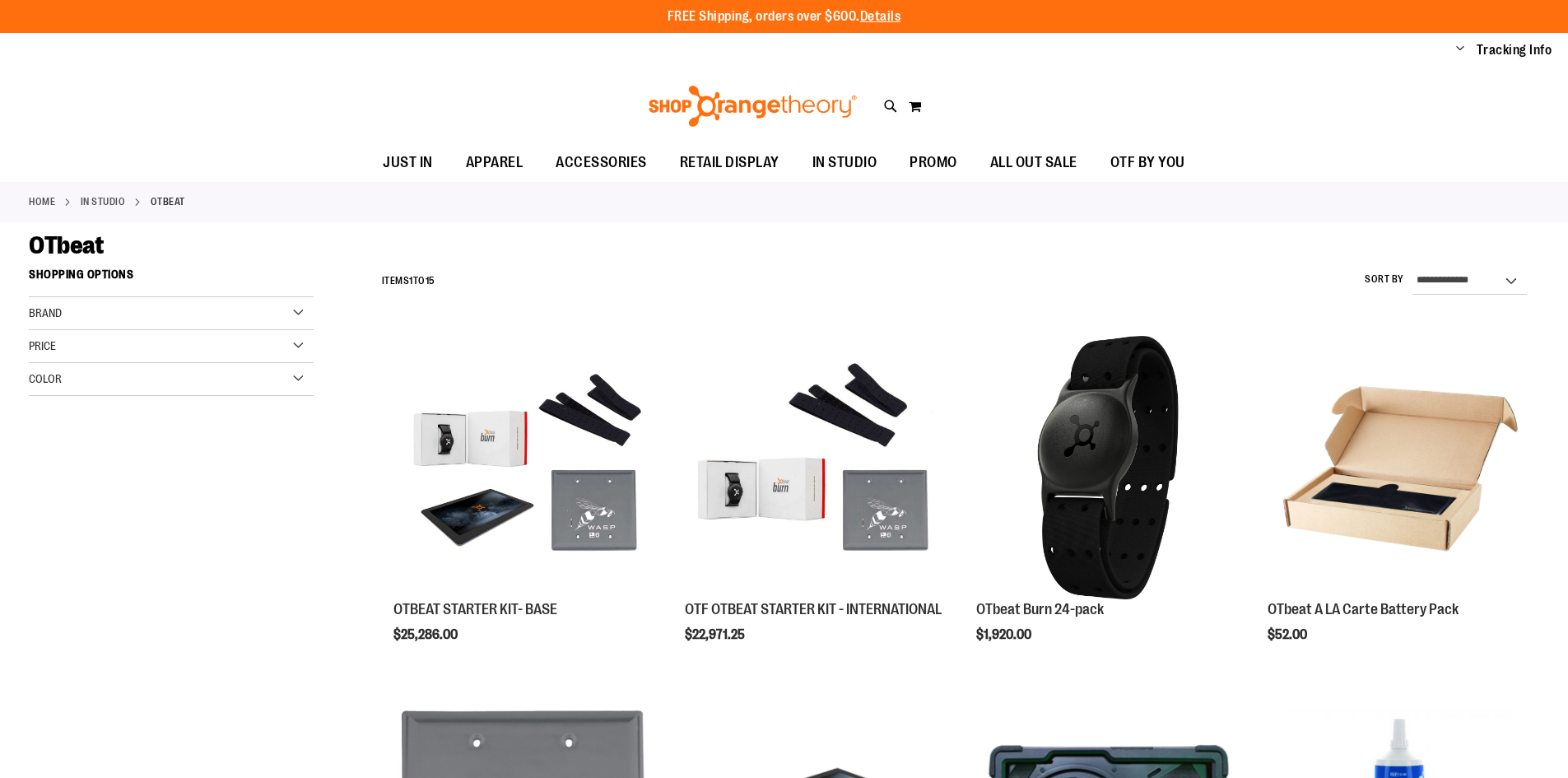 scroll, scrollTop: 0, scrollLeft: 0, axis: both 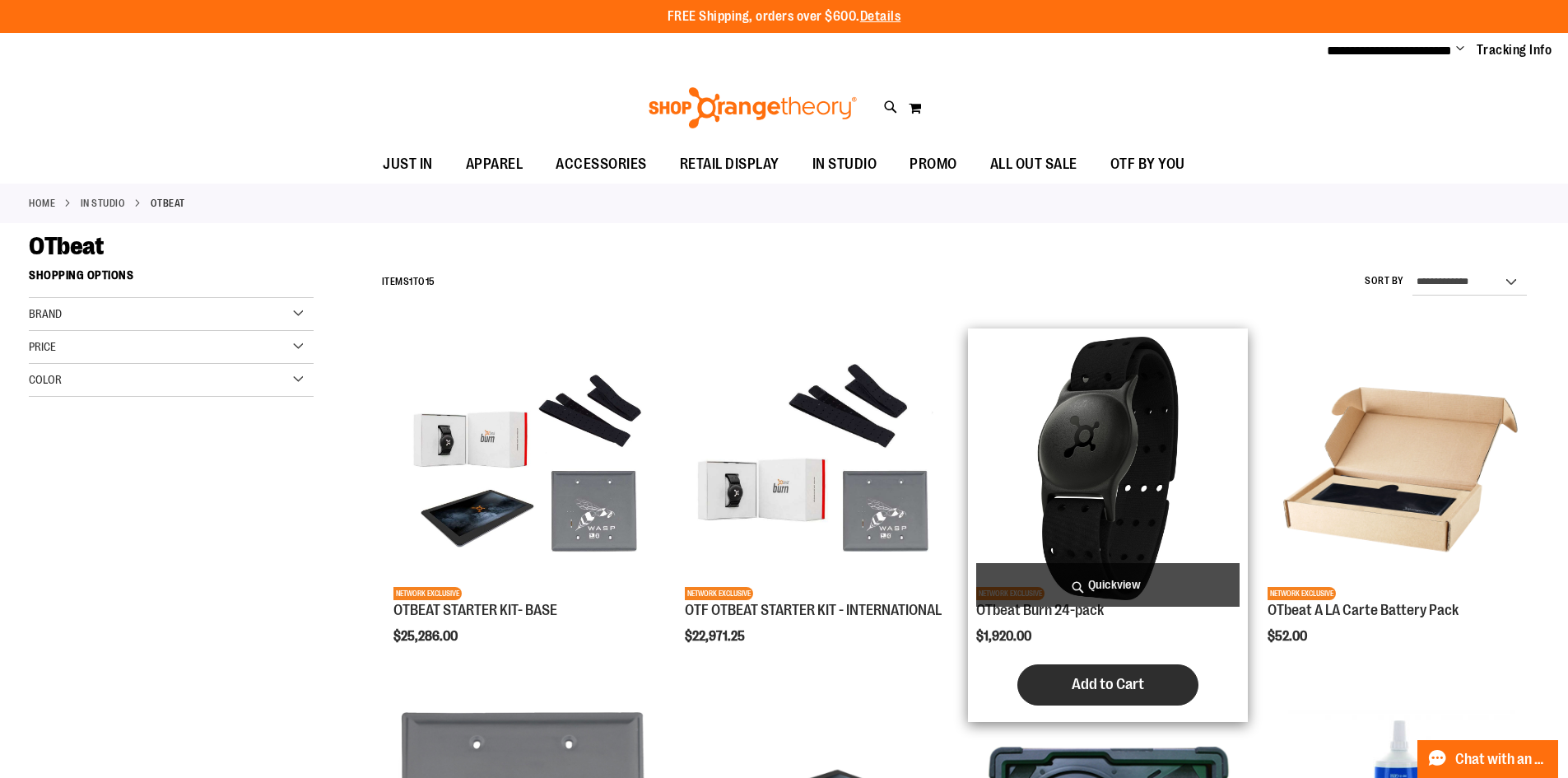 type on "**********" 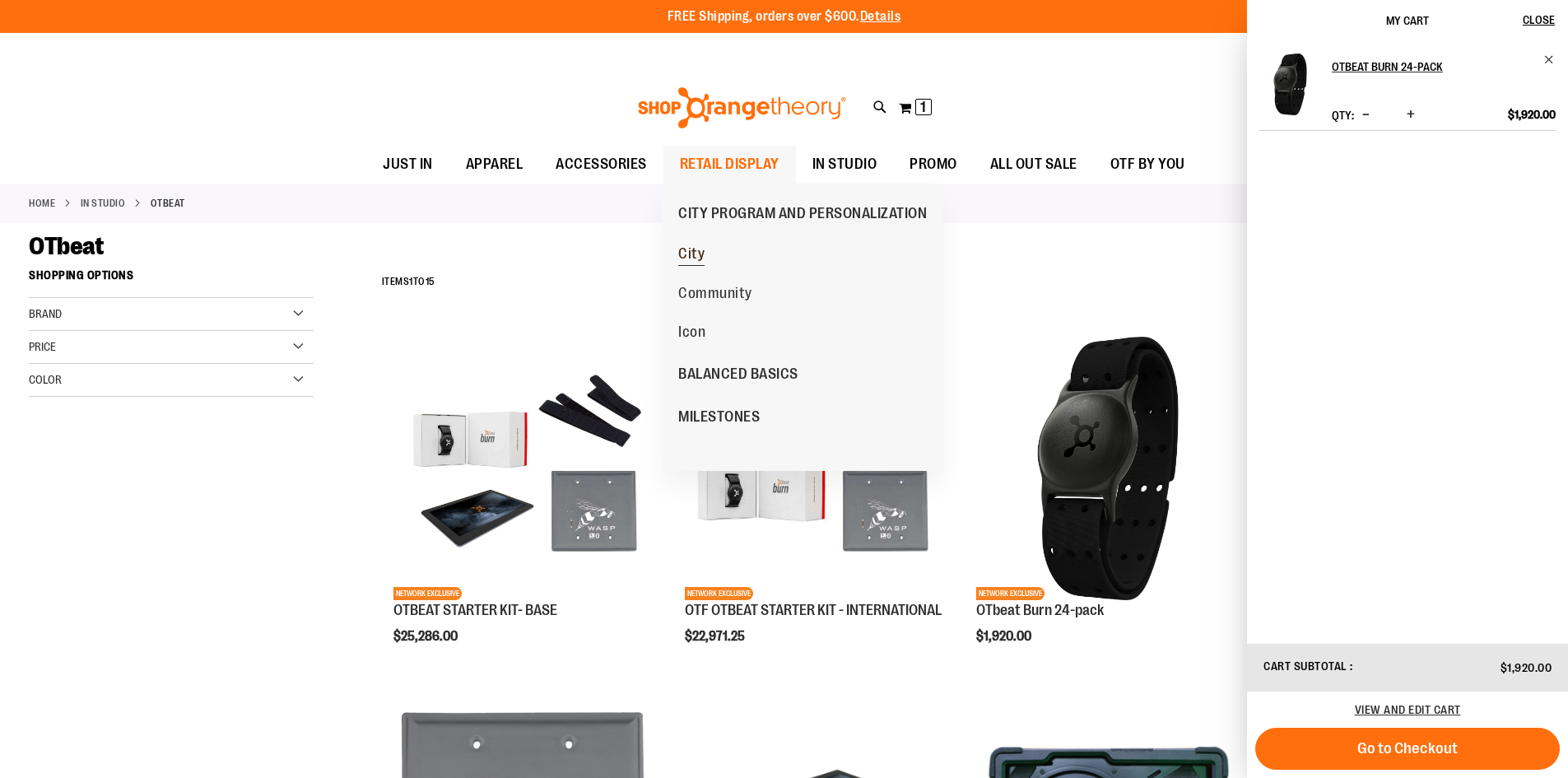 click on "City" at bounding box center (691, 255) 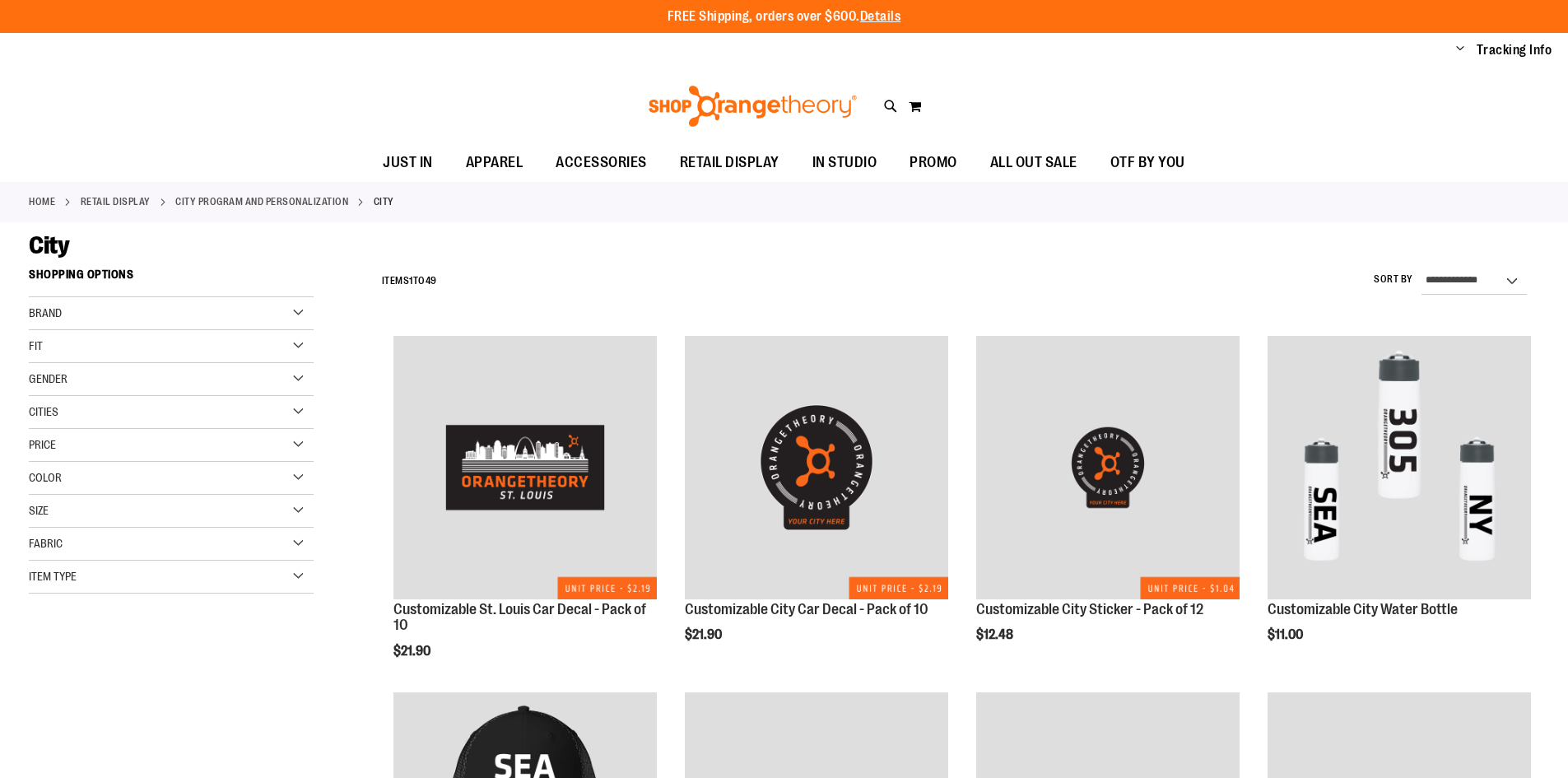 scroll, scrollTop: 0, scrollLeft: 0, axis: both 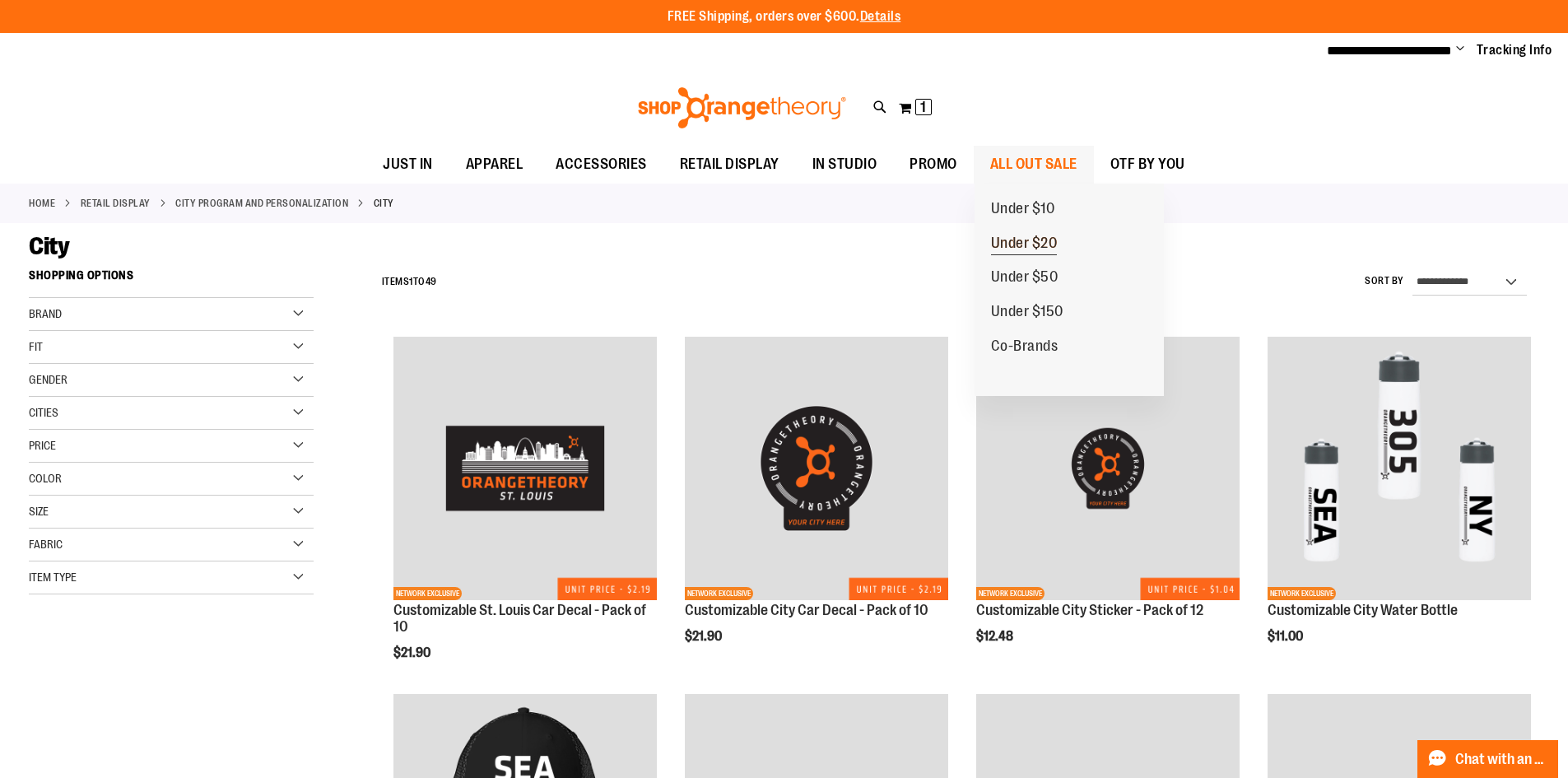 type on "**********" 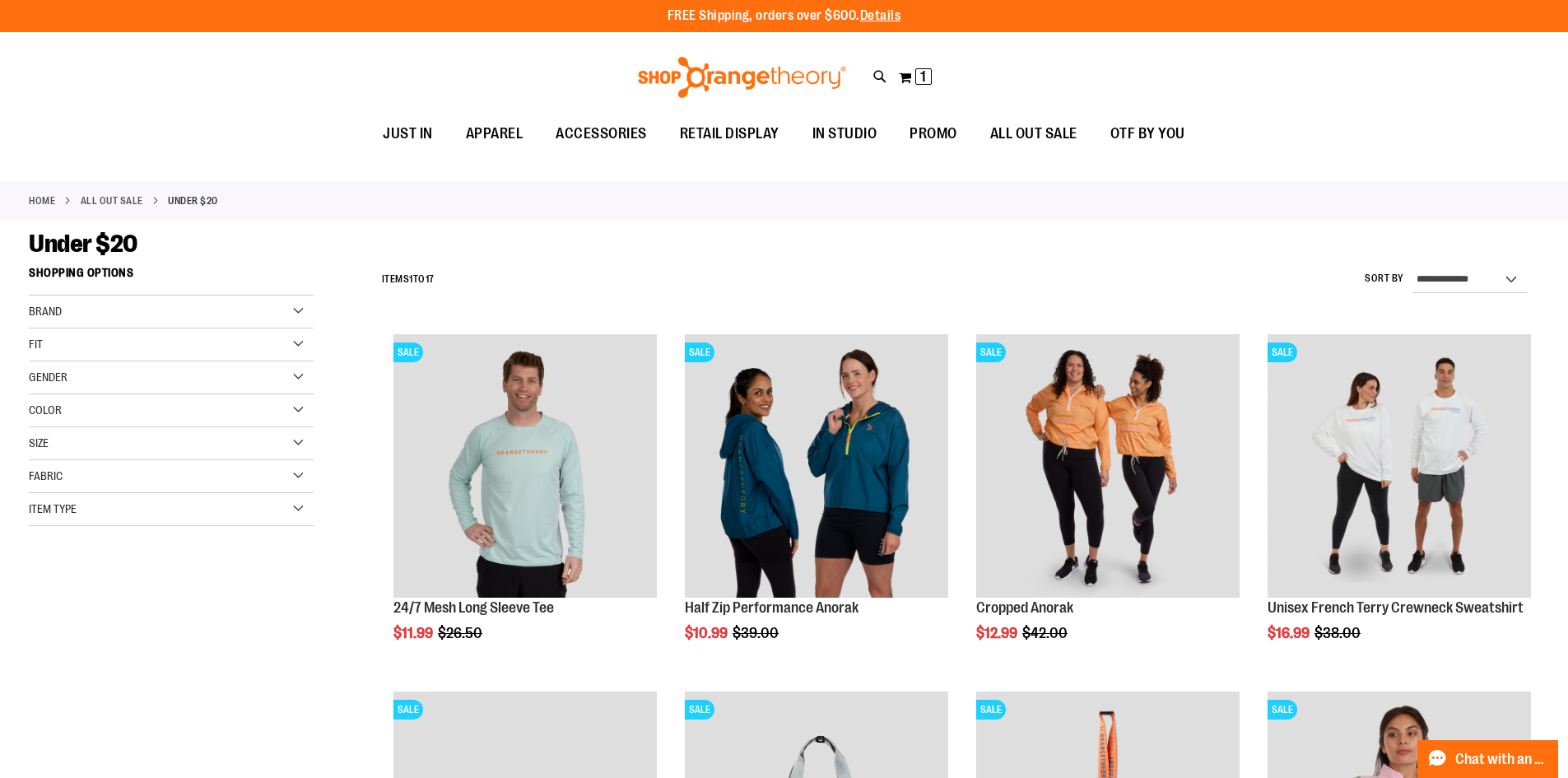scroll, scrollTop: 0, scrollLeft: 0, axis: both 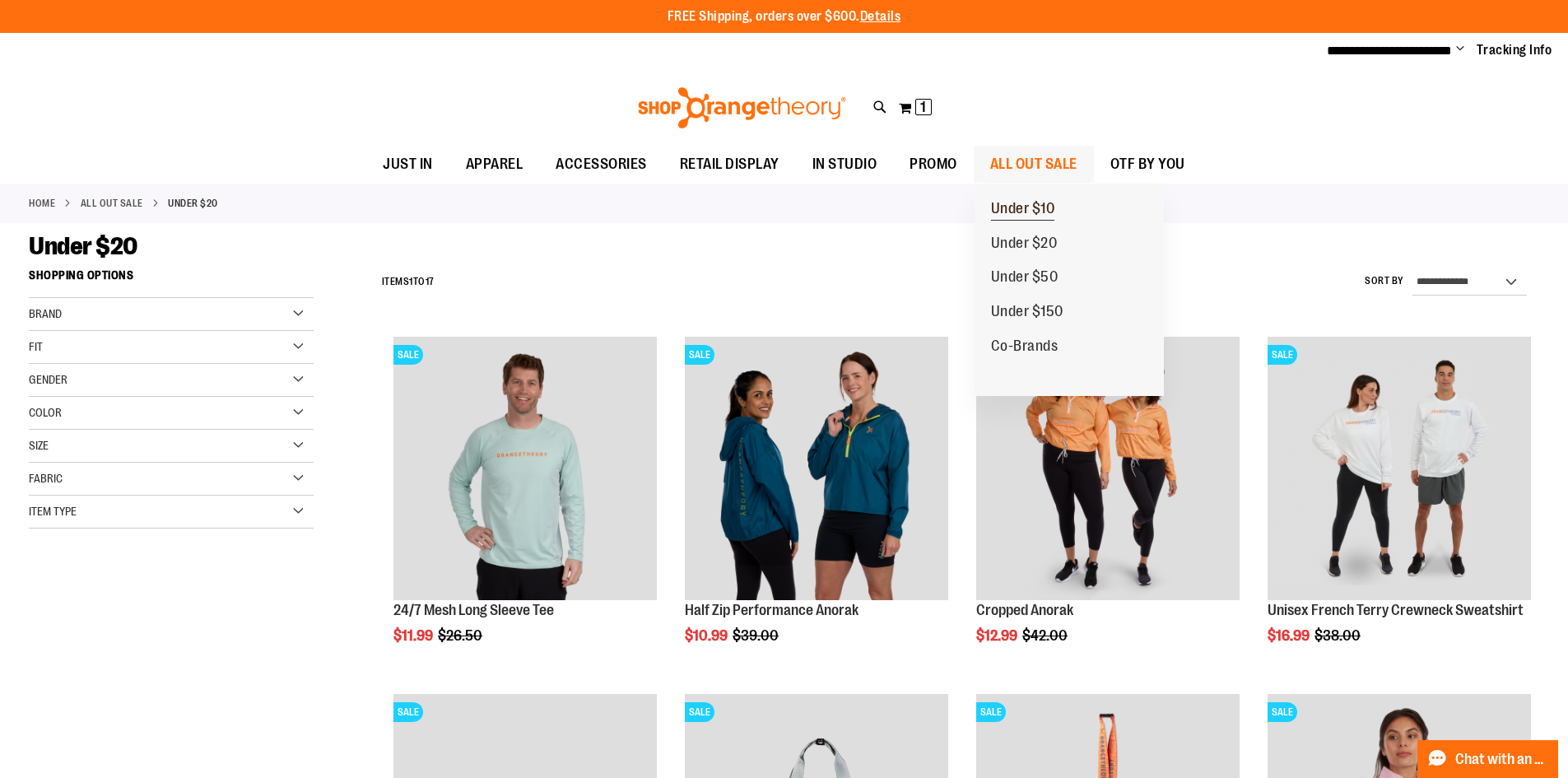 type on "**********" 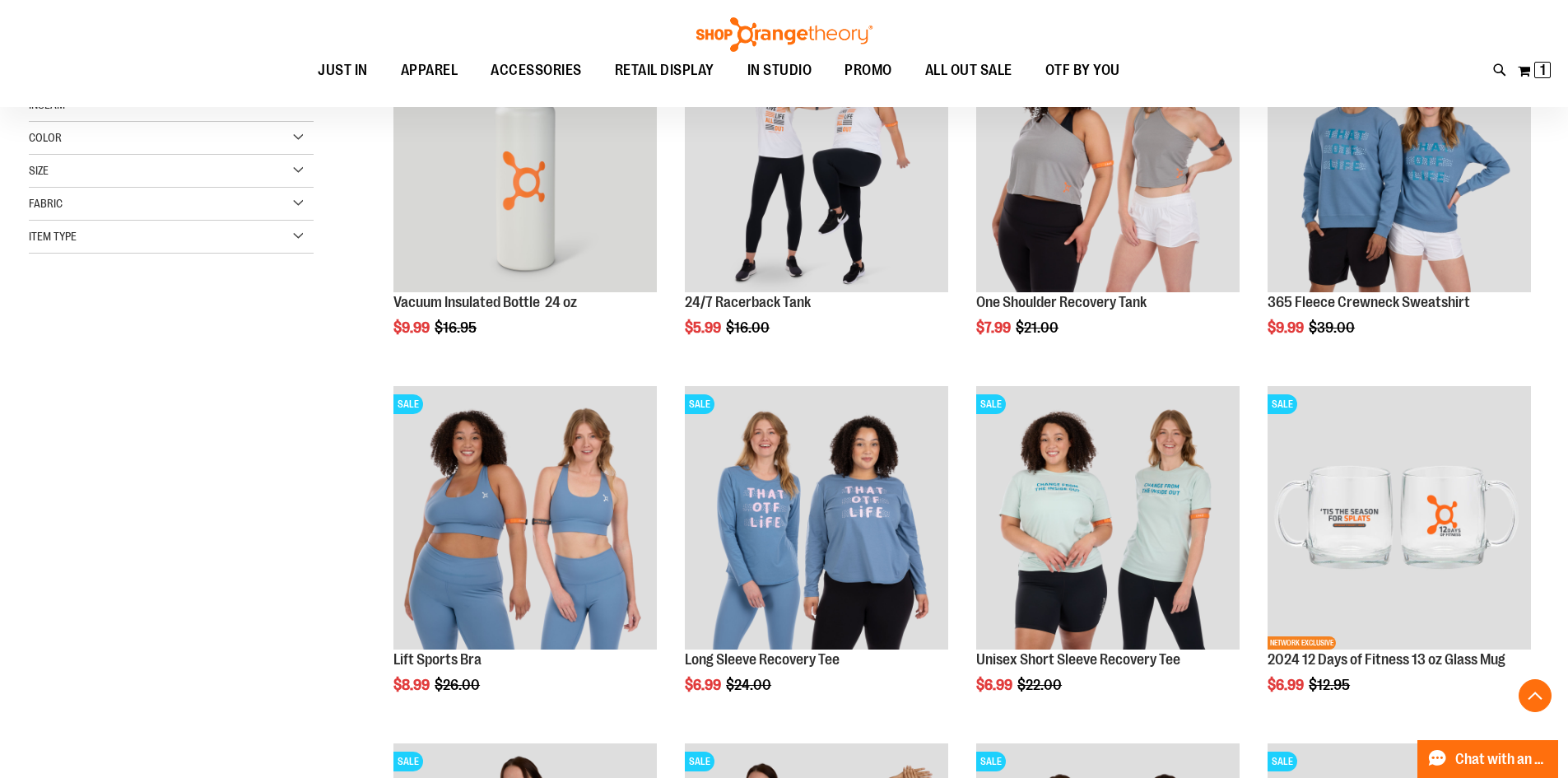 scroll, scrollTop: 328, scrollLeft: 0, axis: vertical 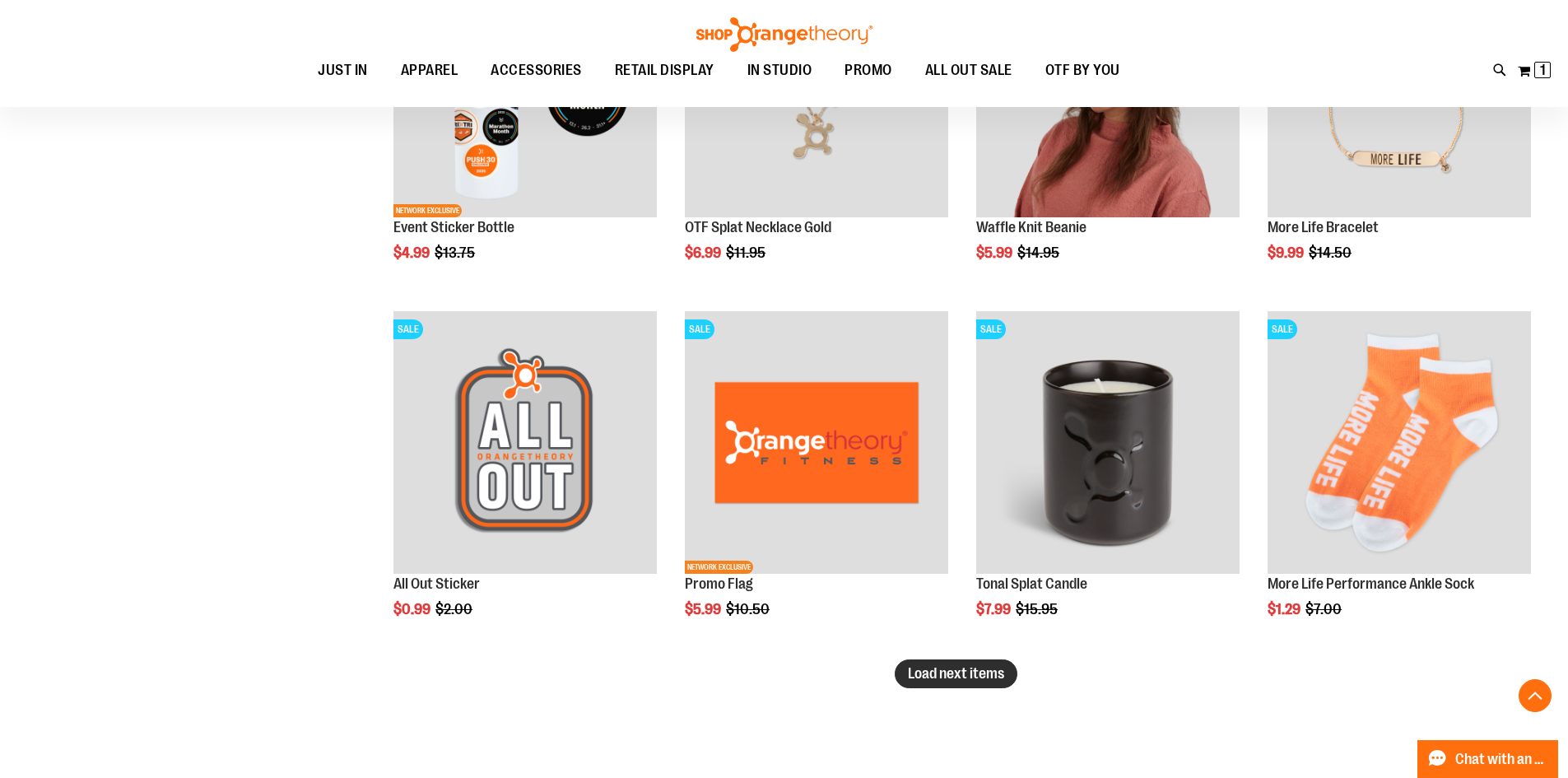 type on "**********" 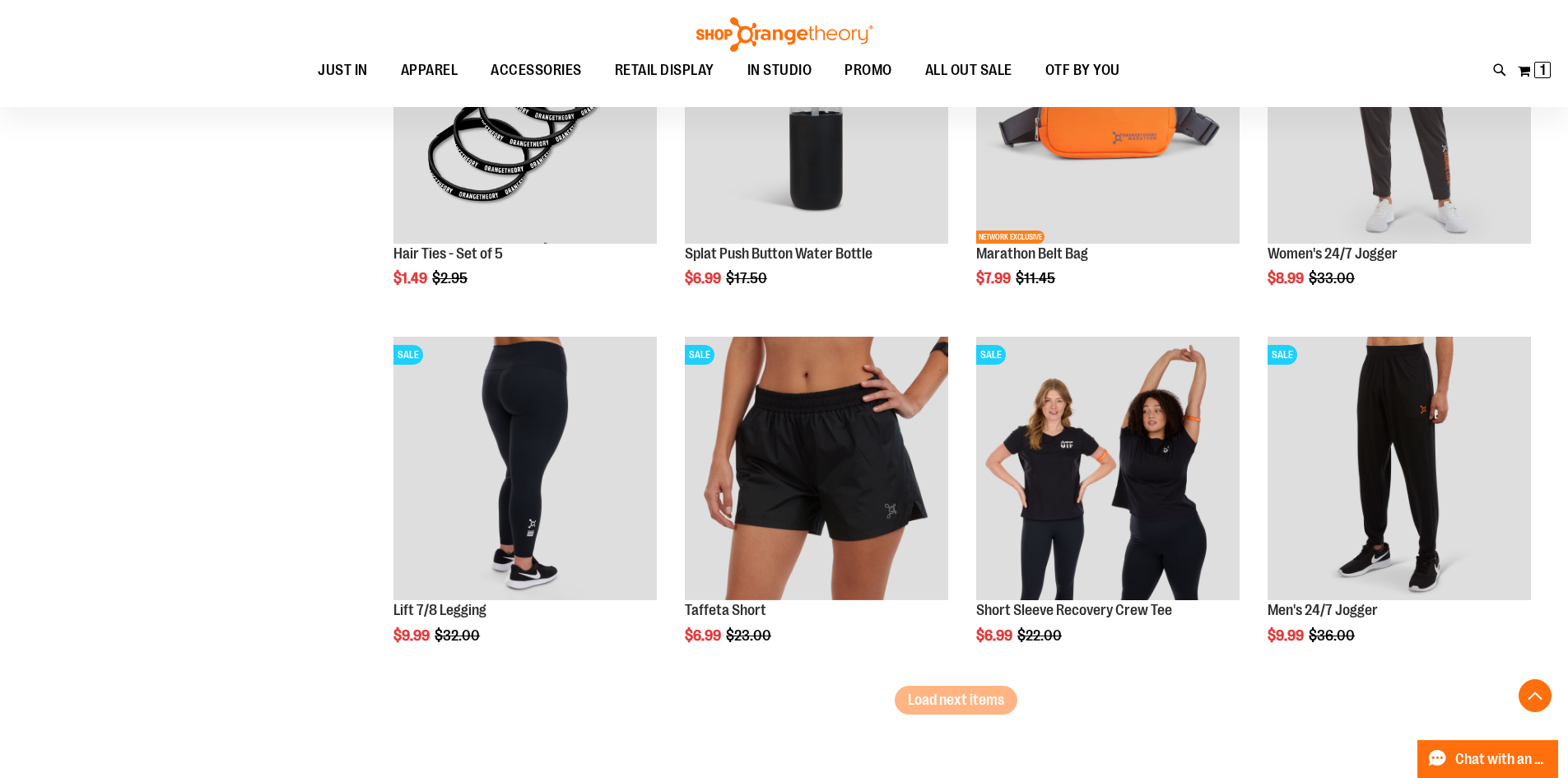 scroll, scrollTop: 3951, scrollLeft: 0, axis: vertical 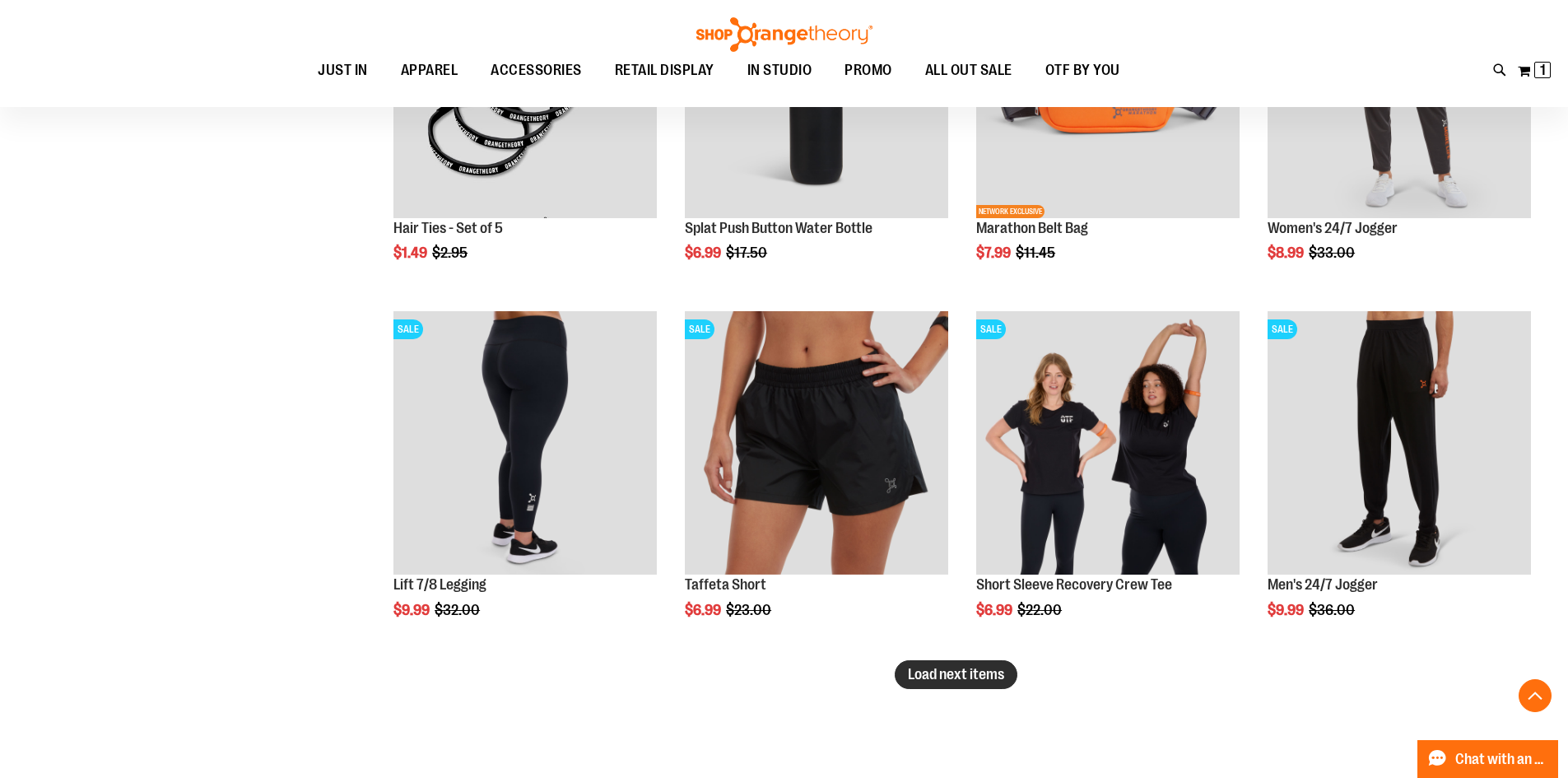click on "Load next items" at bounding box center (956, 674) 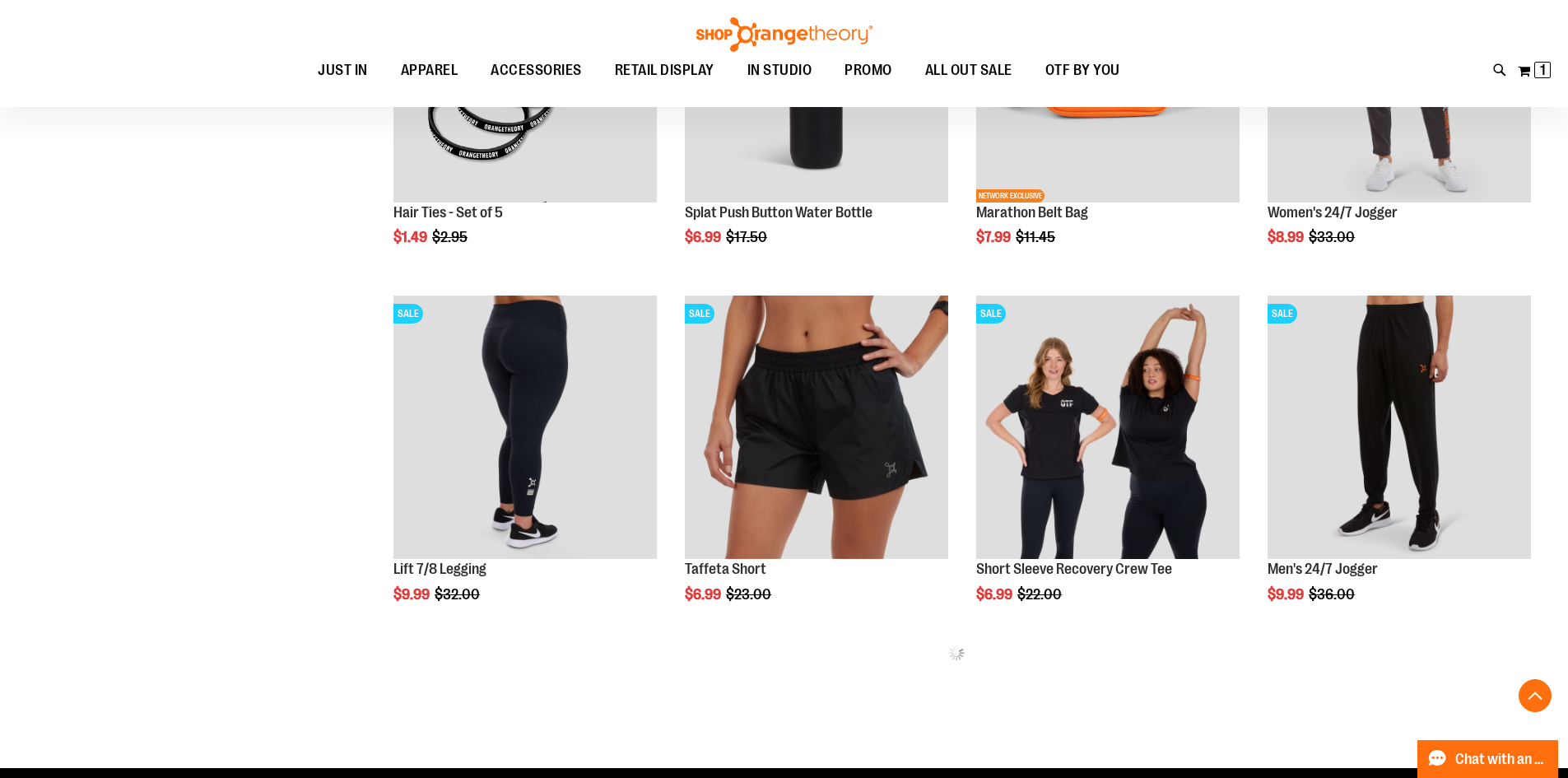 scroll, scrollTop: 3934, scrollLeft: 0, axis: vertical 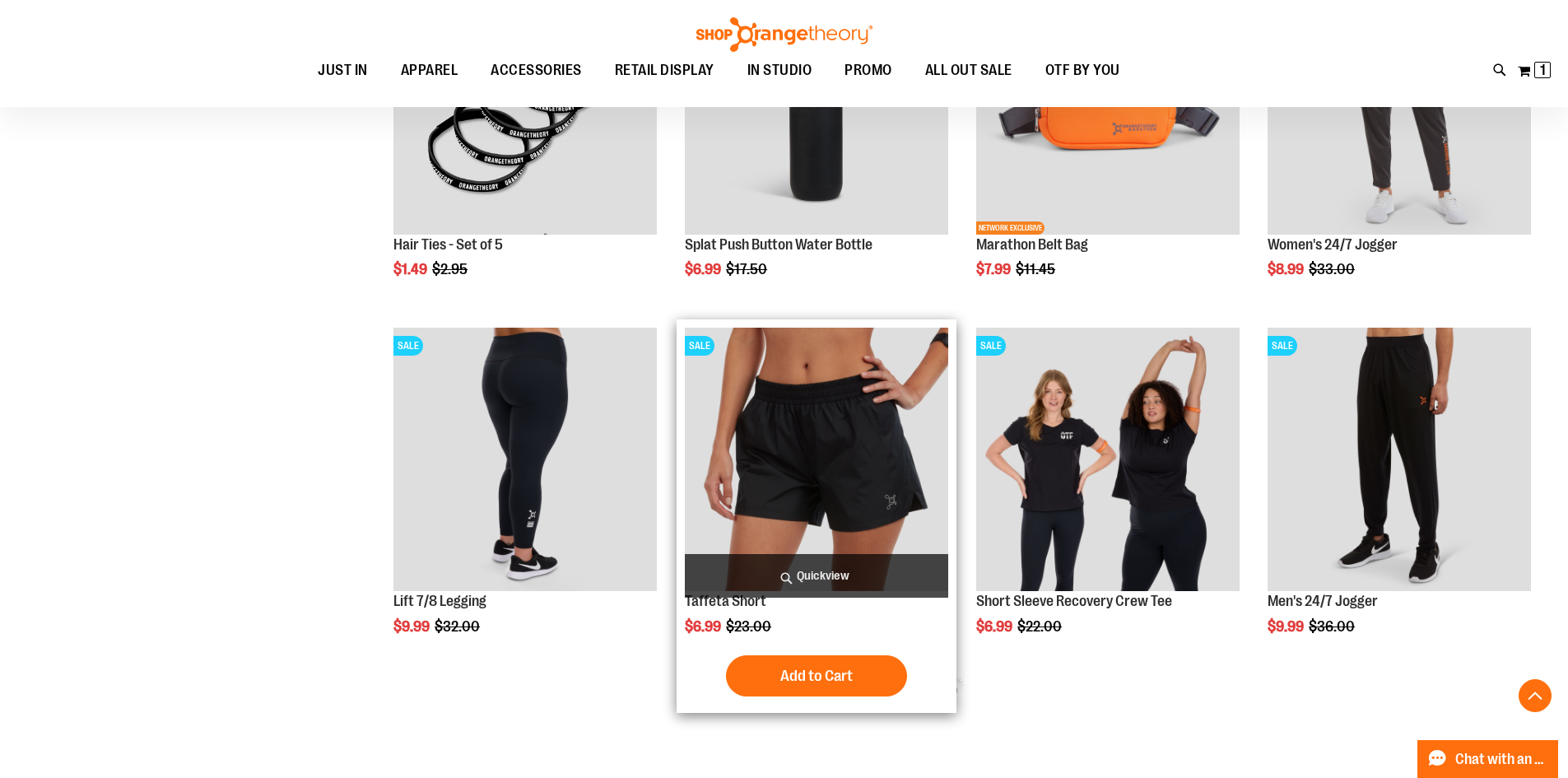 click at bounding box center (817, 459) 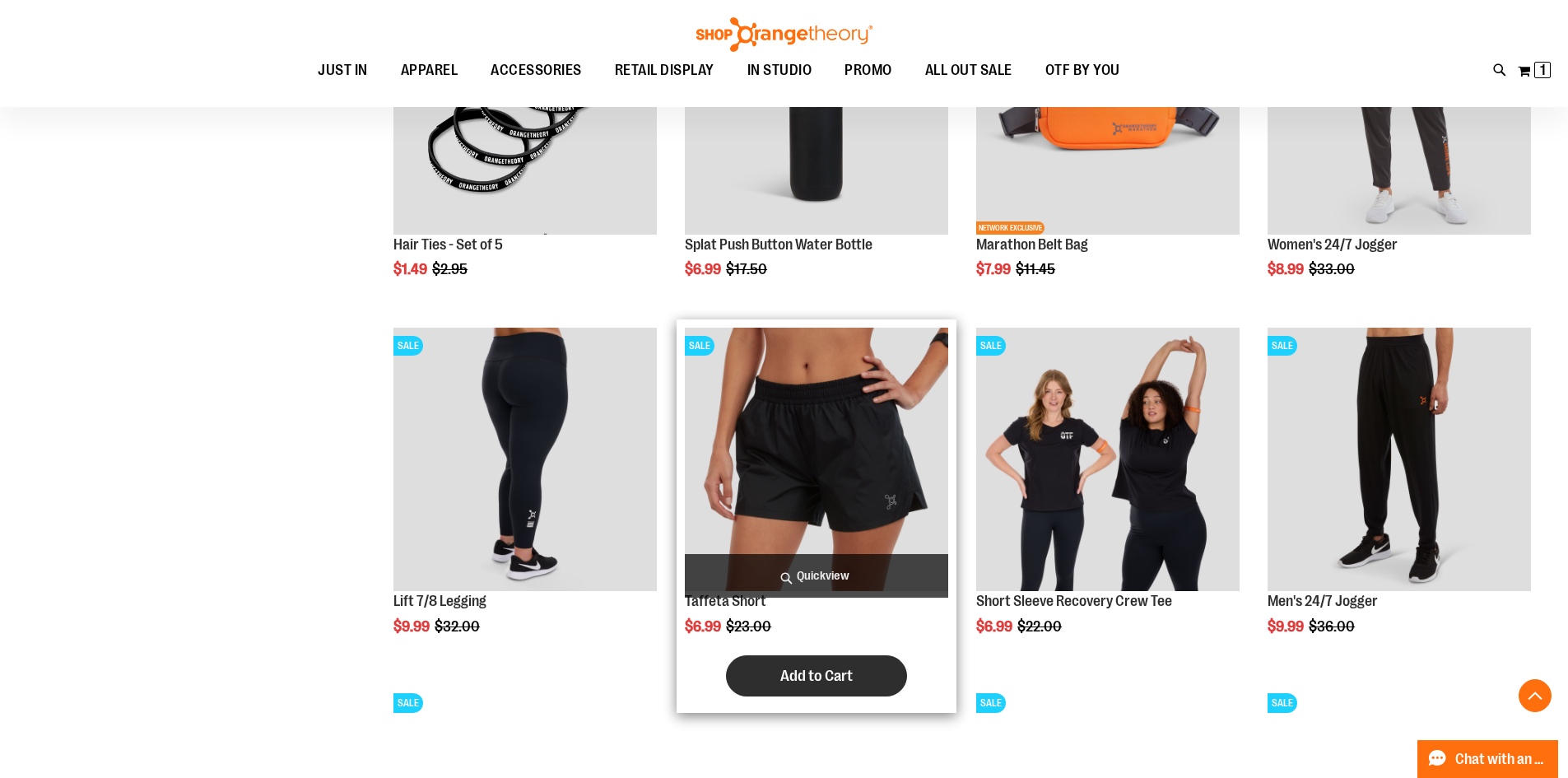 click on "Add to Cart" at bounding box center (817, 676) 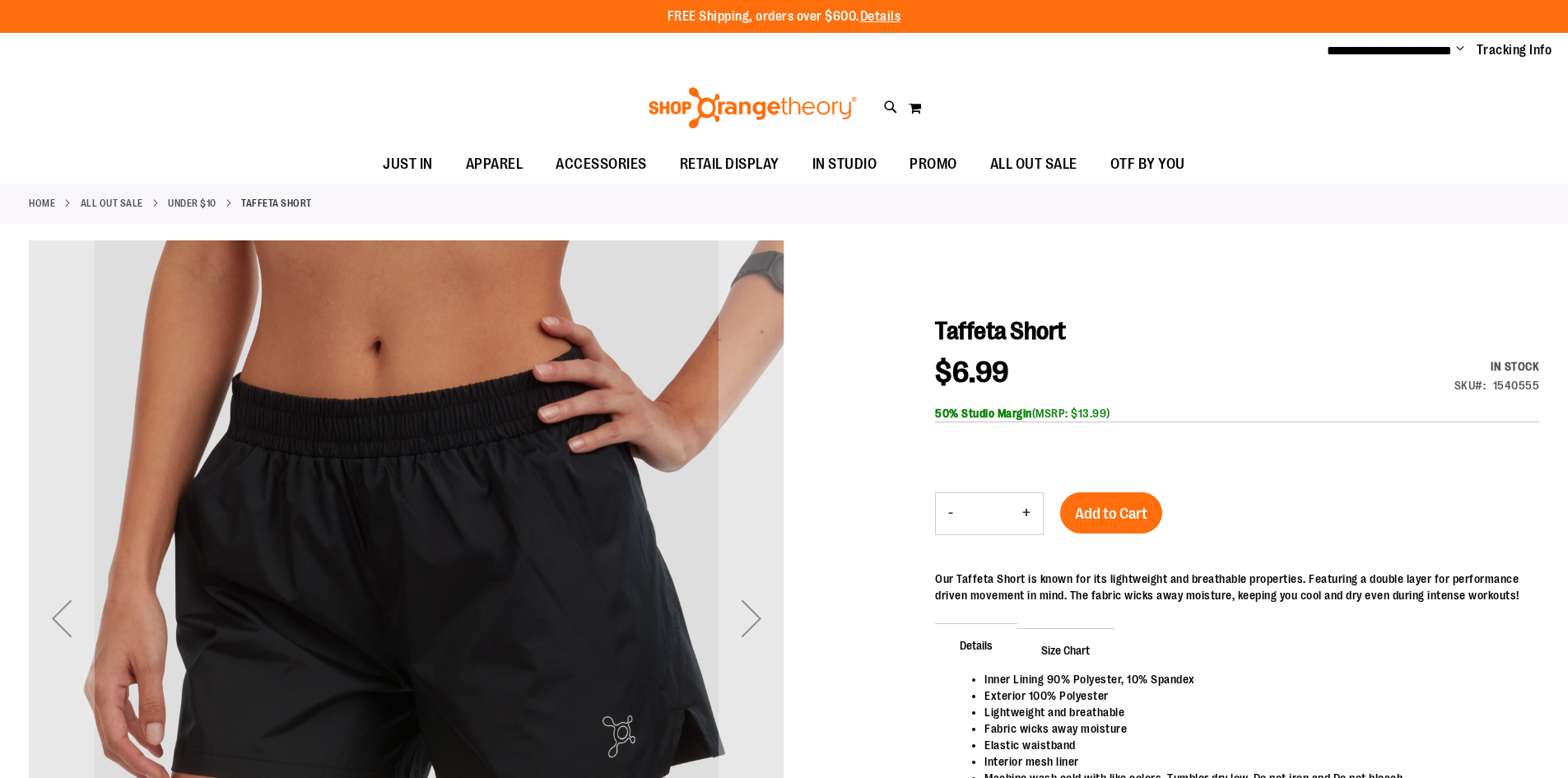 scroll, scrollTop: 0, scrollLeft: 0, axis: both 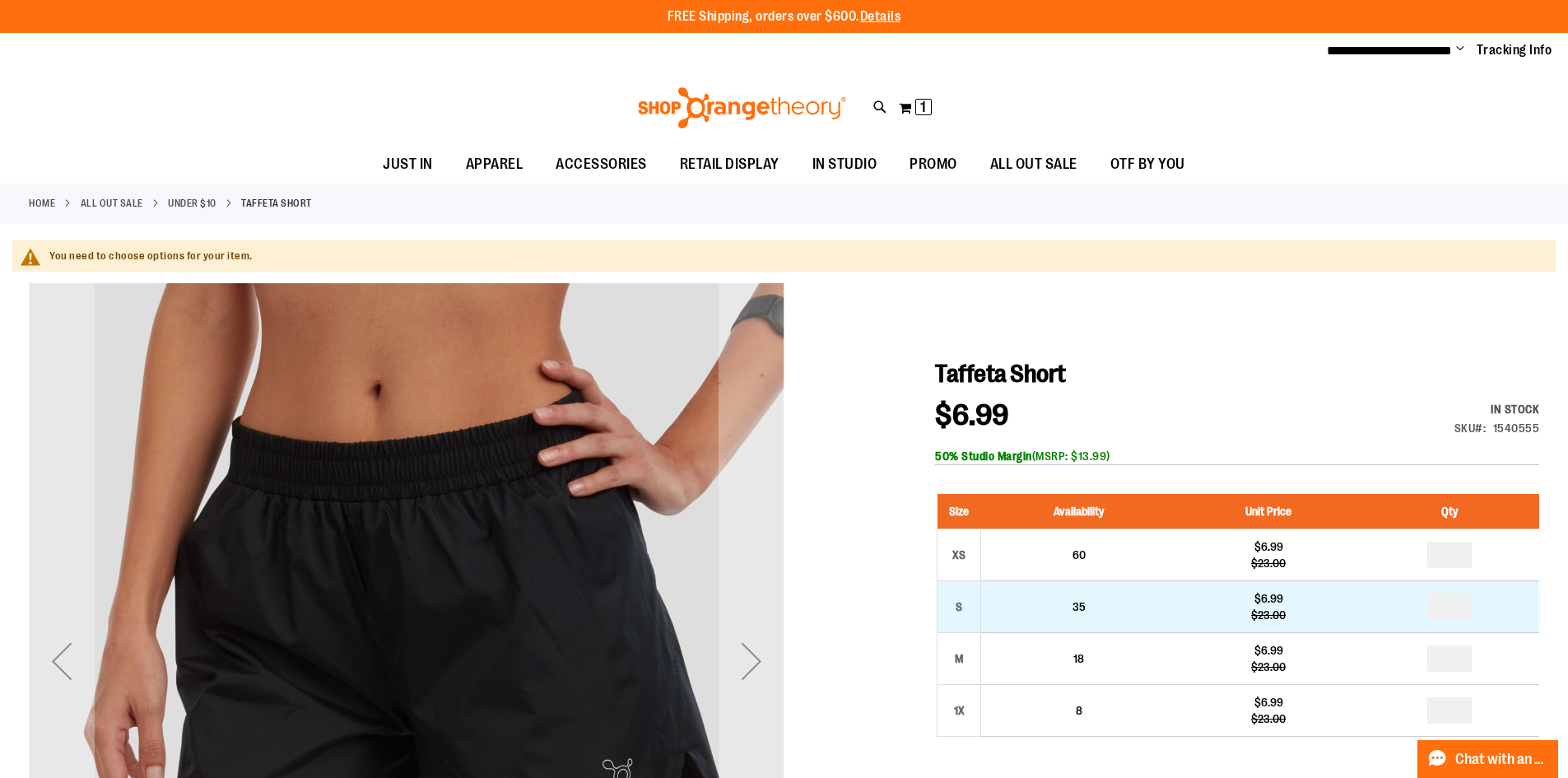 type on "**********" 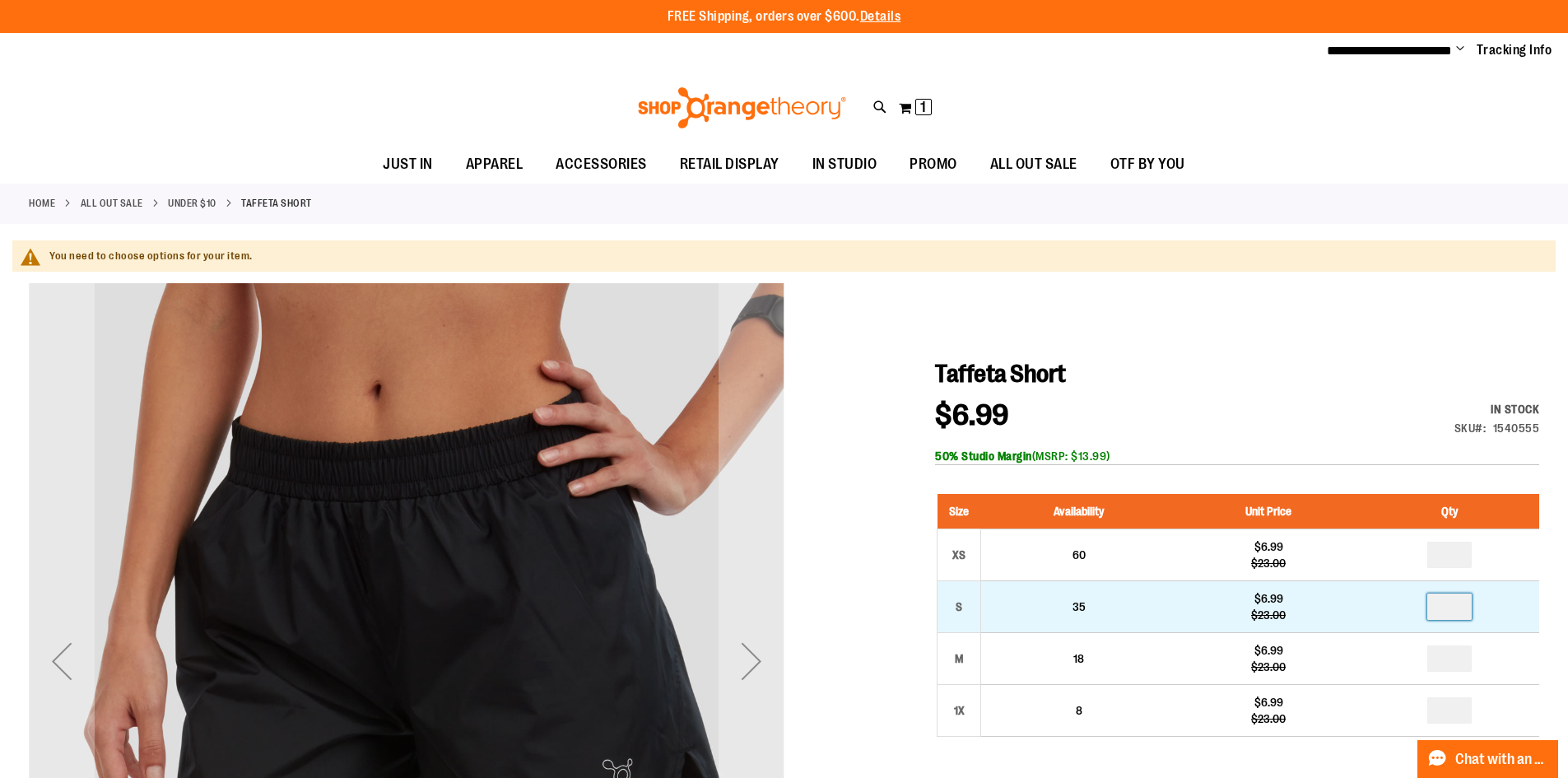drag, startPoint x: 1454, startPoint y: 607, endPoint x: 1422, endPoint y: 604, distance: 32.140317 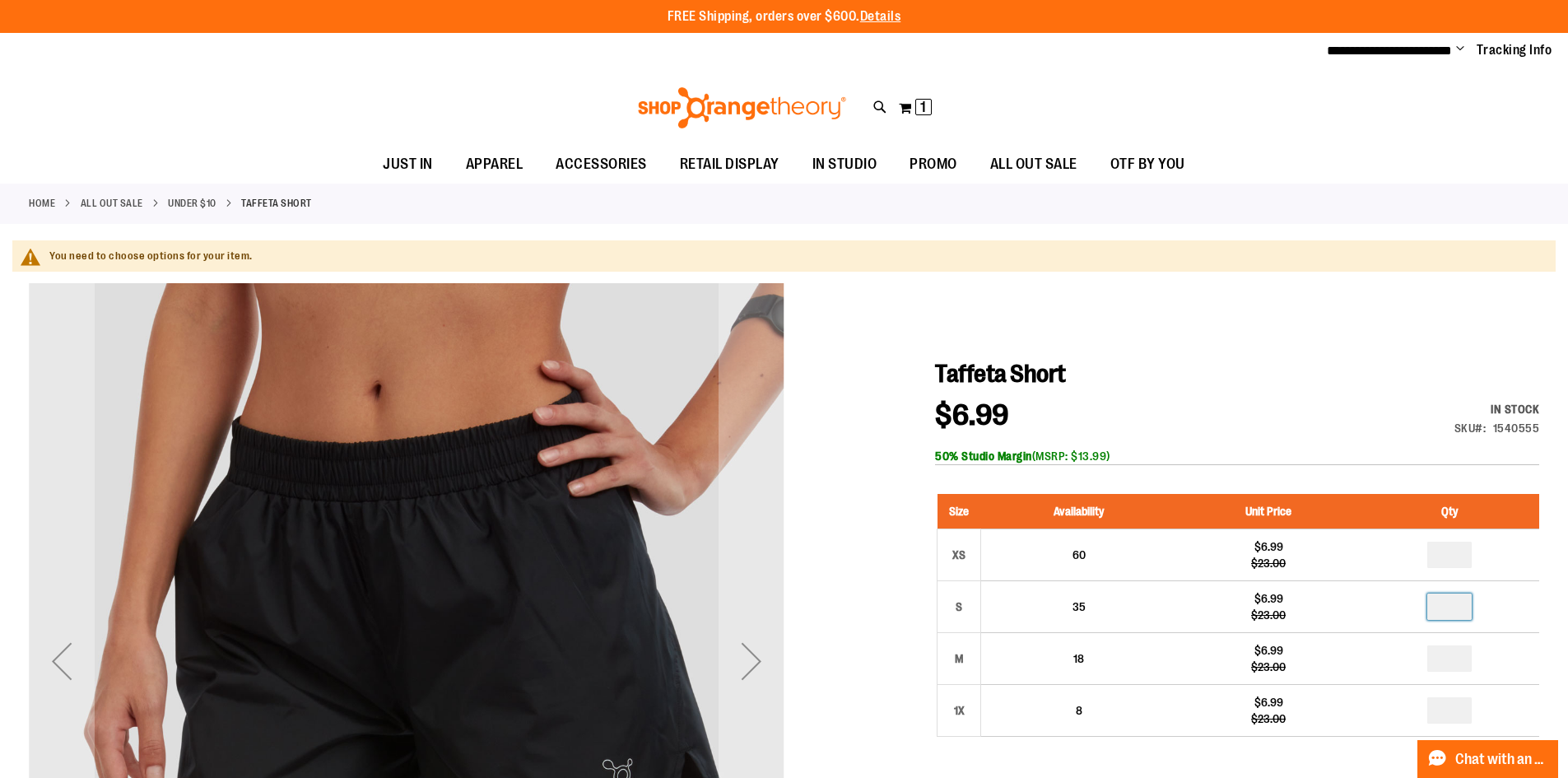 type on "*" 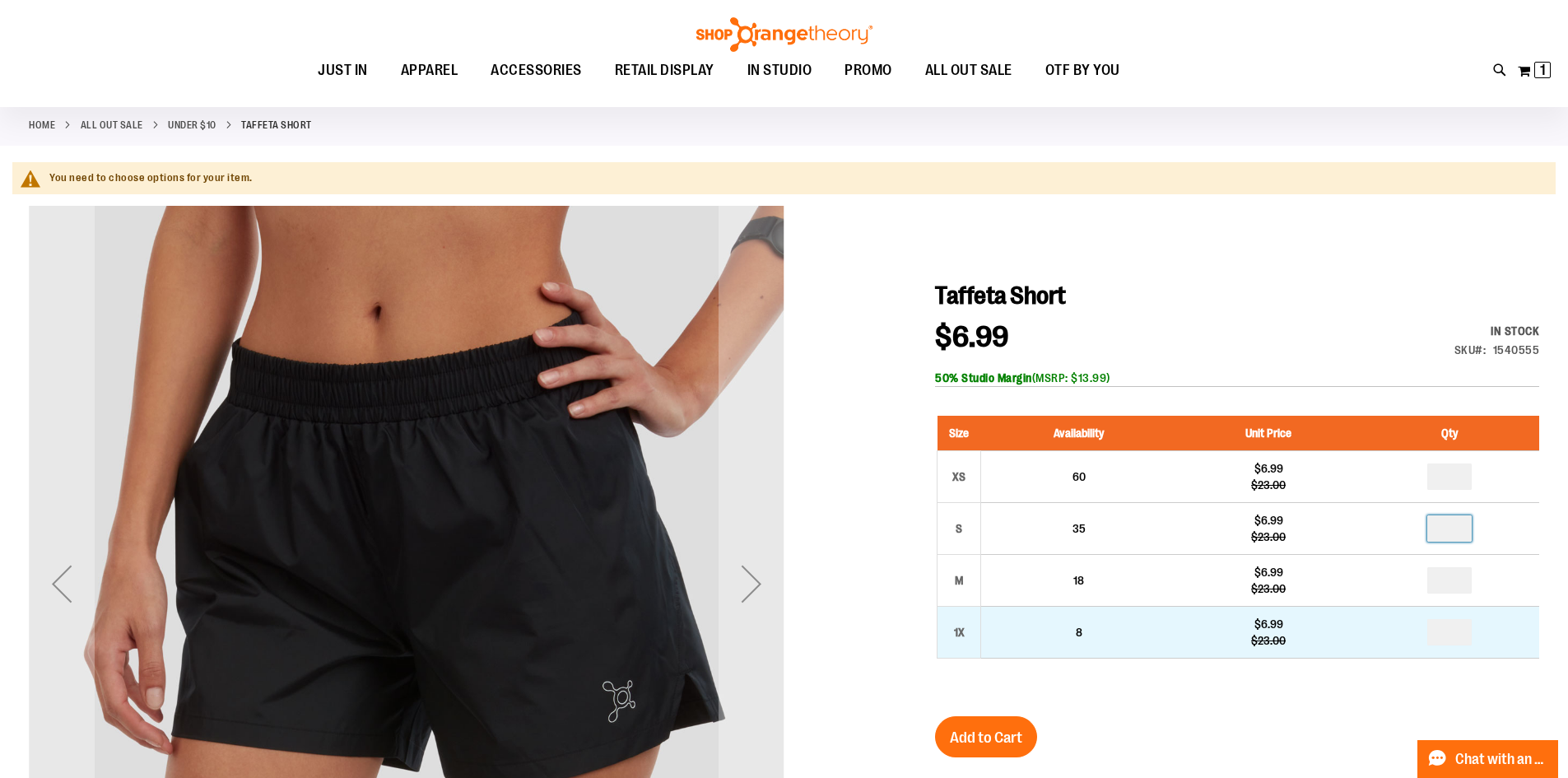 scroll, scrollTop: 82, scrollLeft: 0, axis: vertical 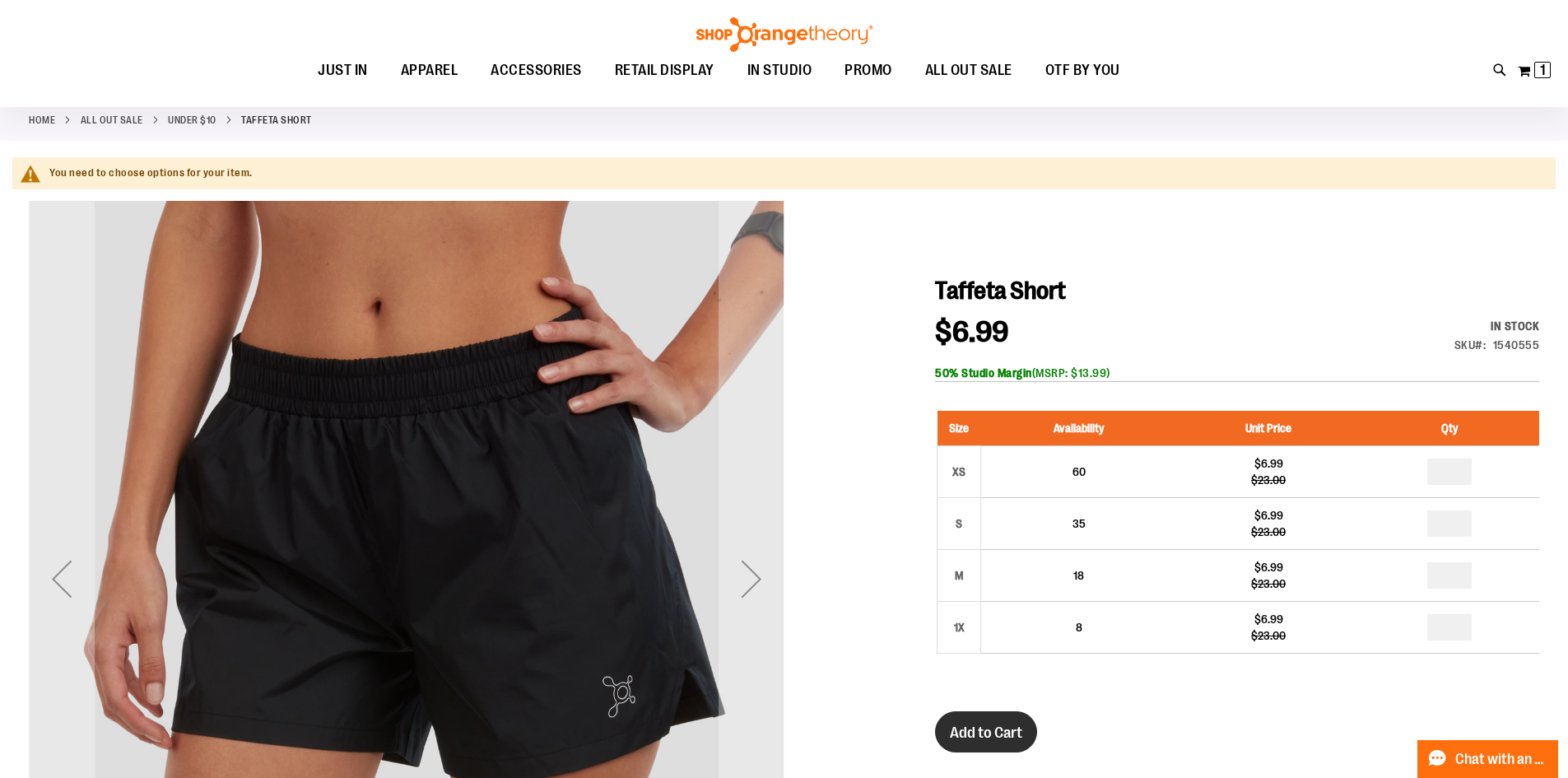 click on "Add to Cart" at bounding box center [986, 733] 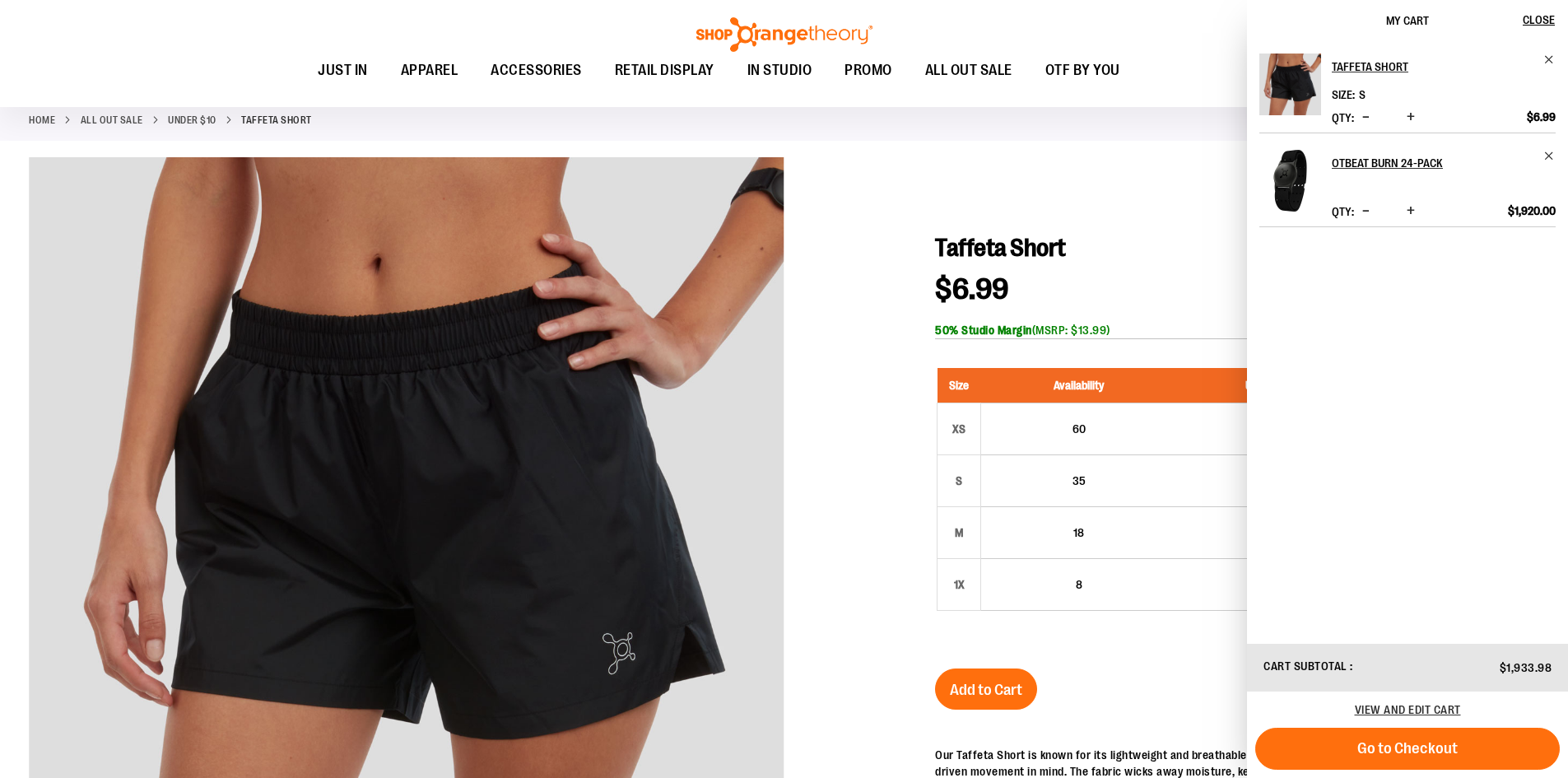 click on "Taffeta Short
$6.99
Regular Price
$23.00
In stock
Only  %1  left
SKU
1540555
50% Studio Margin  (MSRP: $13.99)
Size
Availability
Unit Price
Qty
XS
60
$6.99" at bounding box center [1237, 671] 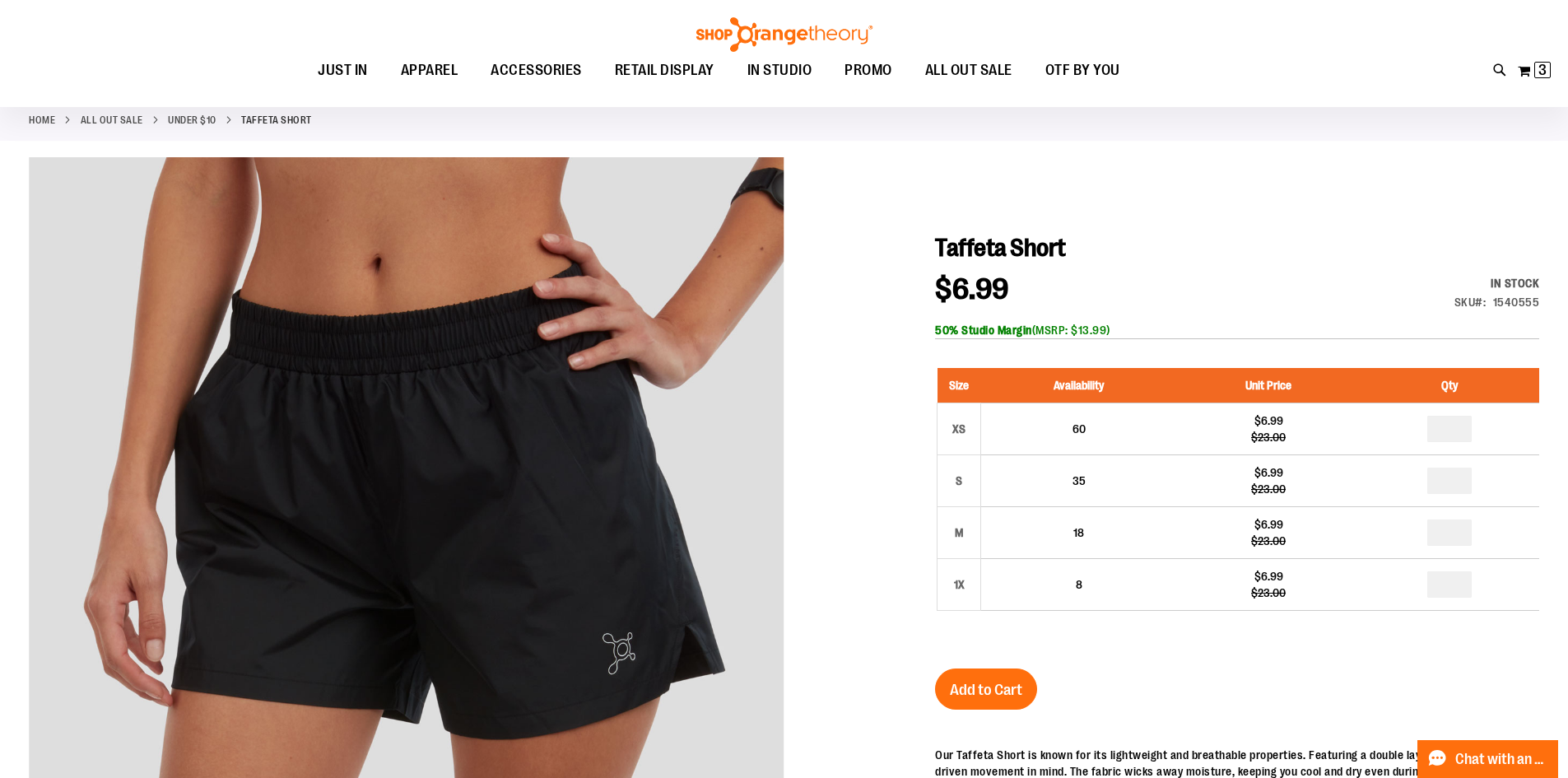scroll, scrollTop: 0, scrollLeft: 0, axis: both 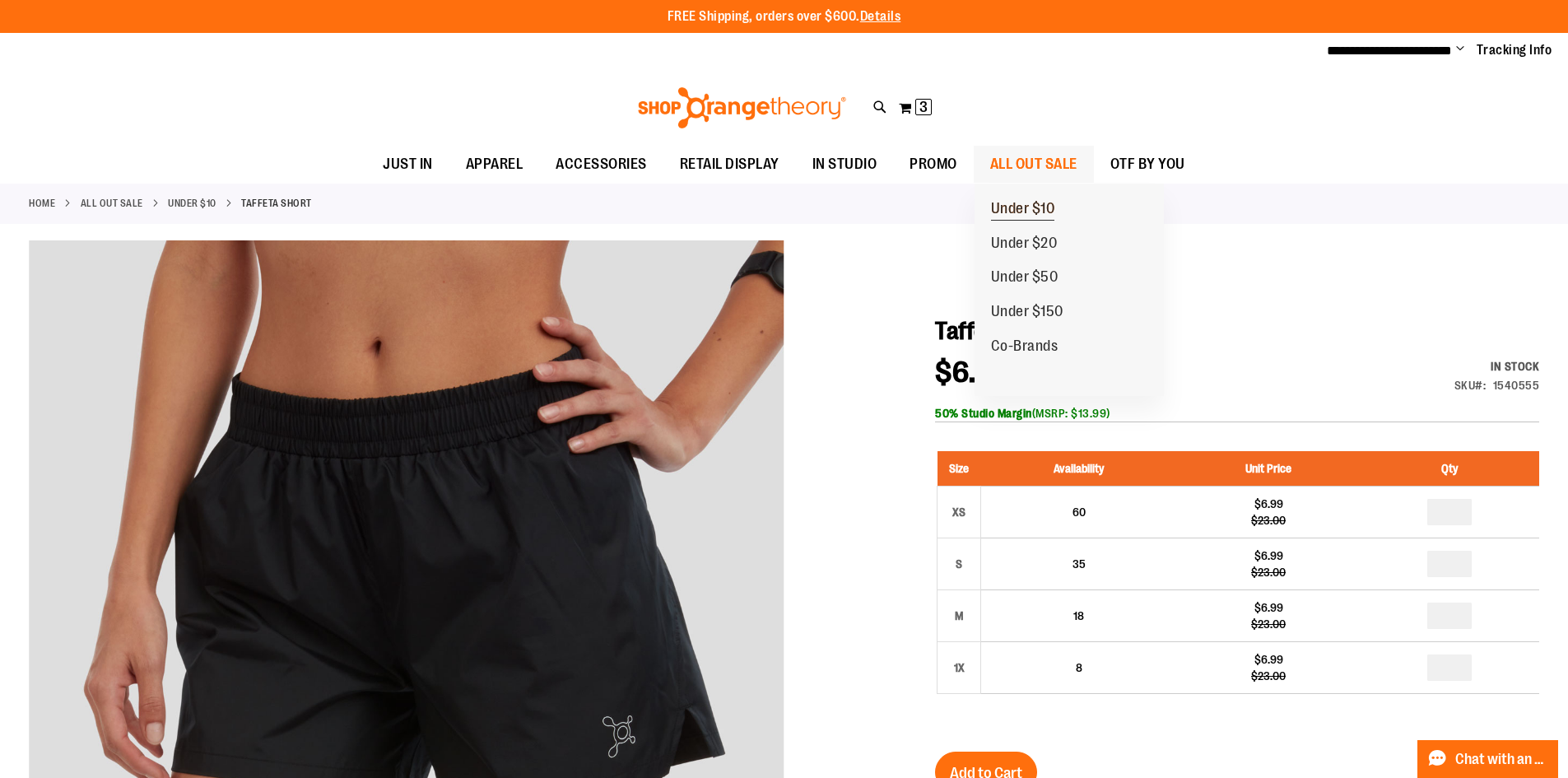 click on "Under $10" at bounding box center [1023, 210] 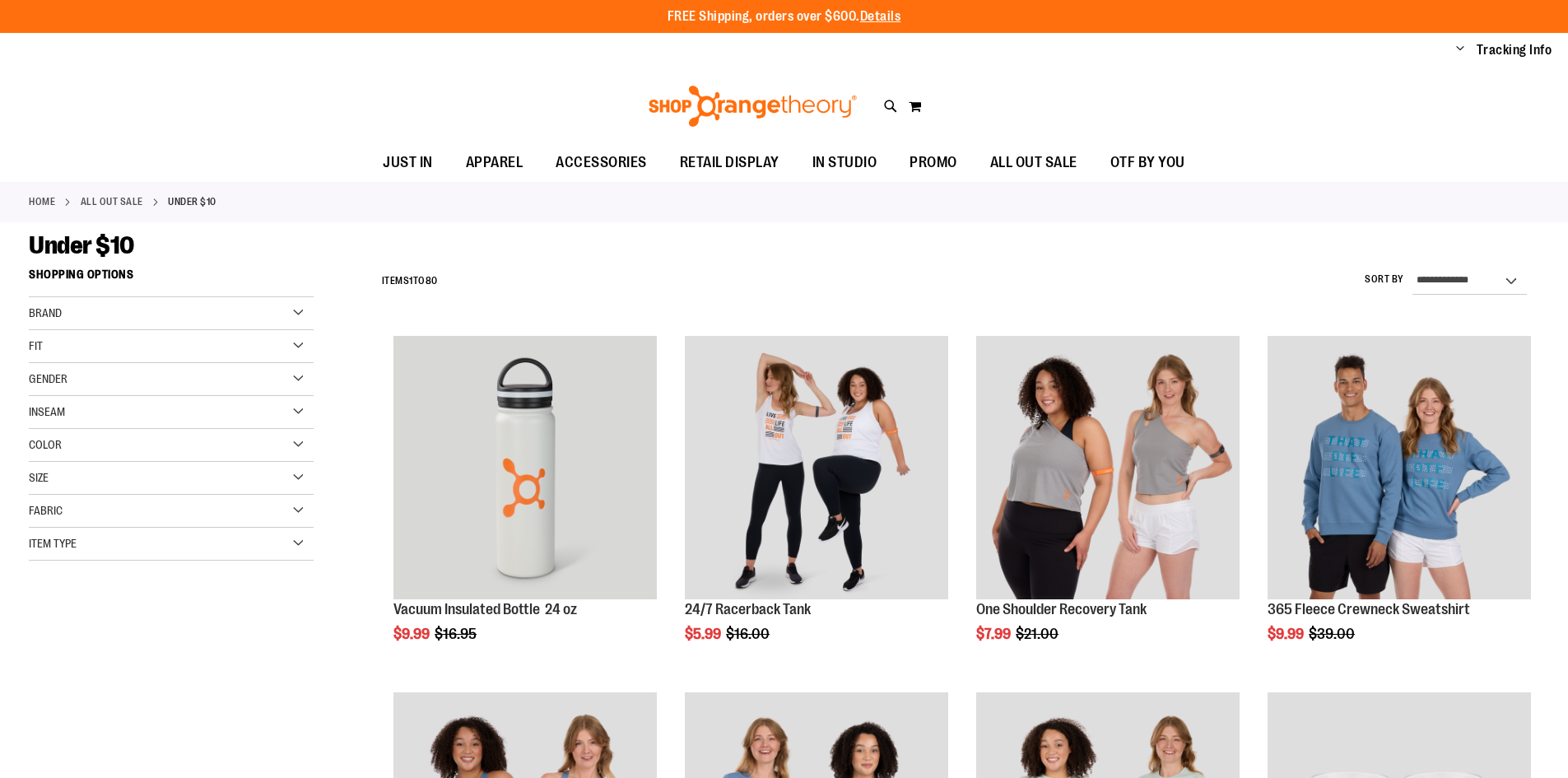 scroll, scrollTop: 0, scrollLeft: 0, axis: both 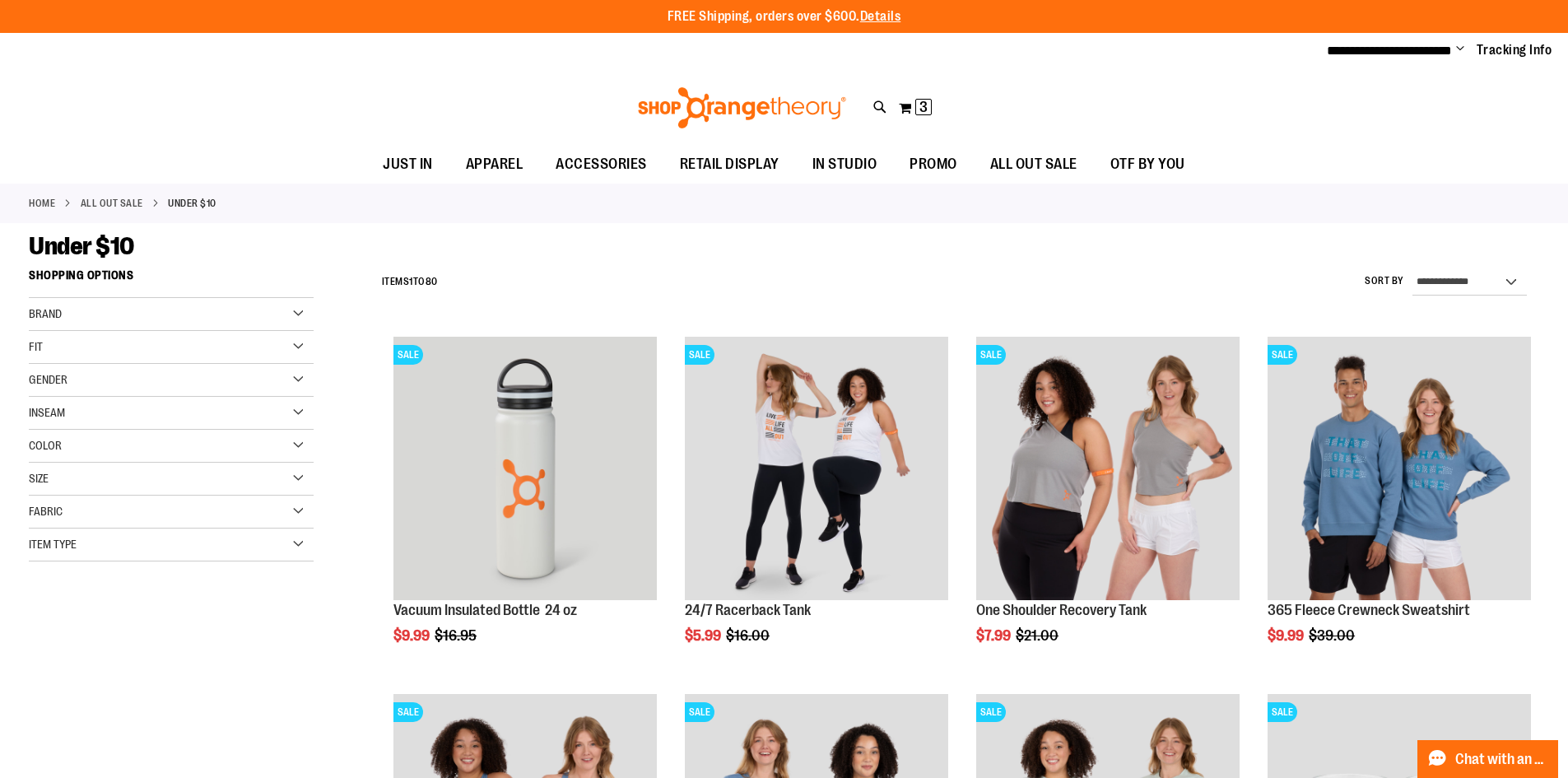 type on "**********" 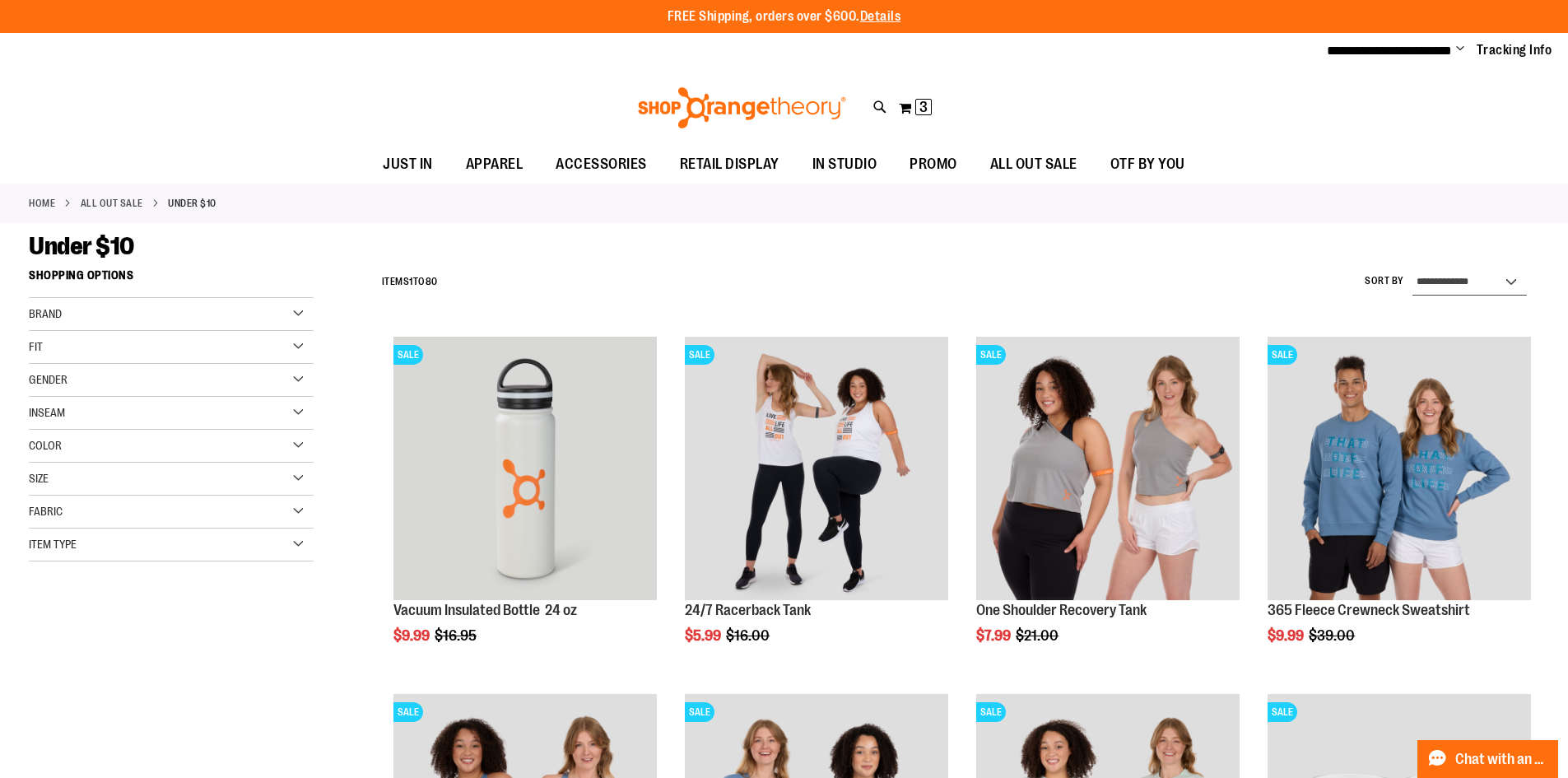 click on "**********" at bounding box center [1469, 282] 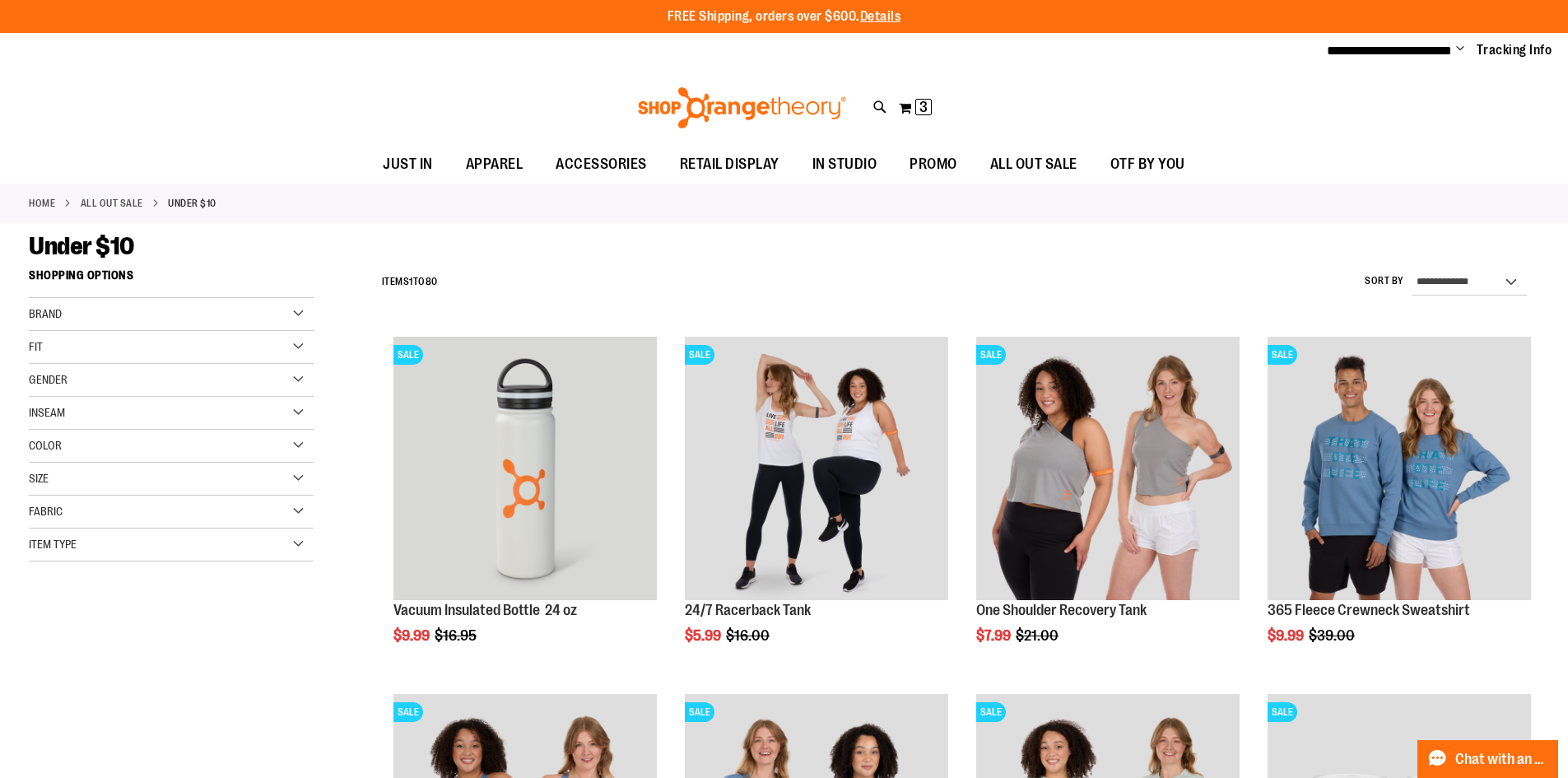 click on "Item Type" at bounding box center (171, 545) 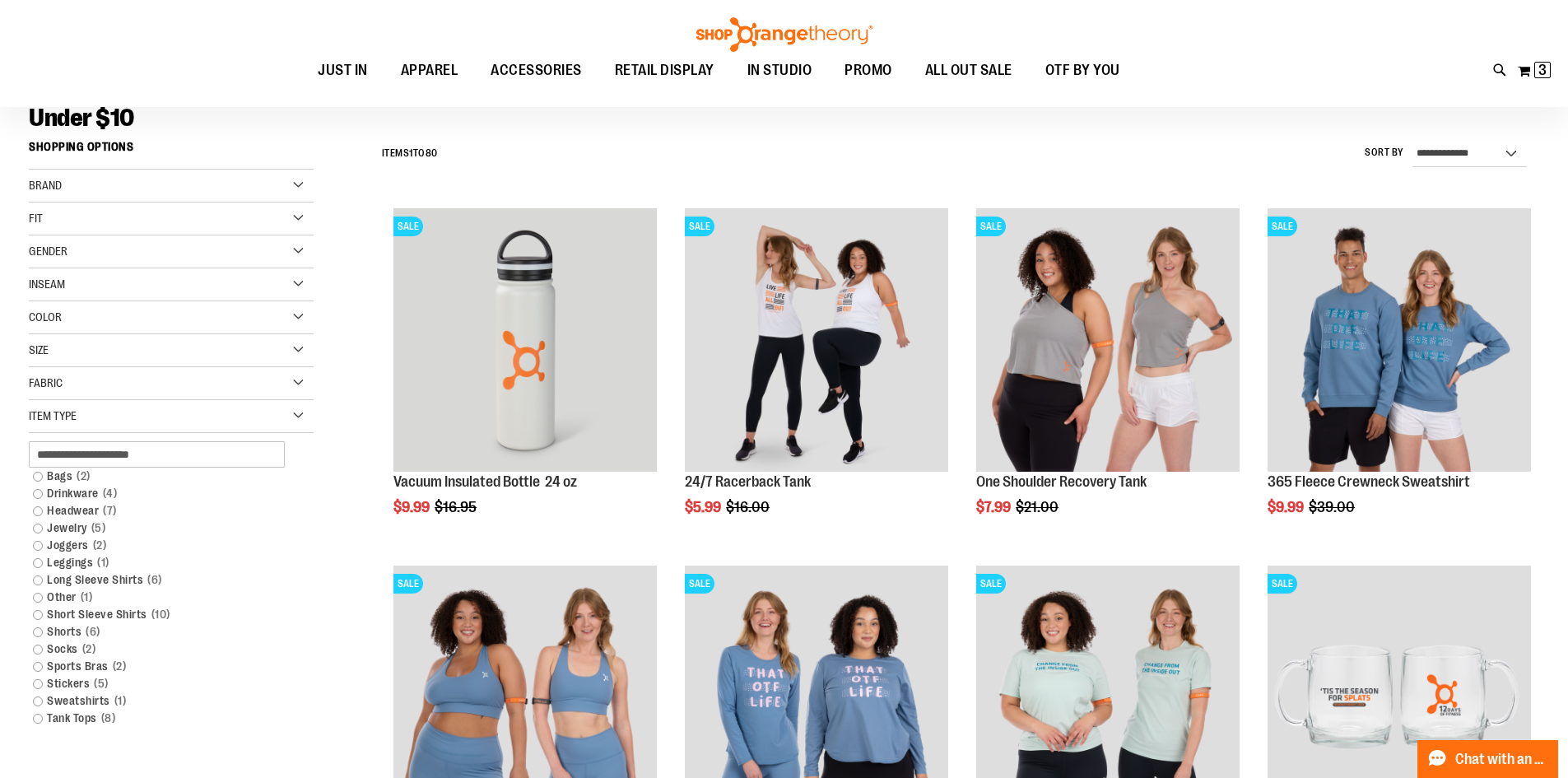 scroll, scrollTop: 164, scrollLeft: 0, axis: vertical 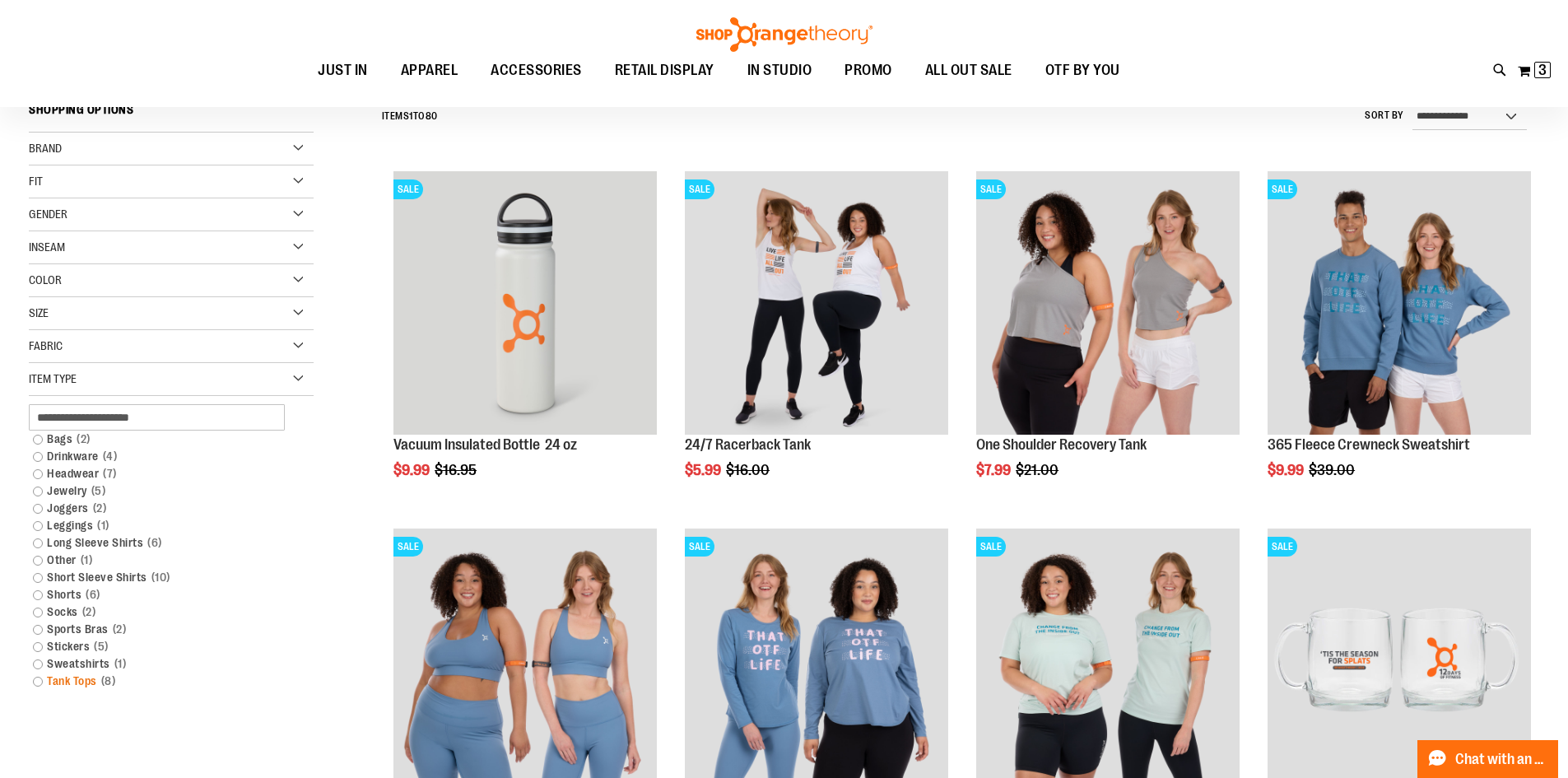 click on "Tank Tops                                             8
items" at bounding box center (161, 681) 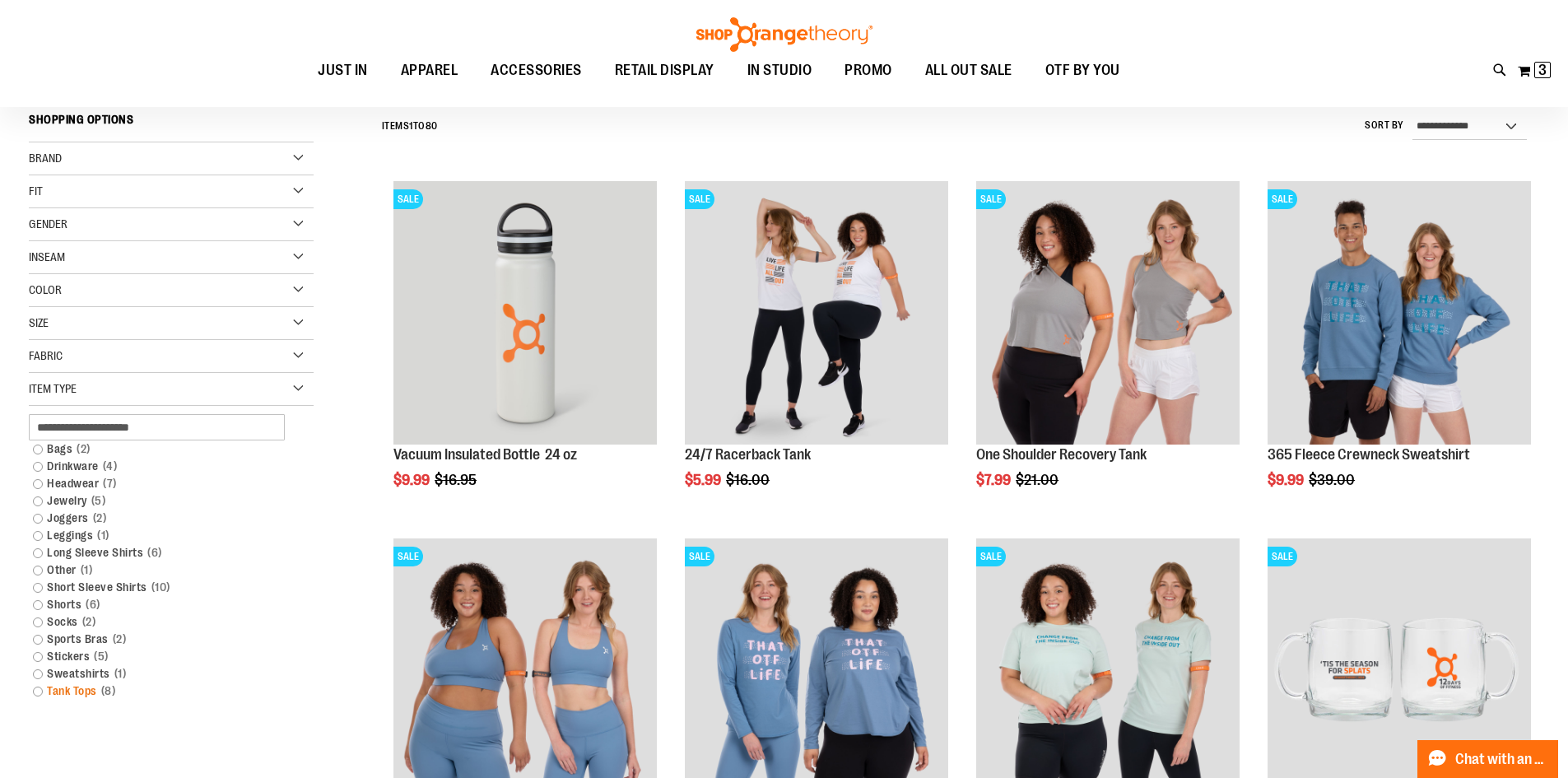scroll, scrollTop: 153, scrollLeft: 0, axis: vertical 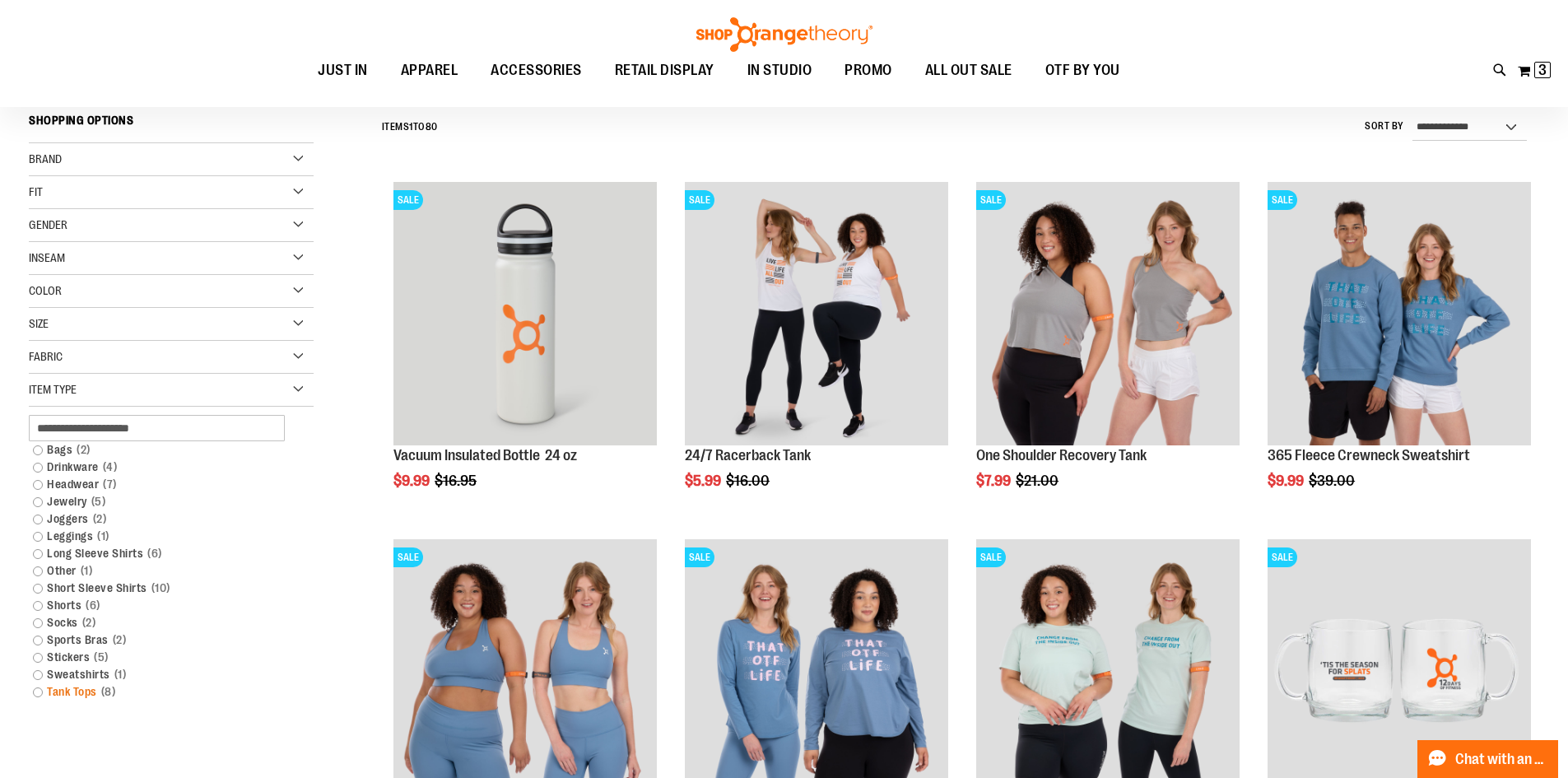 click on "Tank Tops                                             8
items" at bounding box center (161, 692) 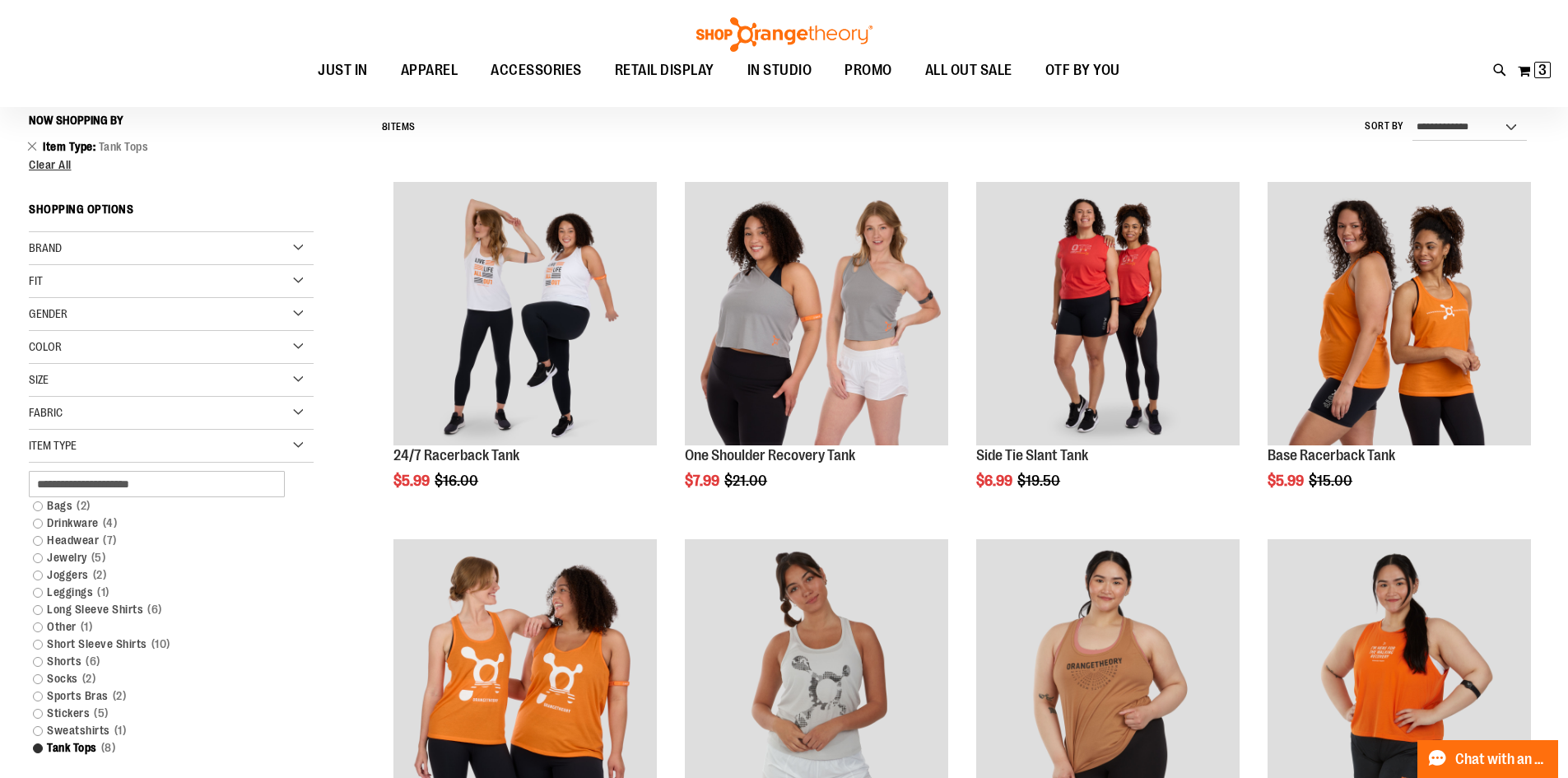 click on "**********" at bounding box center [784, 546] 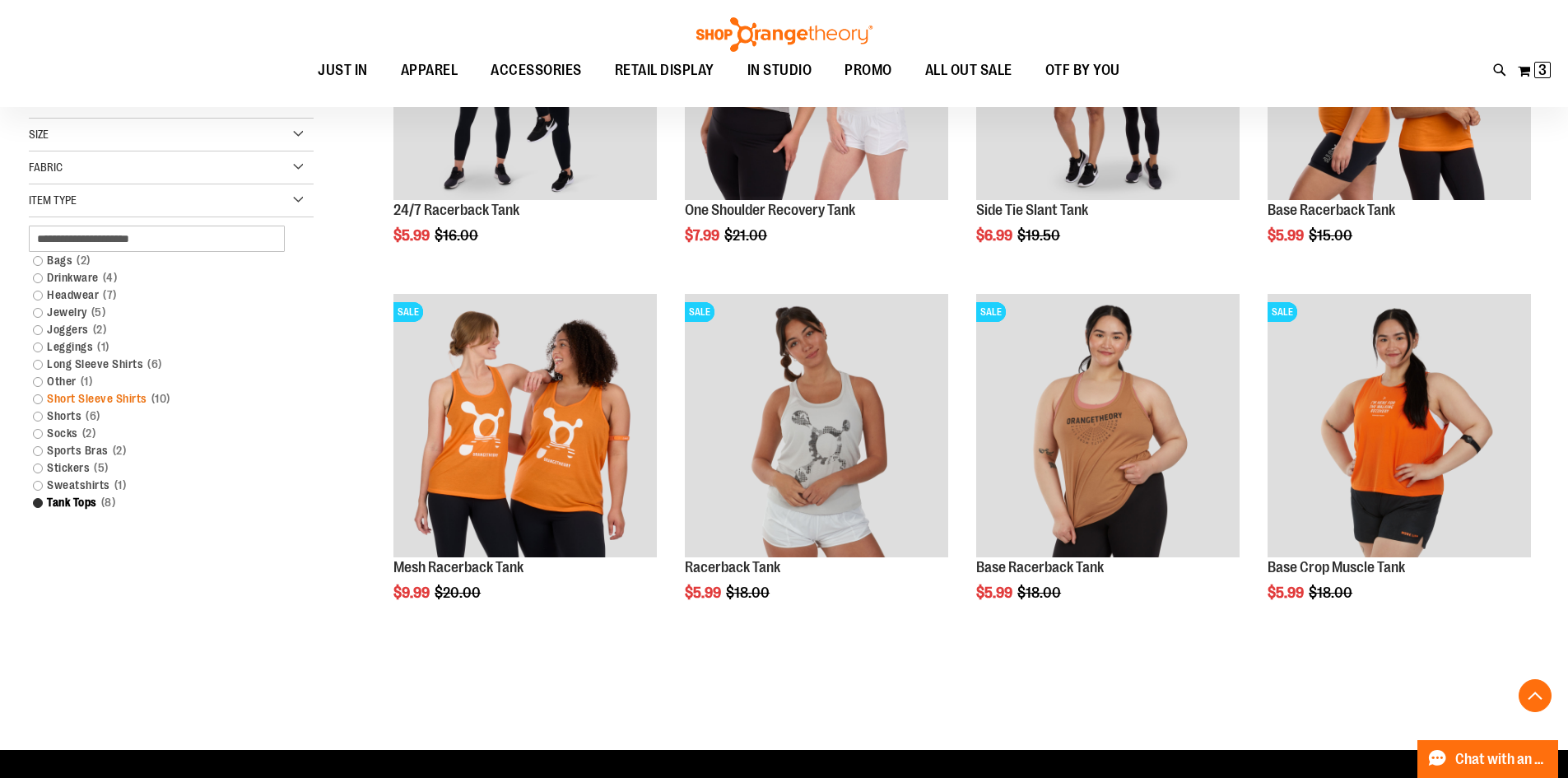 scroll, scrollTop: 400, scrollLeft: 0, axis: vertical 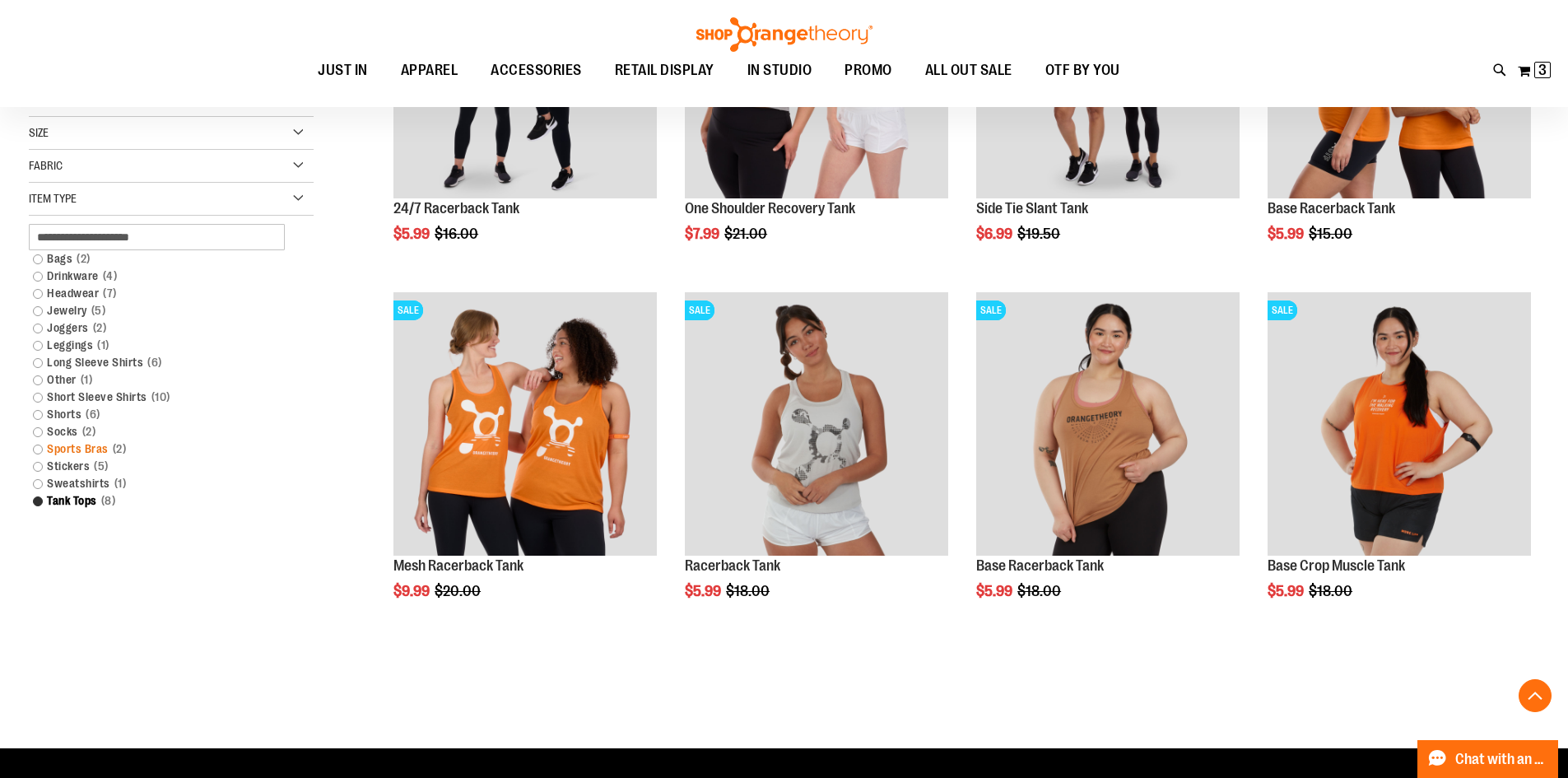 click on "Sports Bras                                             2
items" at bounding box center (161, 449) 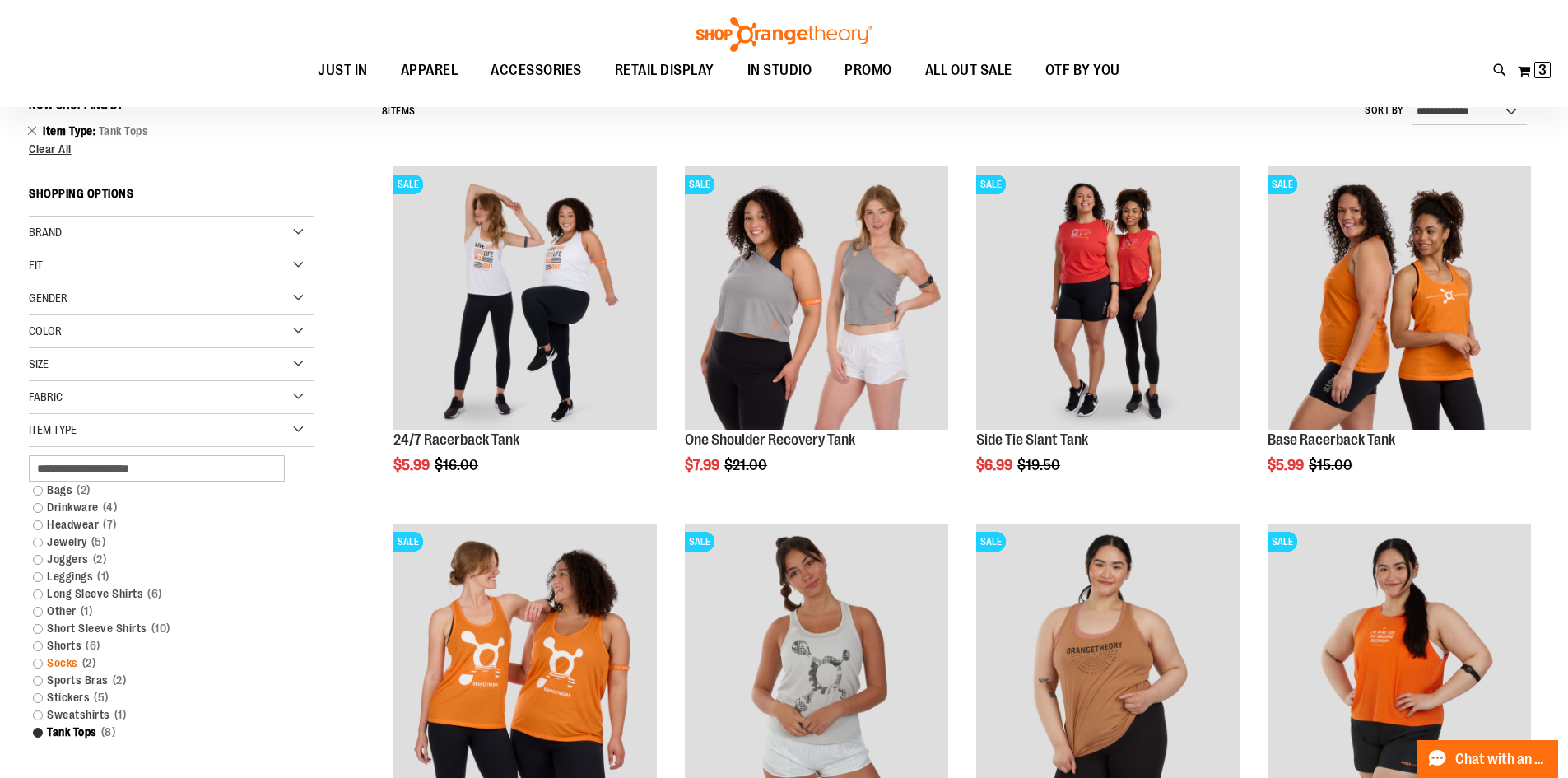 scroll, scrollTop: 153, scrollLeft: 0, axis: vertical 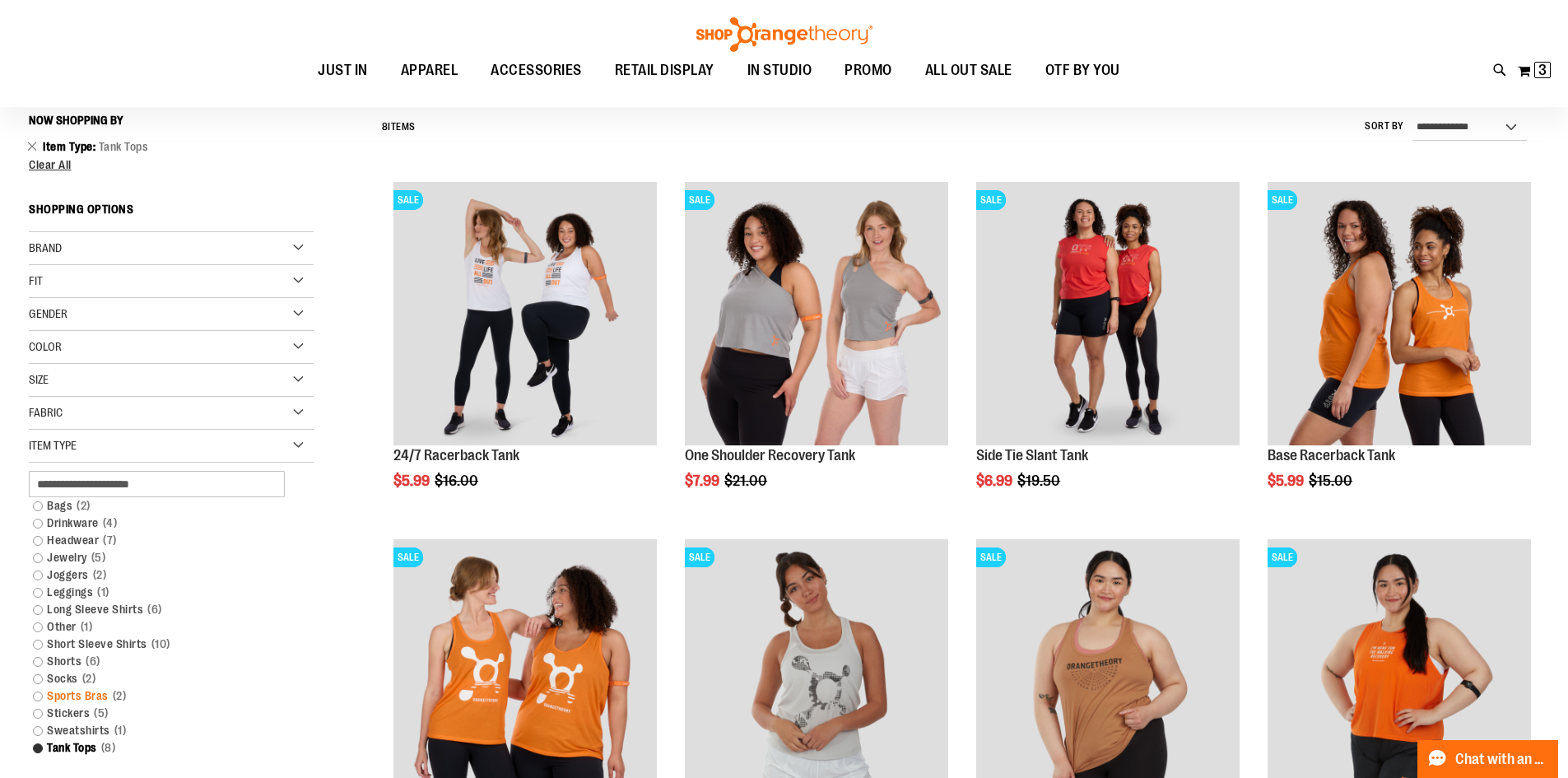 click on "Sports Bras                                             2
items" at bounding box center (161, 696) 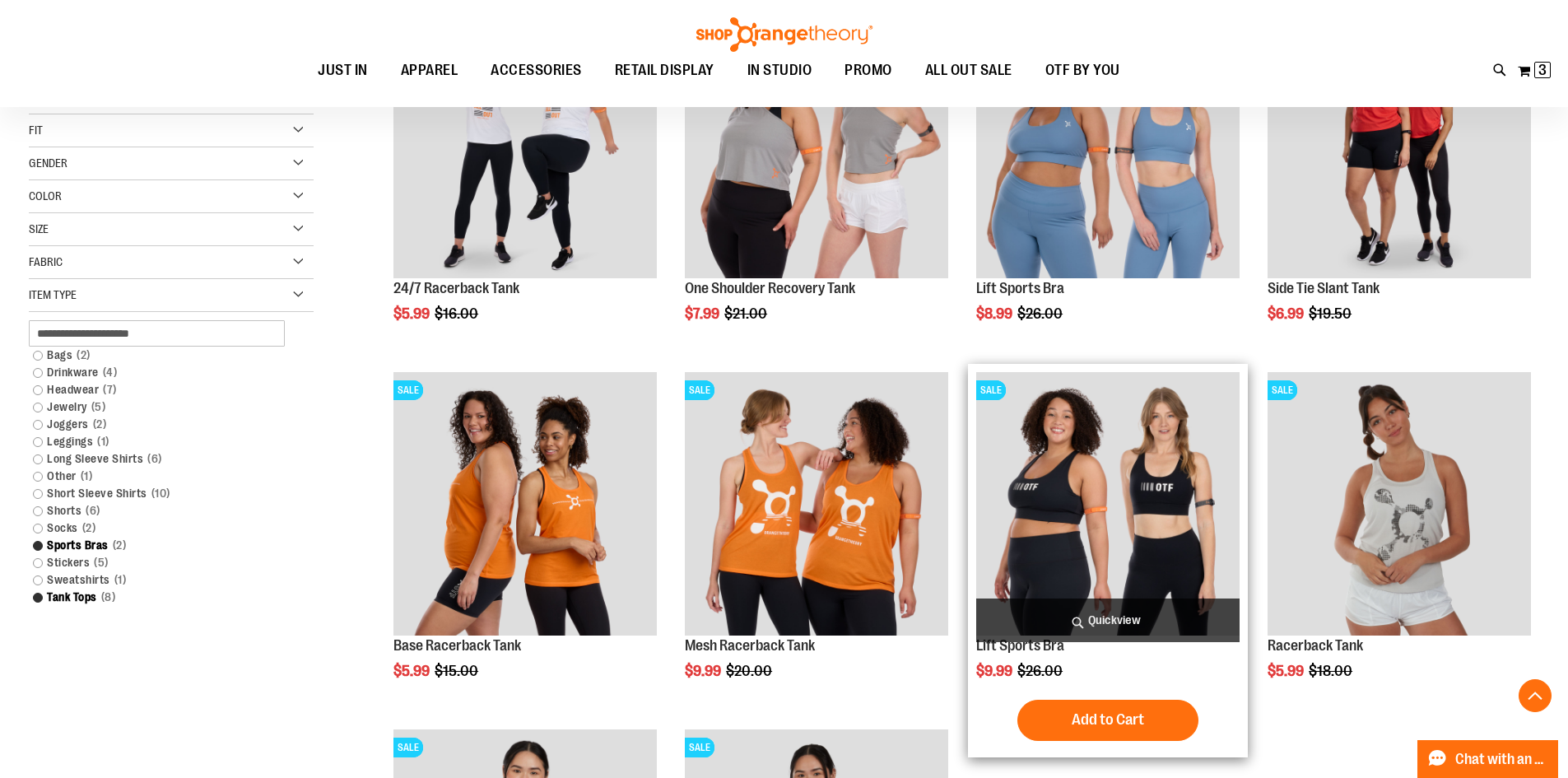 scroll, scrollTop: 318, scrollLeft: 0, axis: vertical 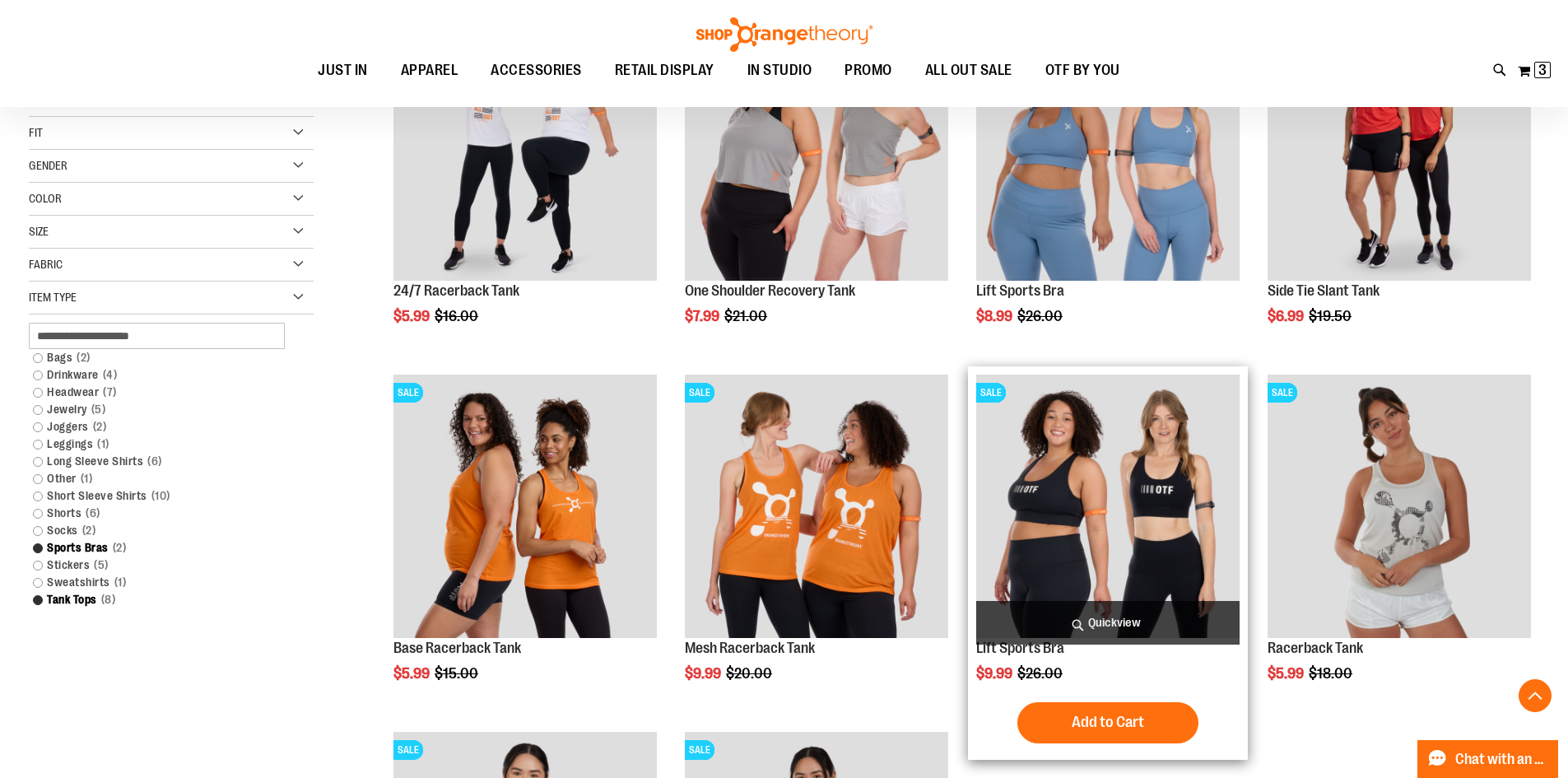click at bounding box center [1108, 506] 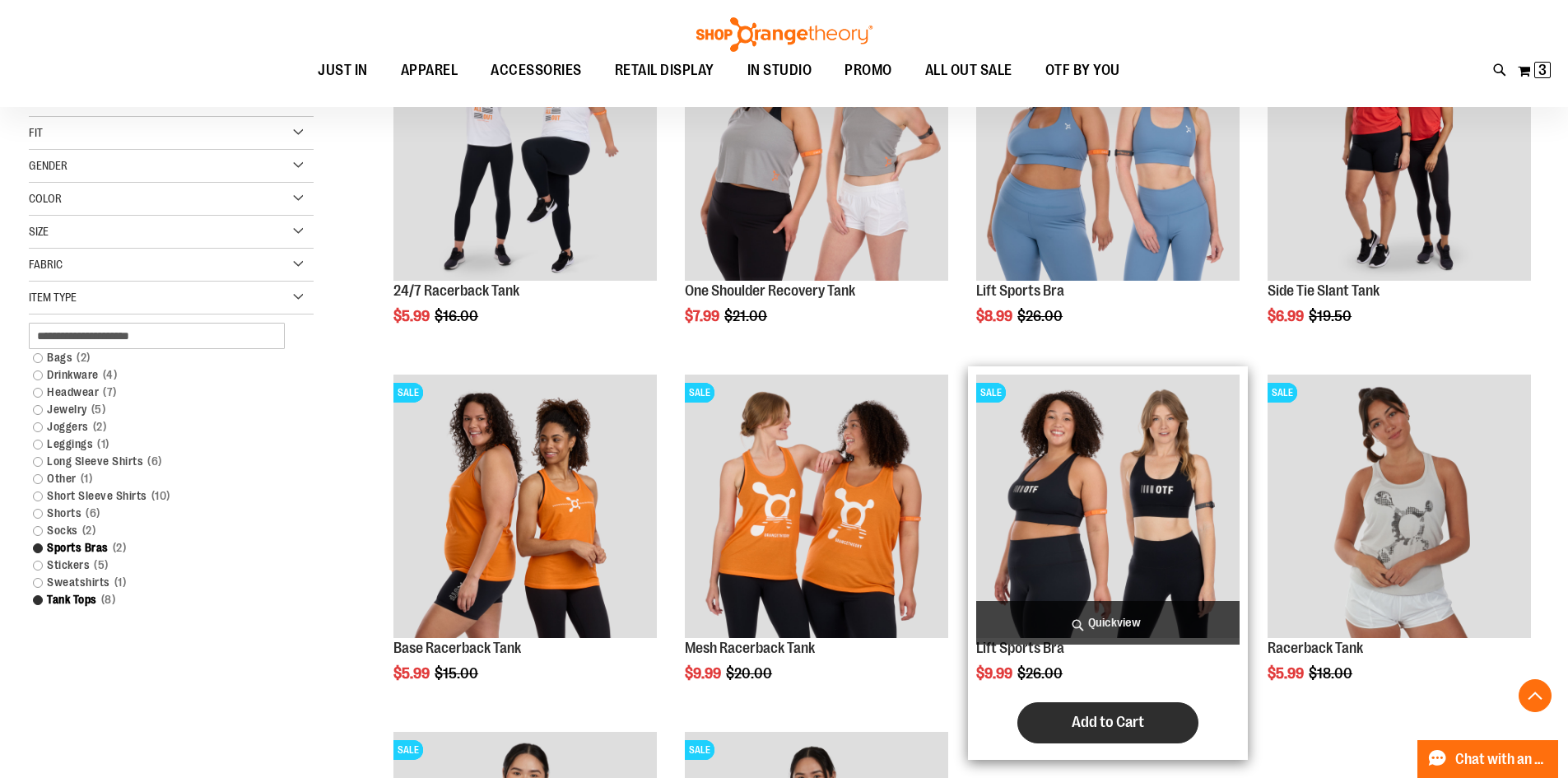 click on "Add to Cart" at bounding box center [1108, 722] 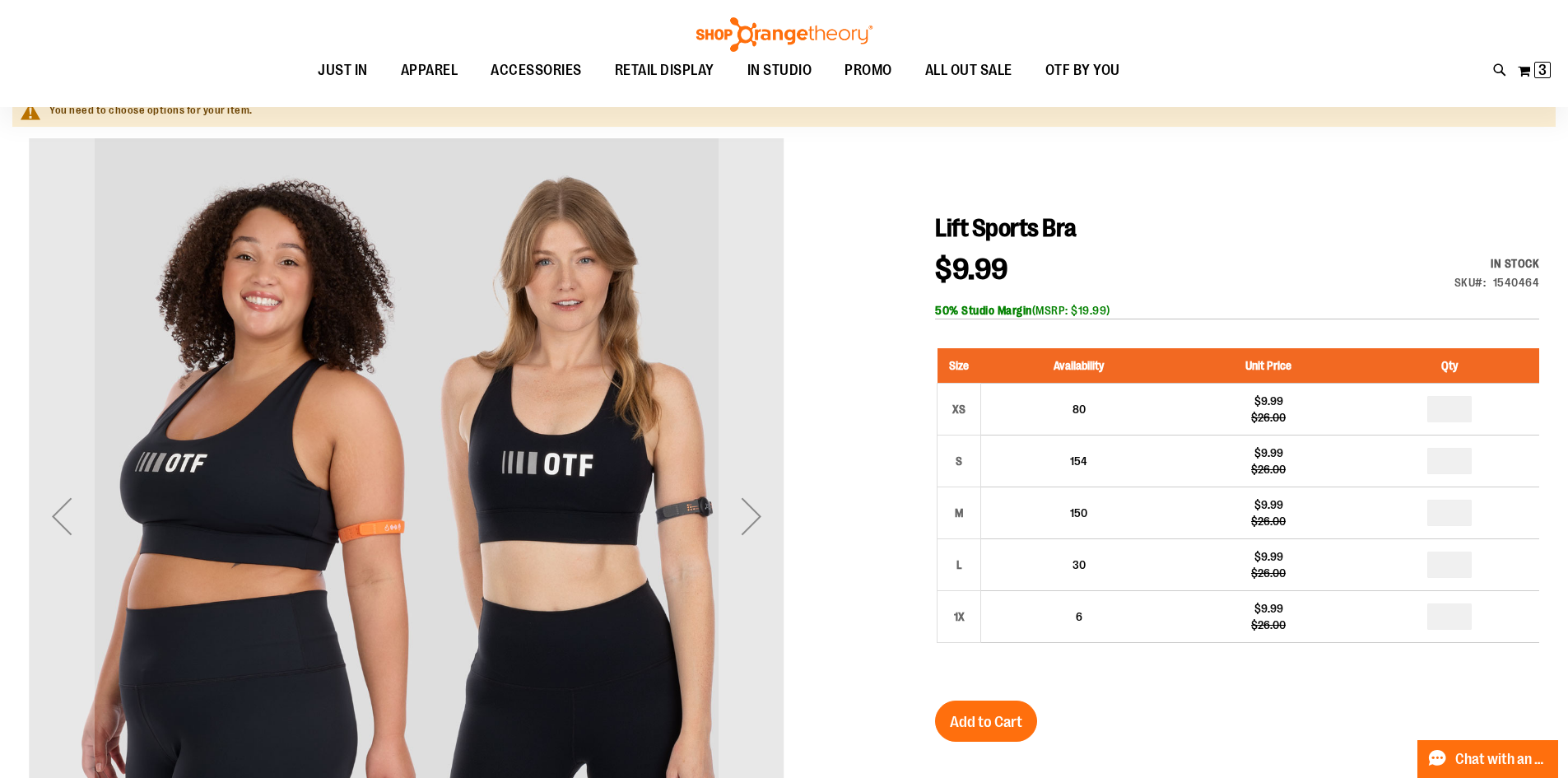 scroll, scrollTop: 164, scrollLeft: 0, axis: vertical 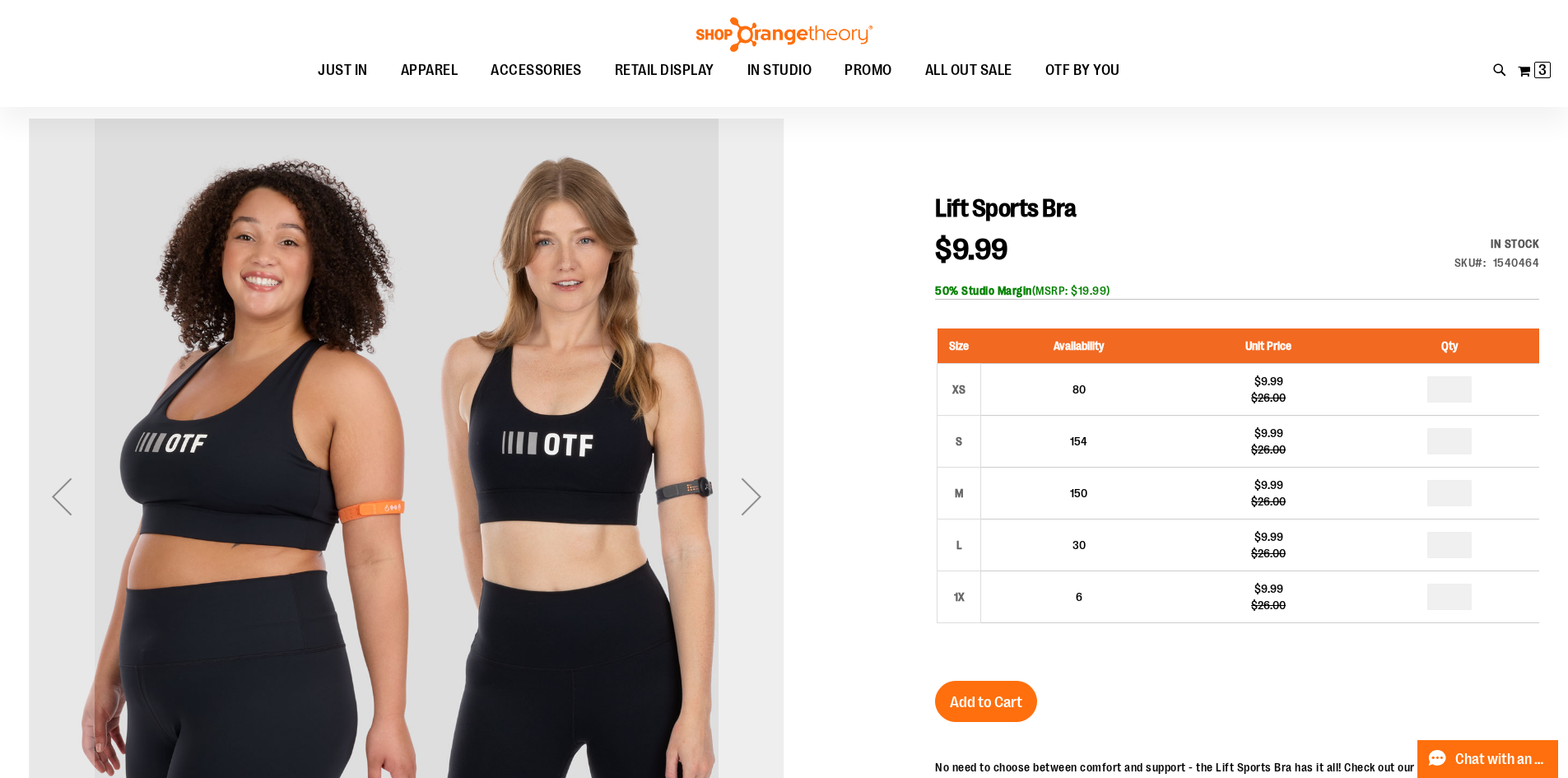 type on "**********" 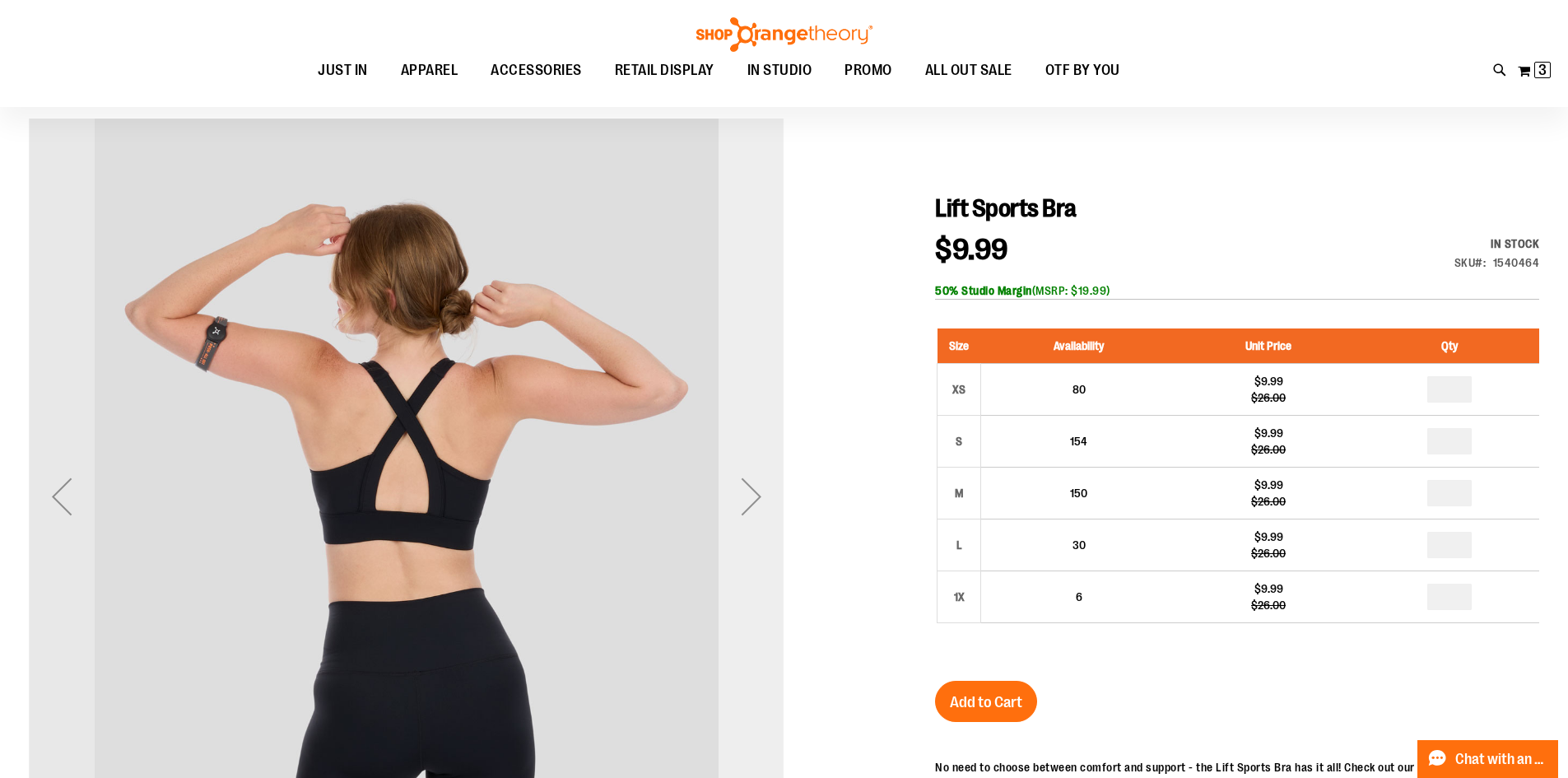click at bounding box center [751, 496] 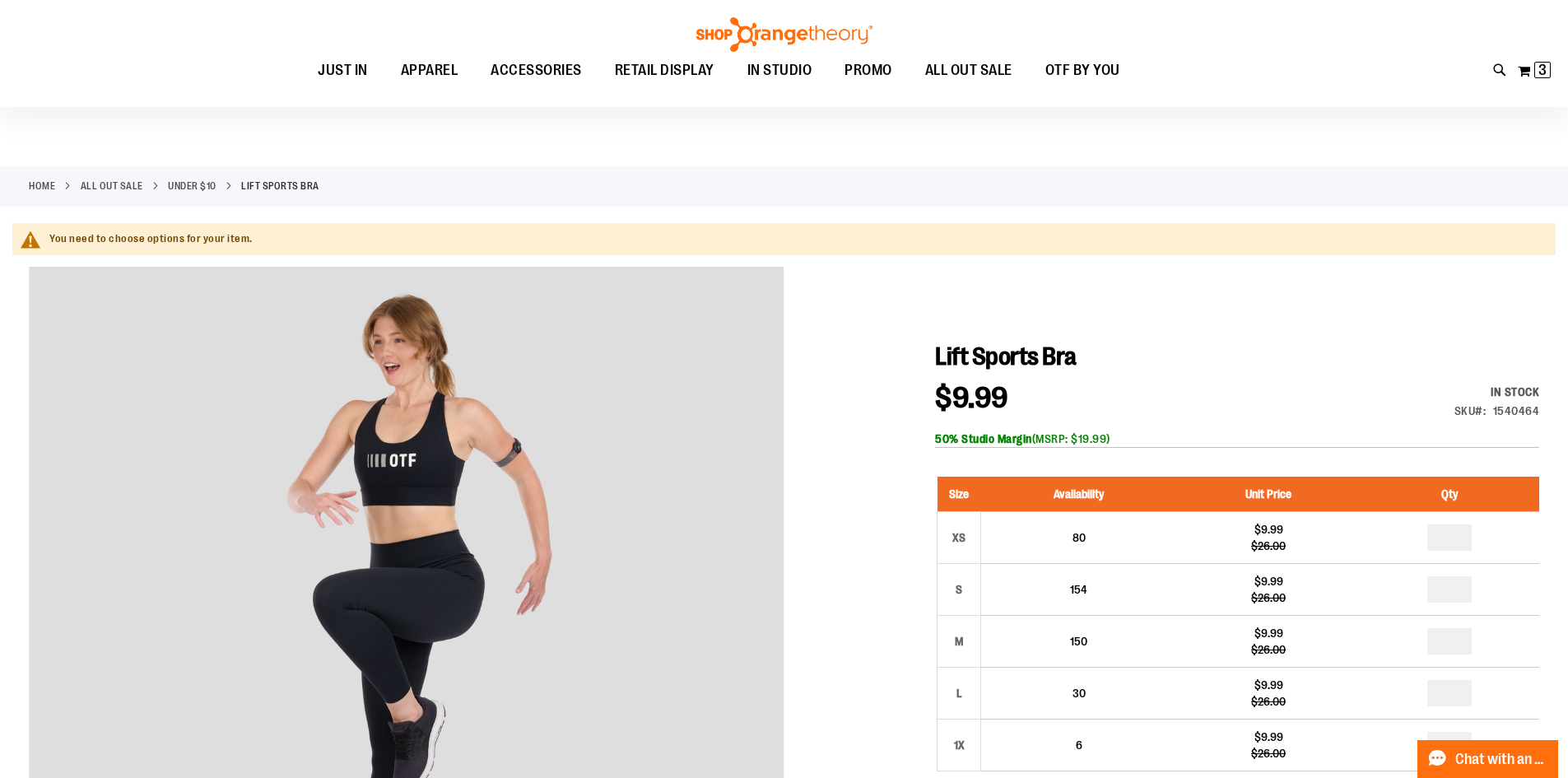 scroll, scrollTop: 0, scrollLeft: 0, axis: both 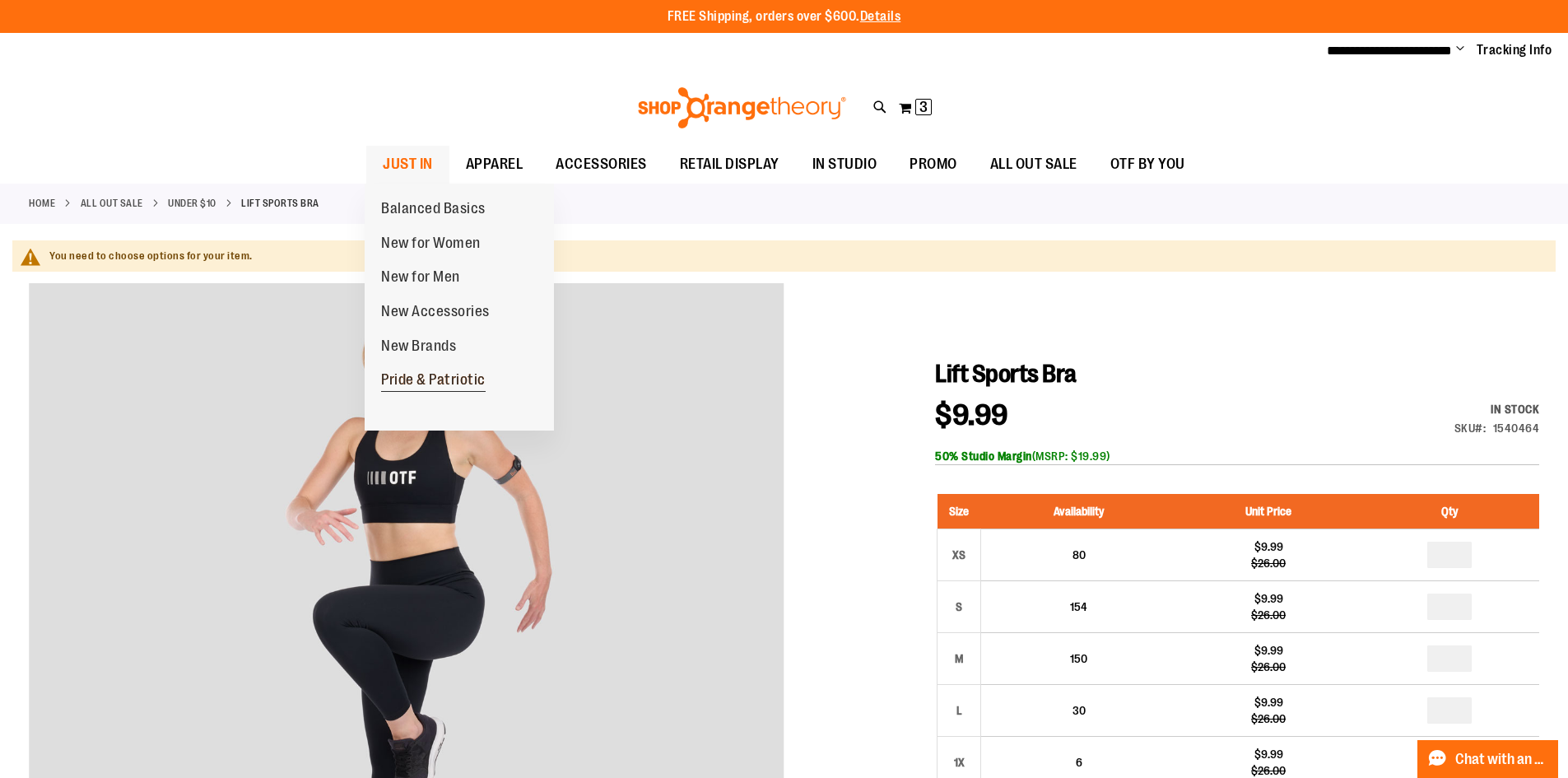 click on "Pride & Patriotic" at bounding box center (433, 381) 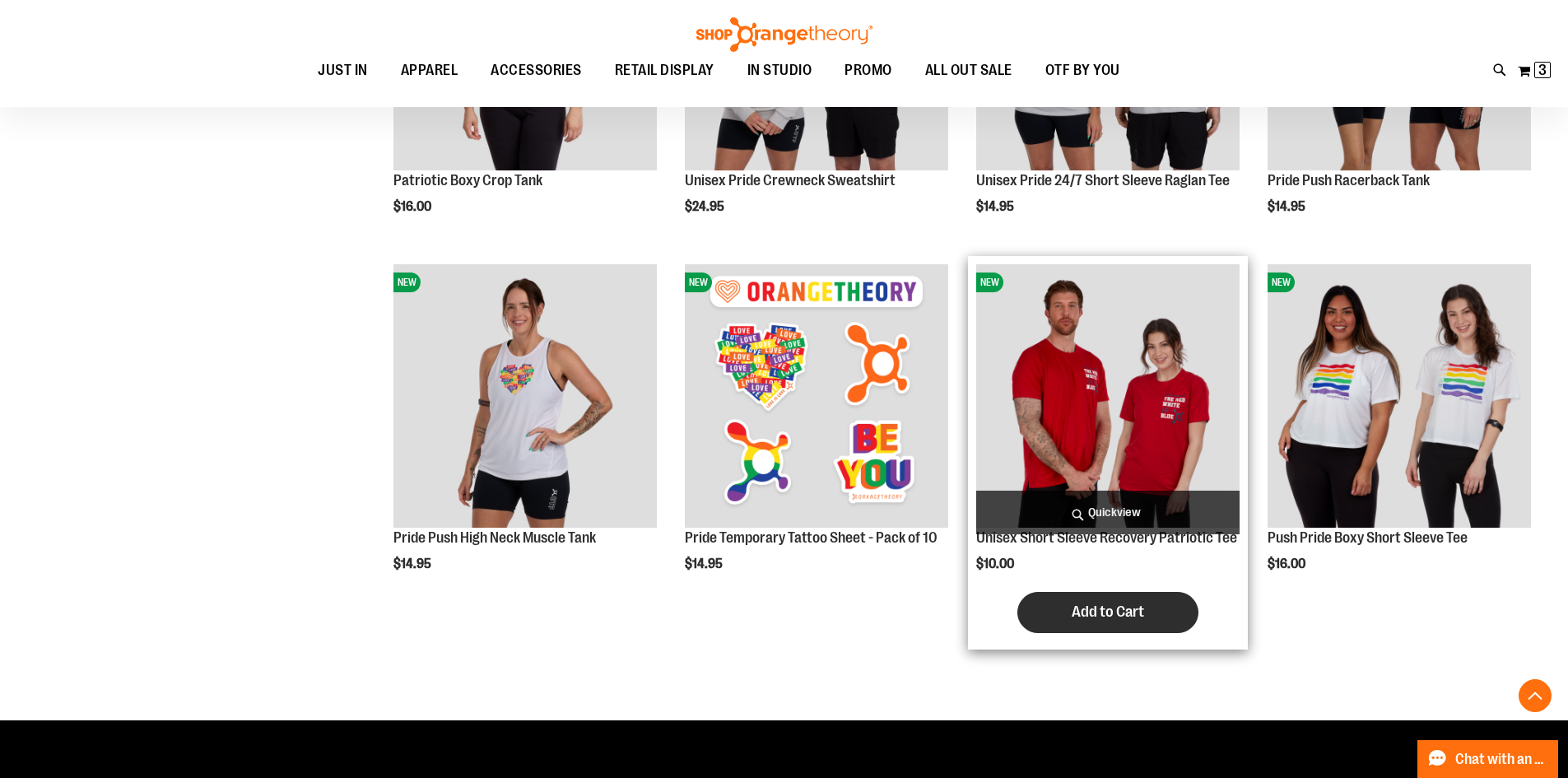 scroll, scrollTop: 411, scrollLeft: 0, axis: vertical 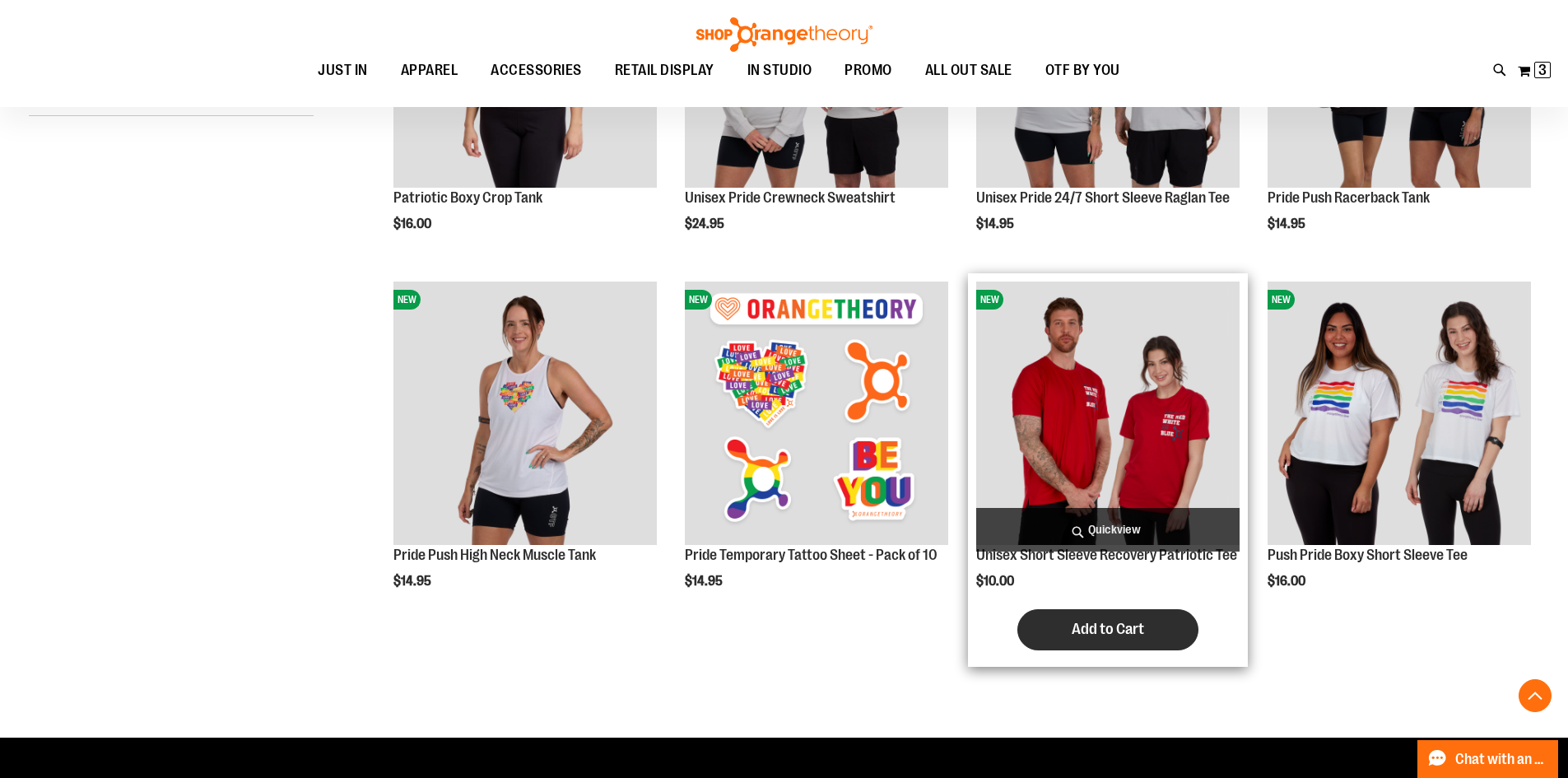 type on "**********" 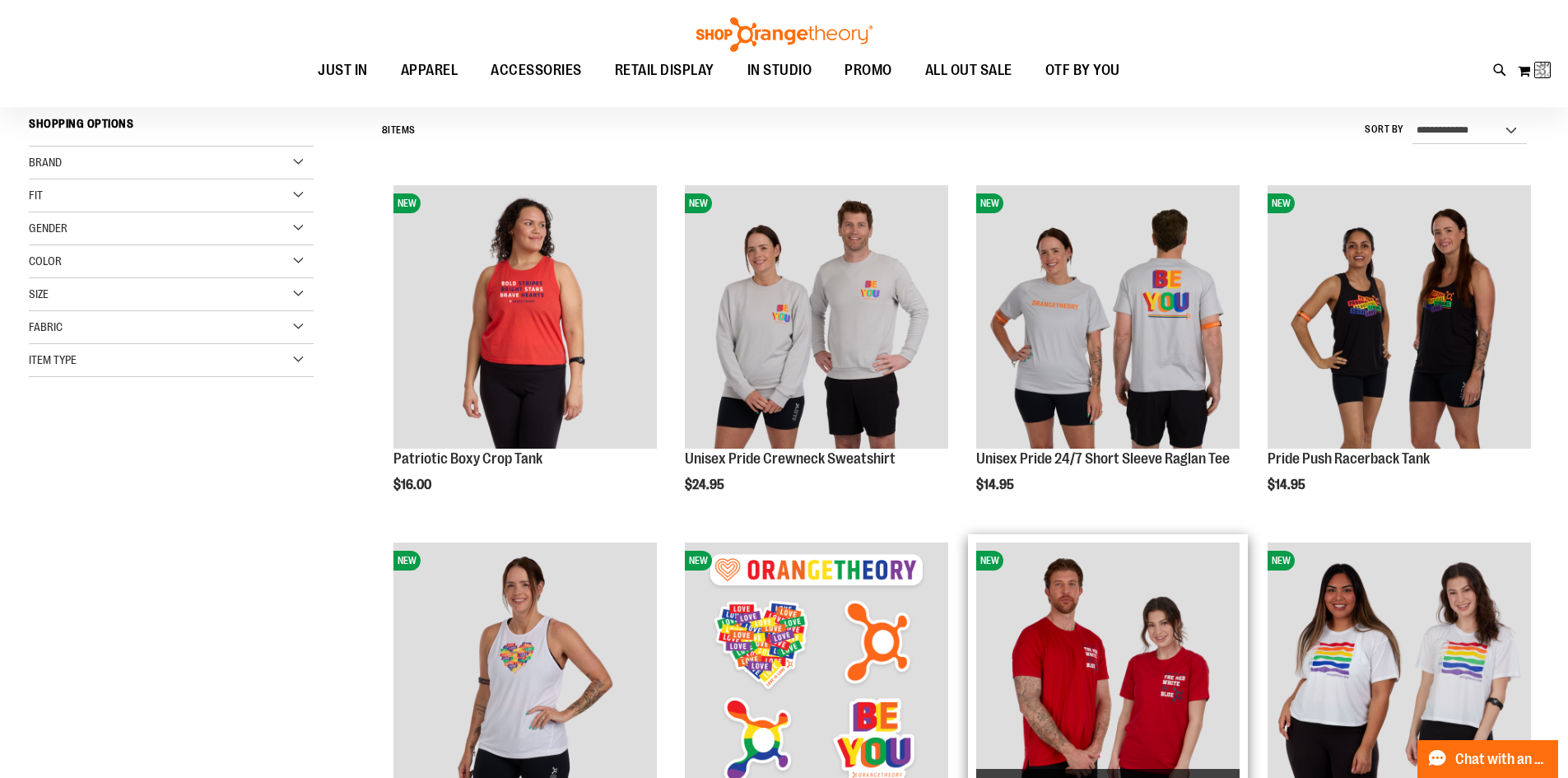 scroll, scrollTop: 0, scrollLeft: 0, axis: both 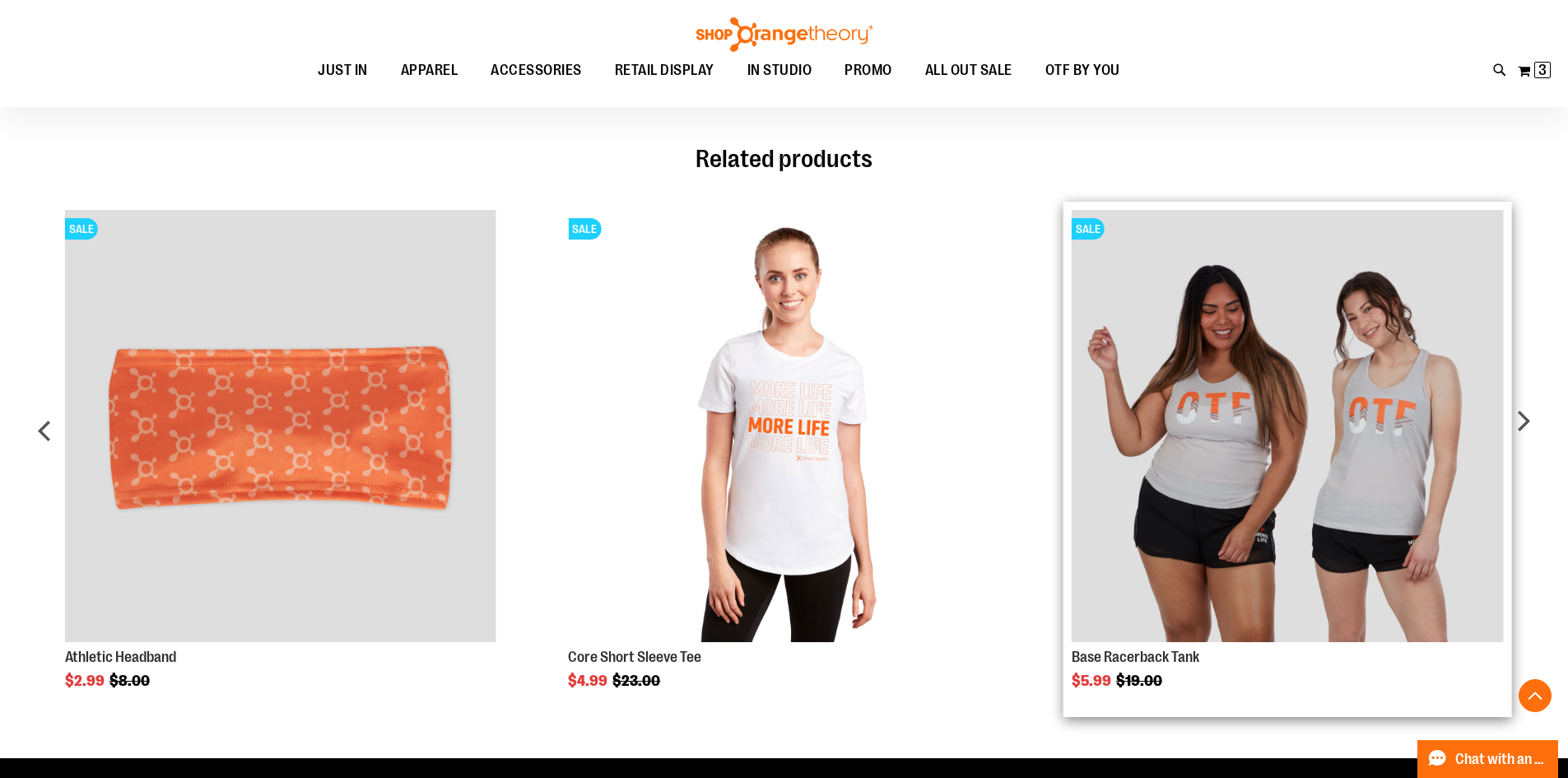 type on "**********" 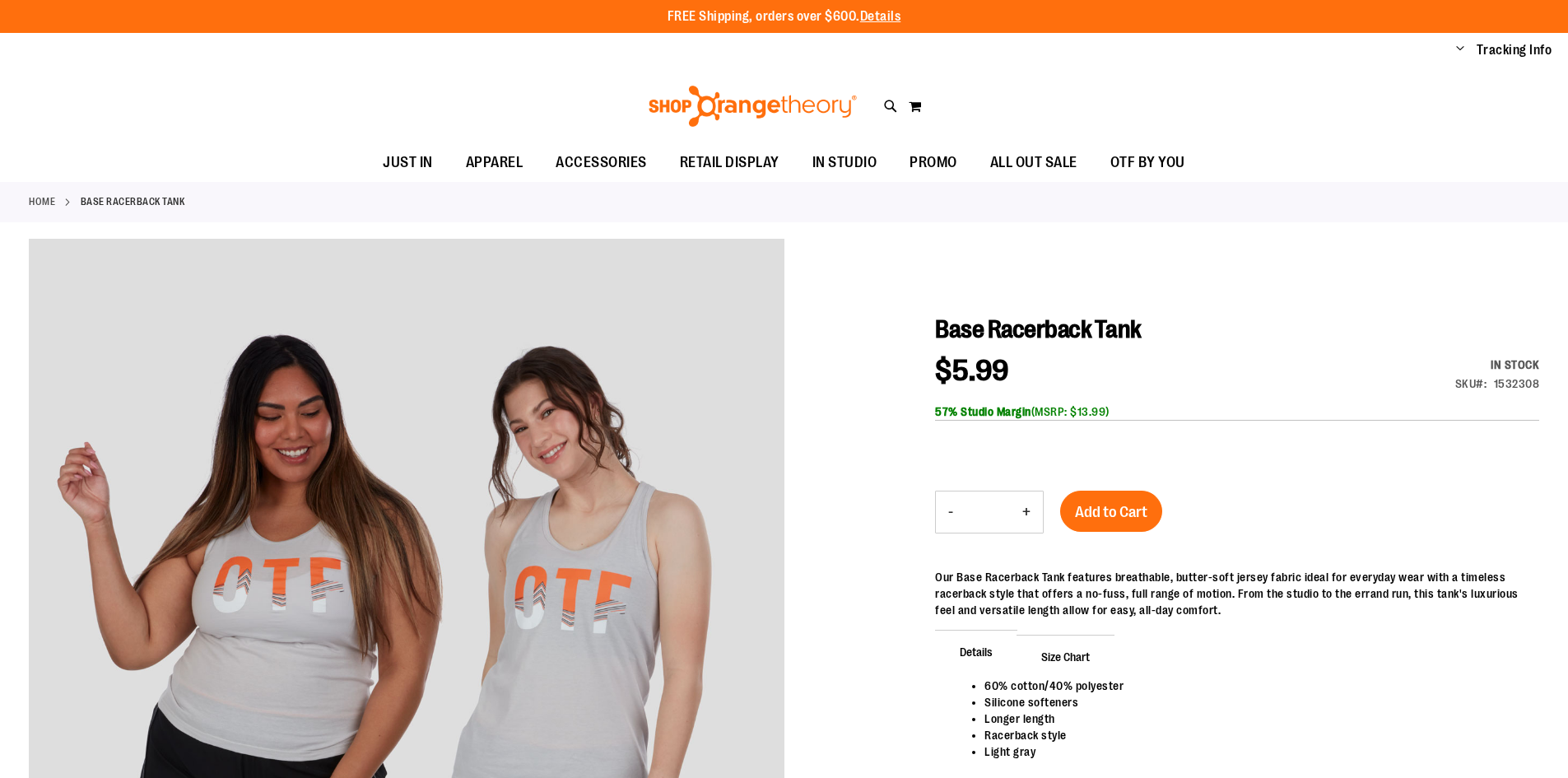 scroll, scrollTop: 0, scrollLeft: 0, axis: both 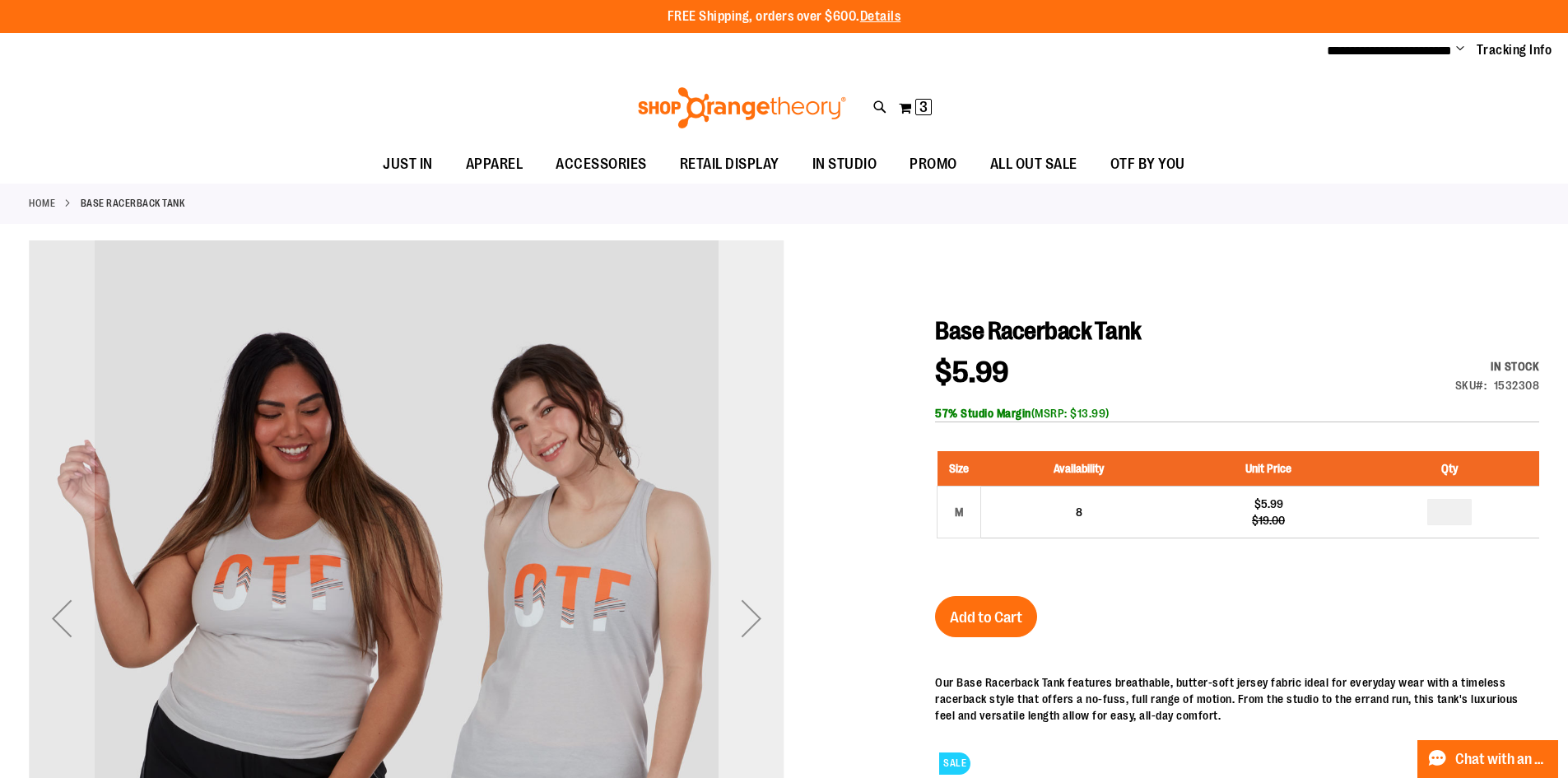 type on "**********" 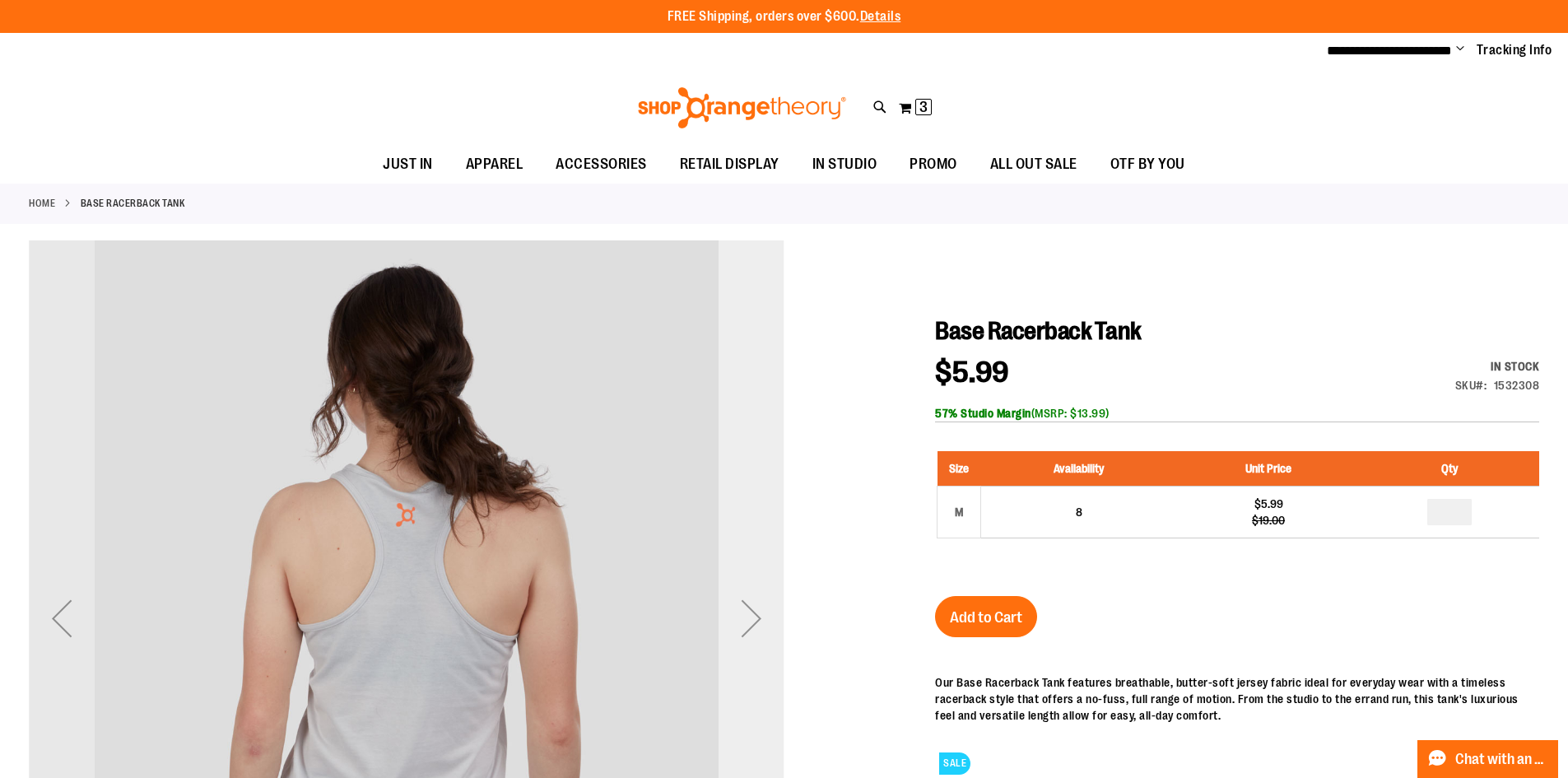 click at bounding box center (751, 618) 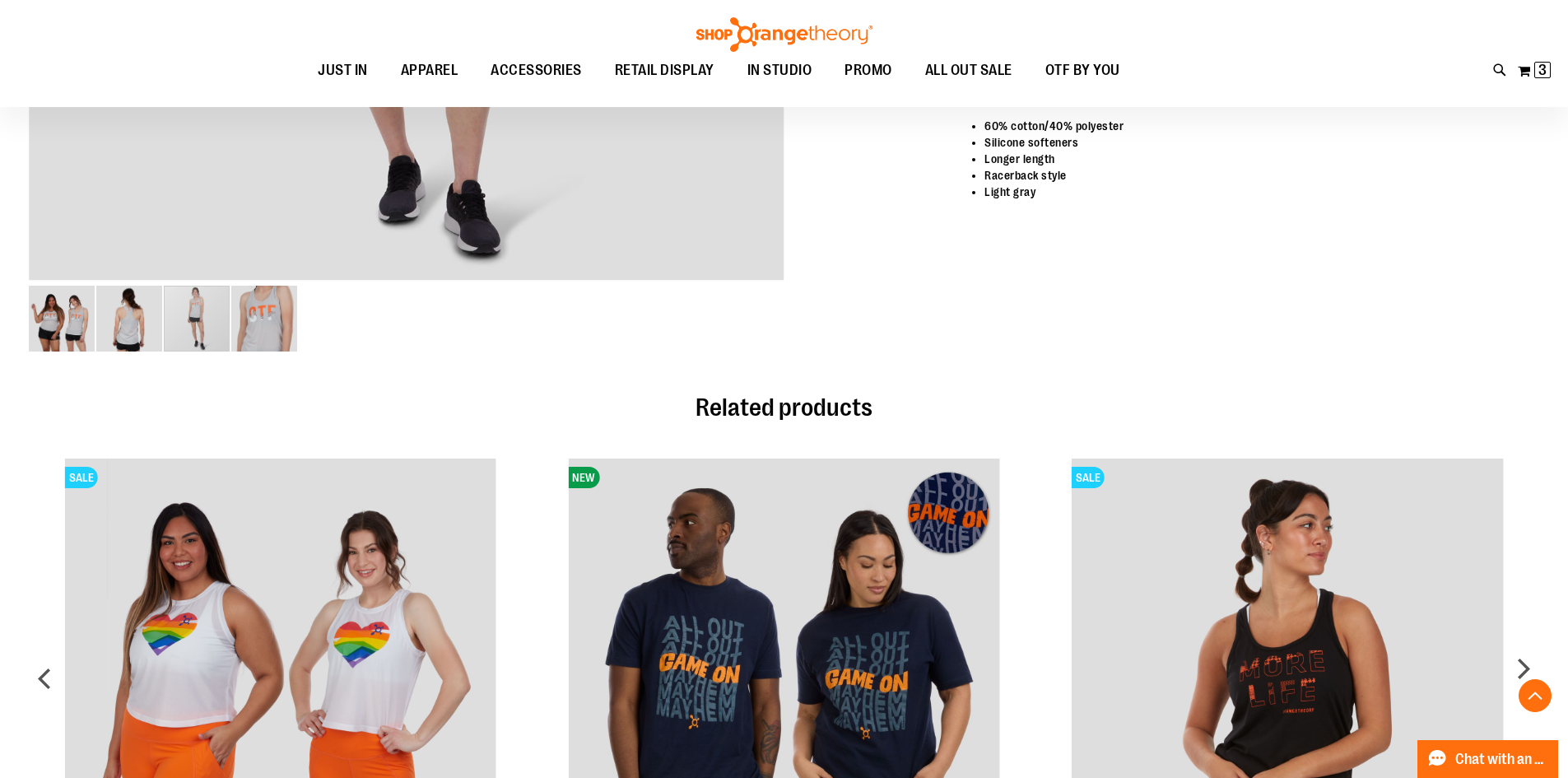 scroll, scrollTop: 740, scrollLeft: 0, axis: vertical 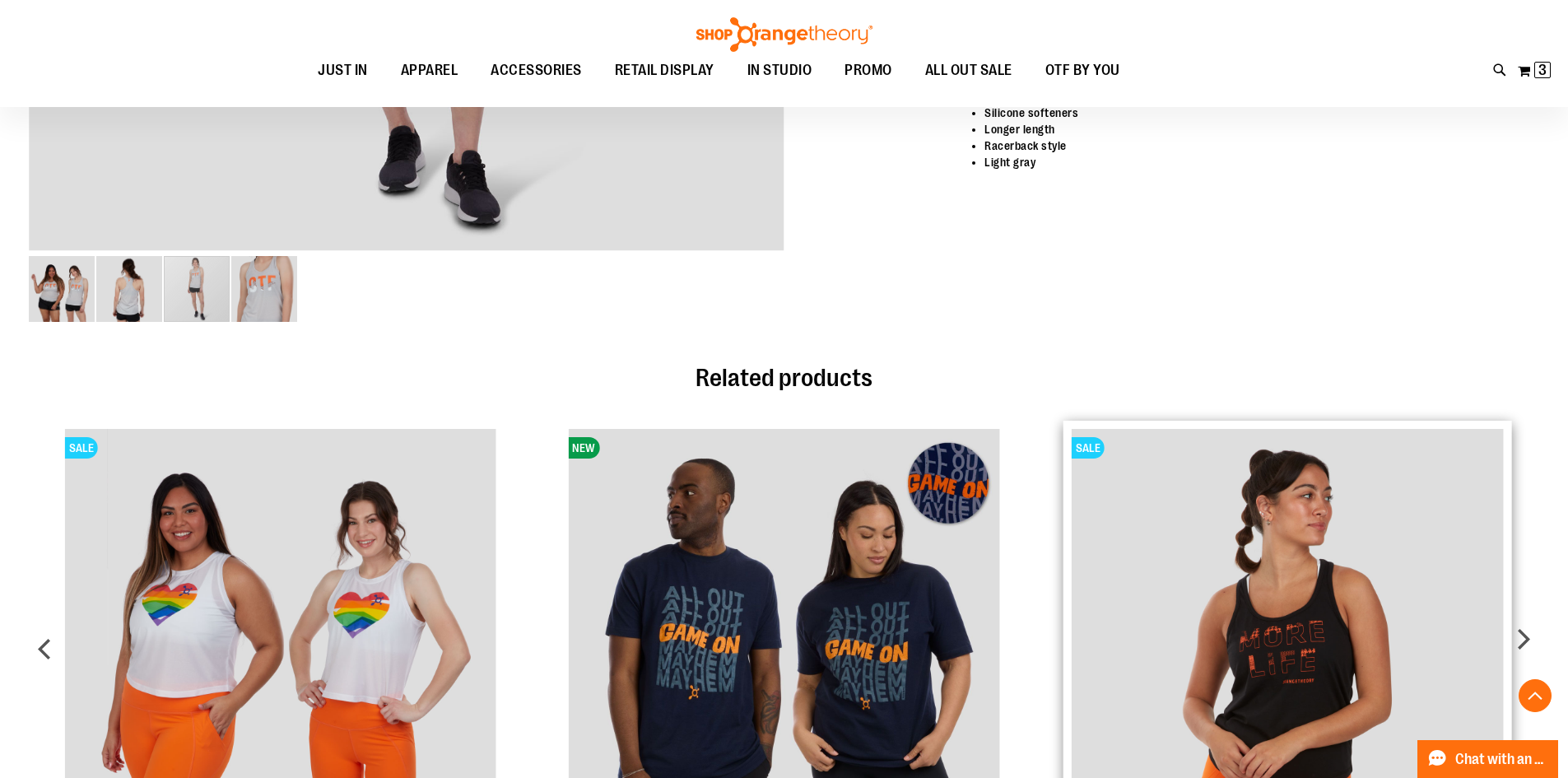 click at bounding box center [1287, 645] 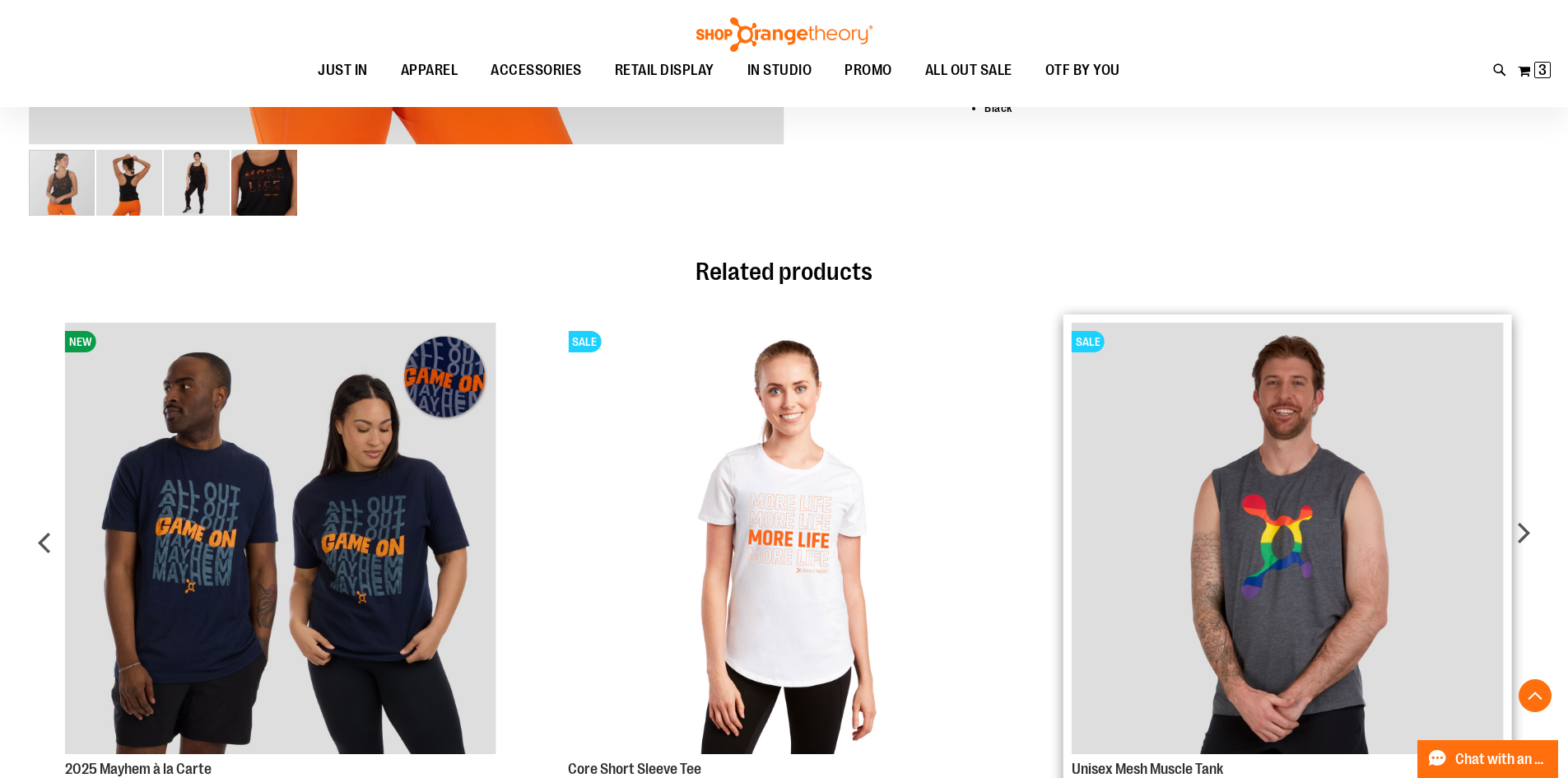 scroll, scrollTop: 834, scrollLeft: 0, axis: vertical 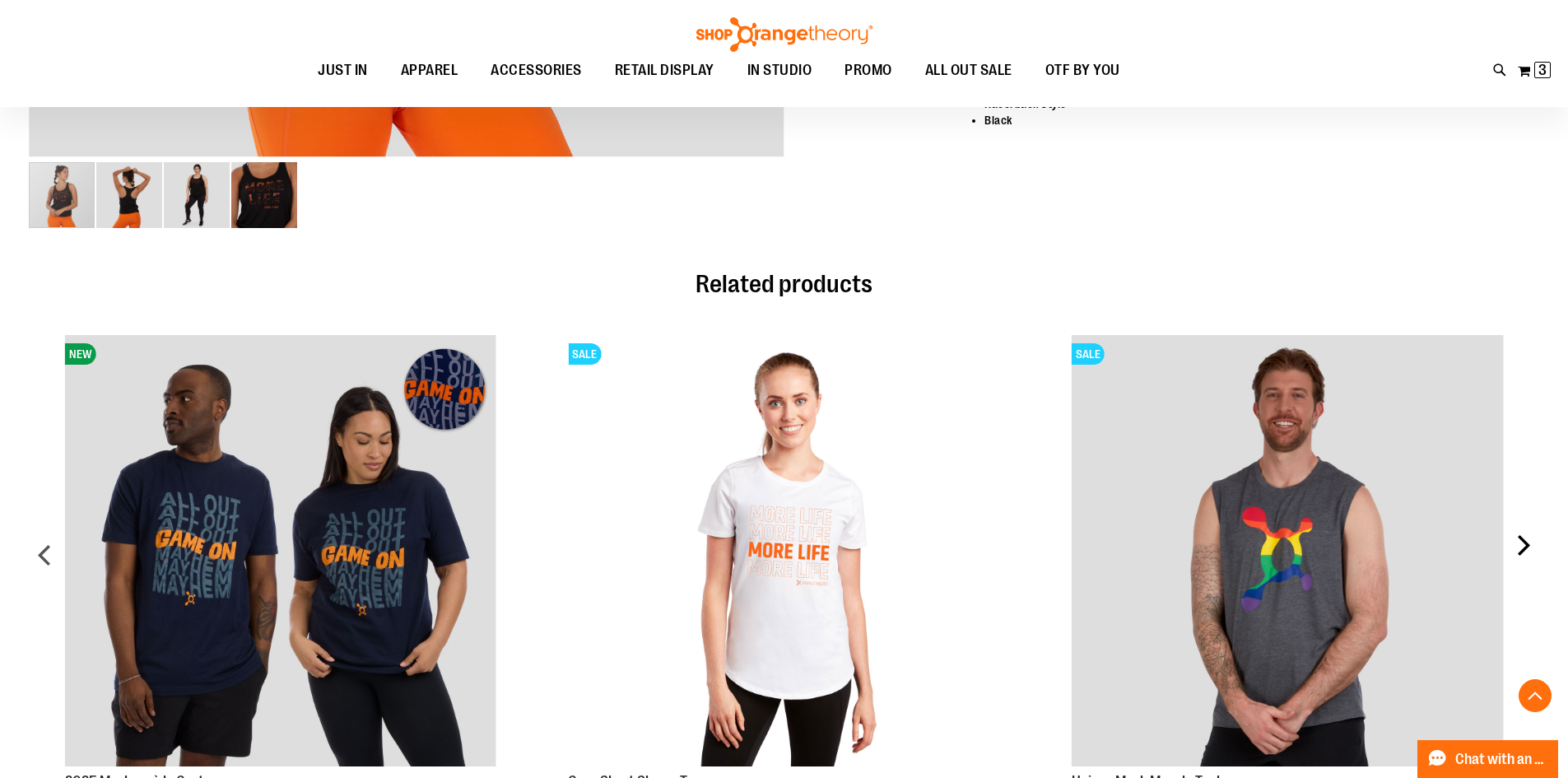type on "**********" 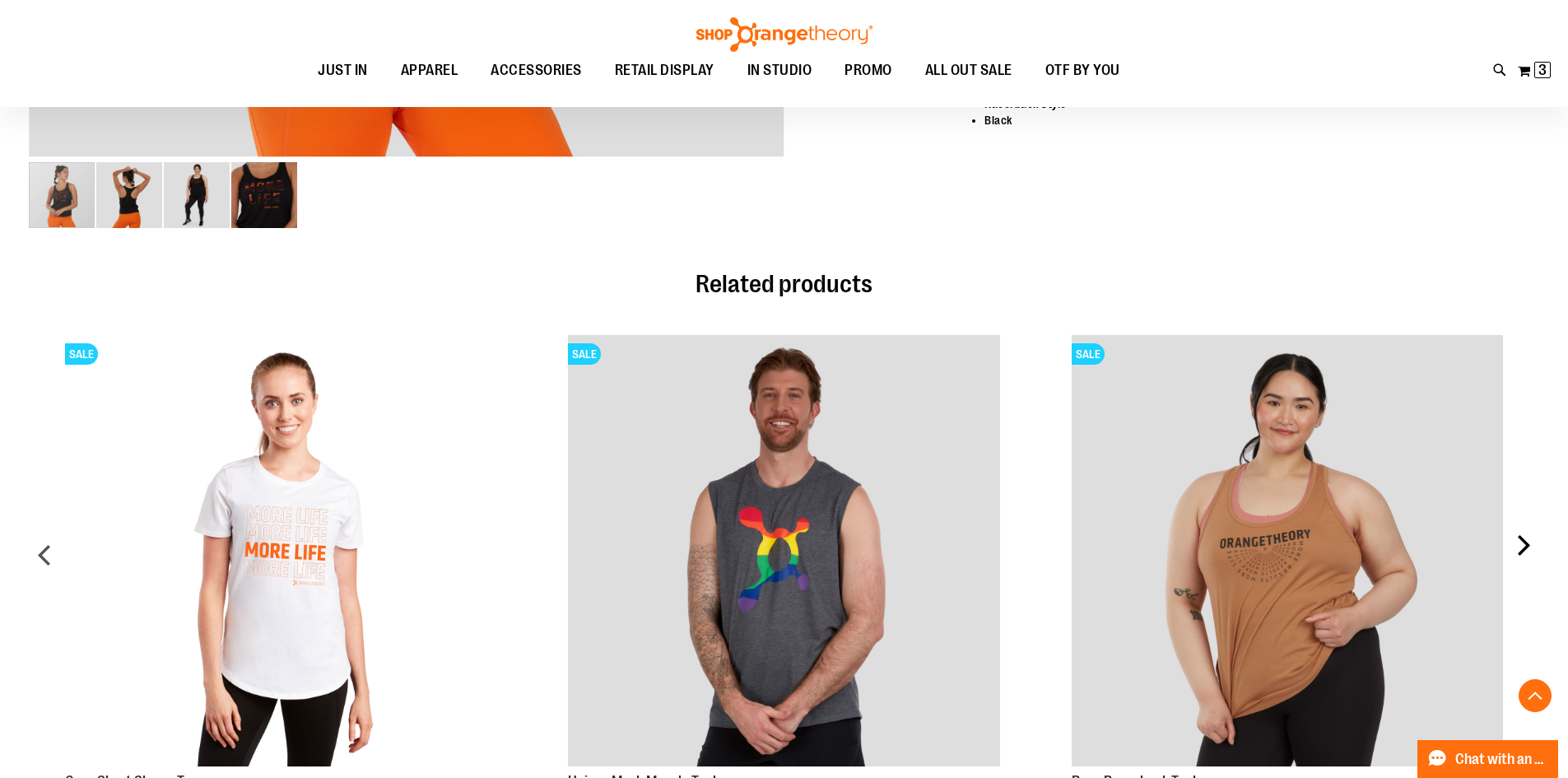 click on "next" at bounding box center [1523, 561] 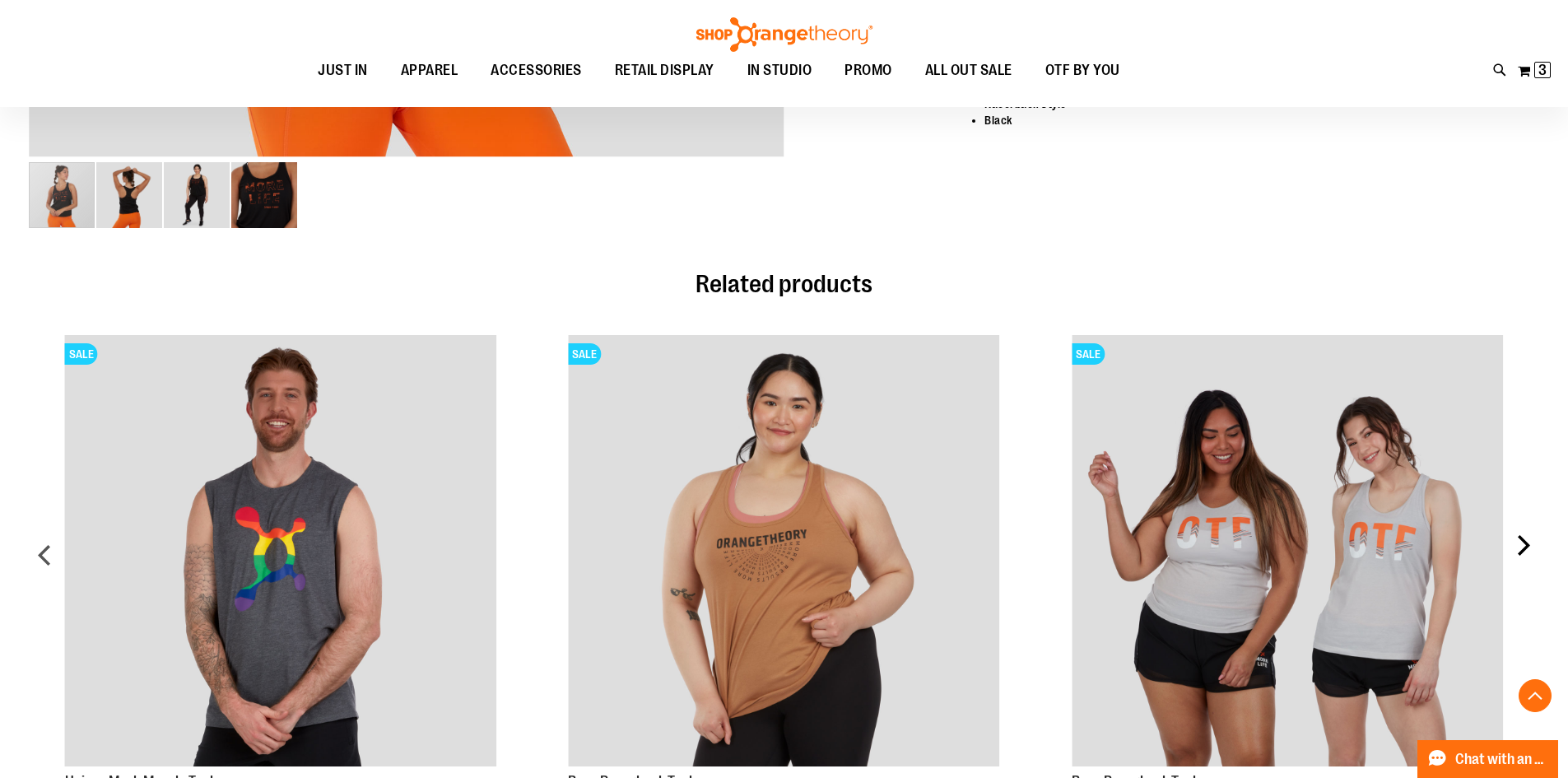 click on "next" at bounding box center [1523, 561] 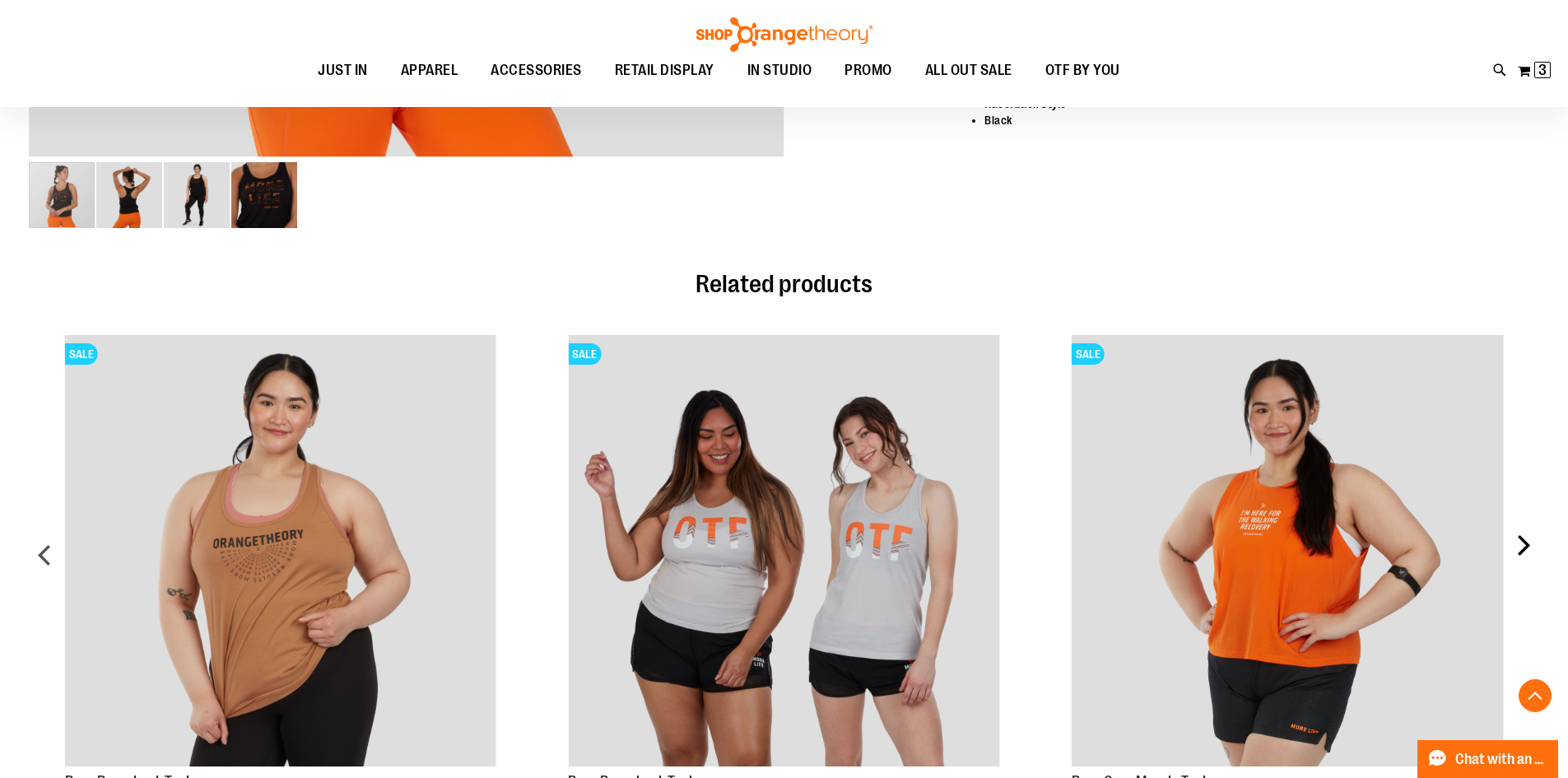 click on "next" at bounding box center (1523, 561) 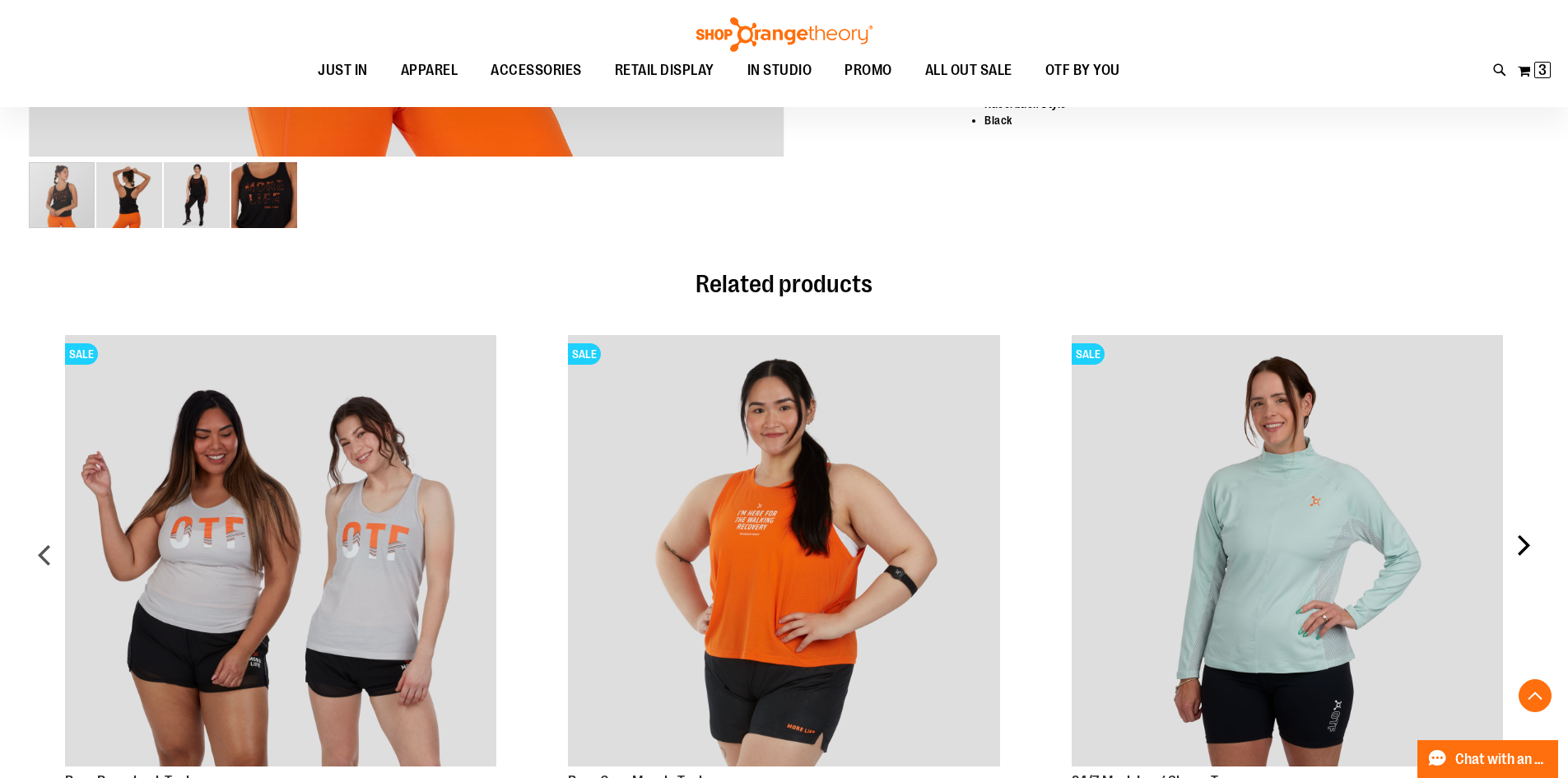 click on "next" at bounding box center (1523, 561) 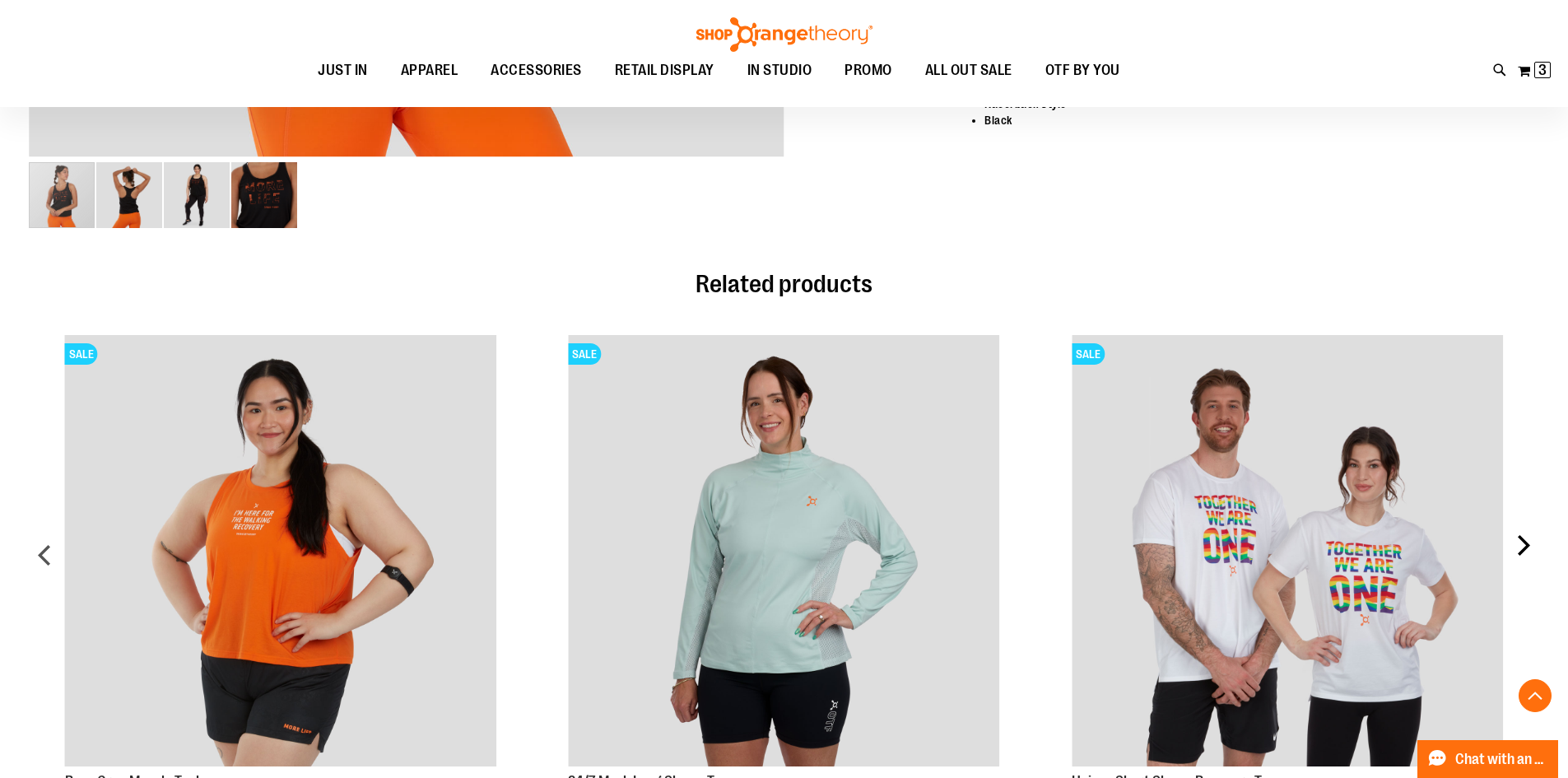 click on "next" at bounding box center (1523, 561) 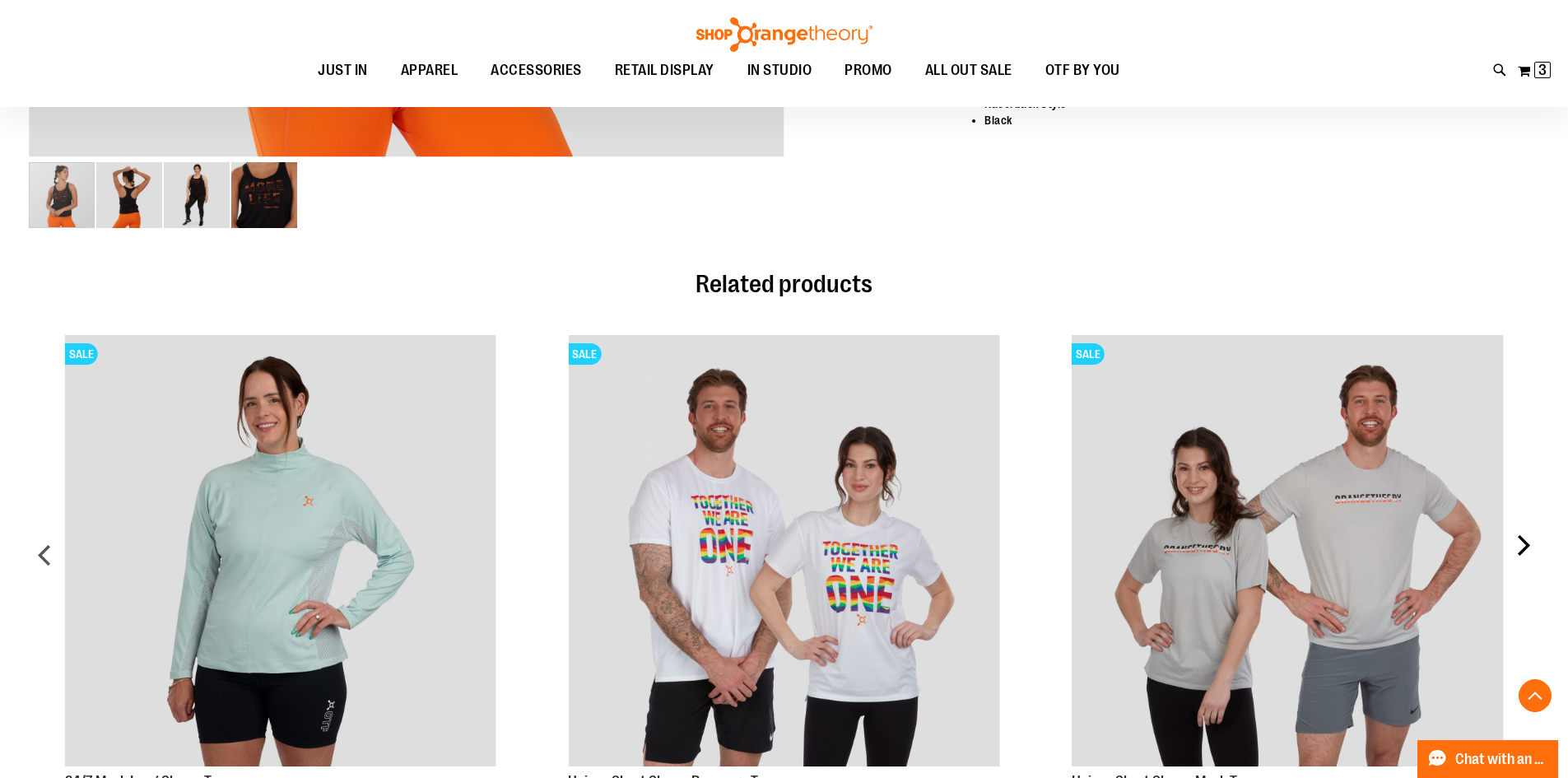 click on "next" at bounding box center (1523, 561) 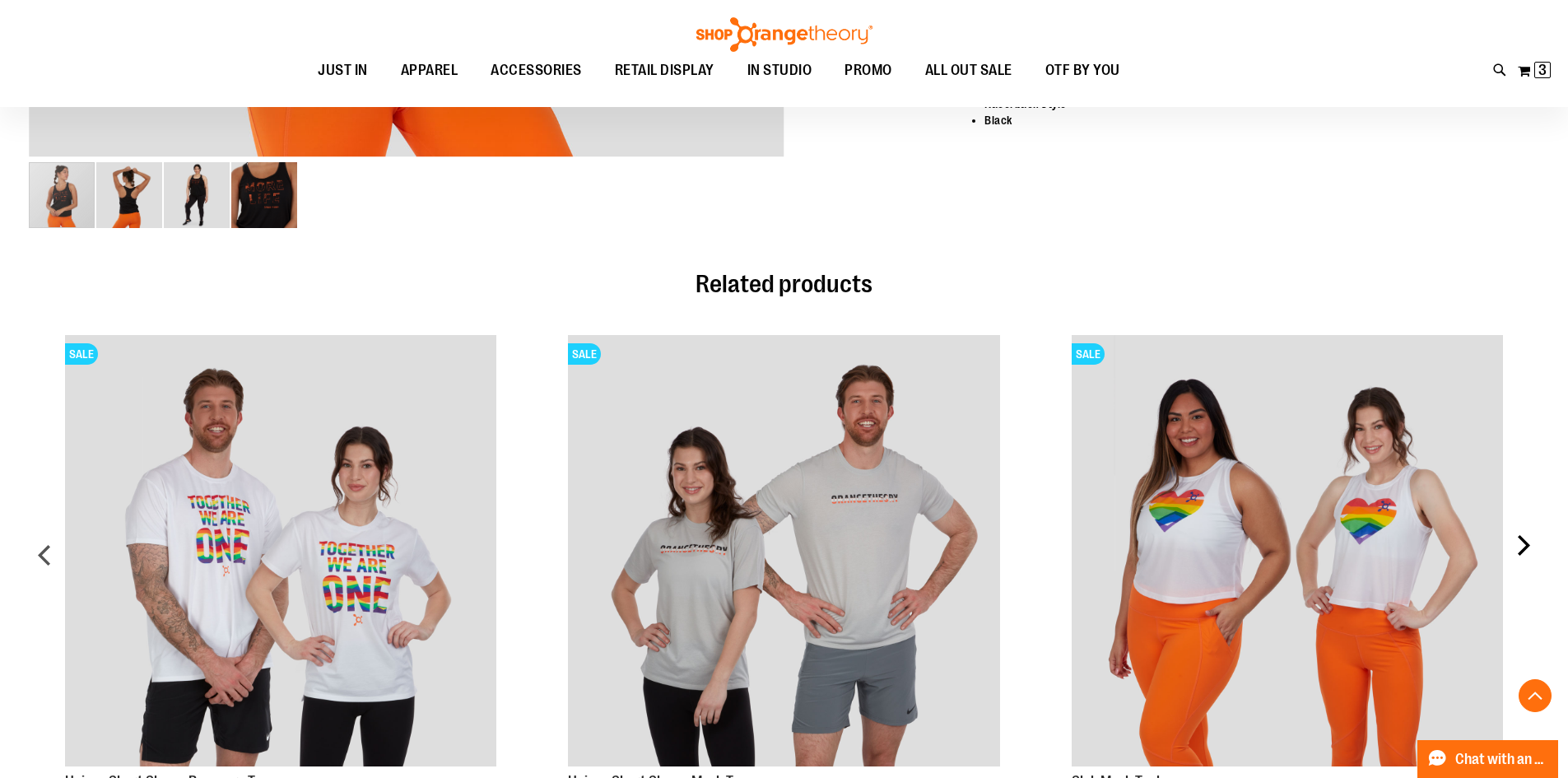 click on "next" at bounding box center (1523, 561) 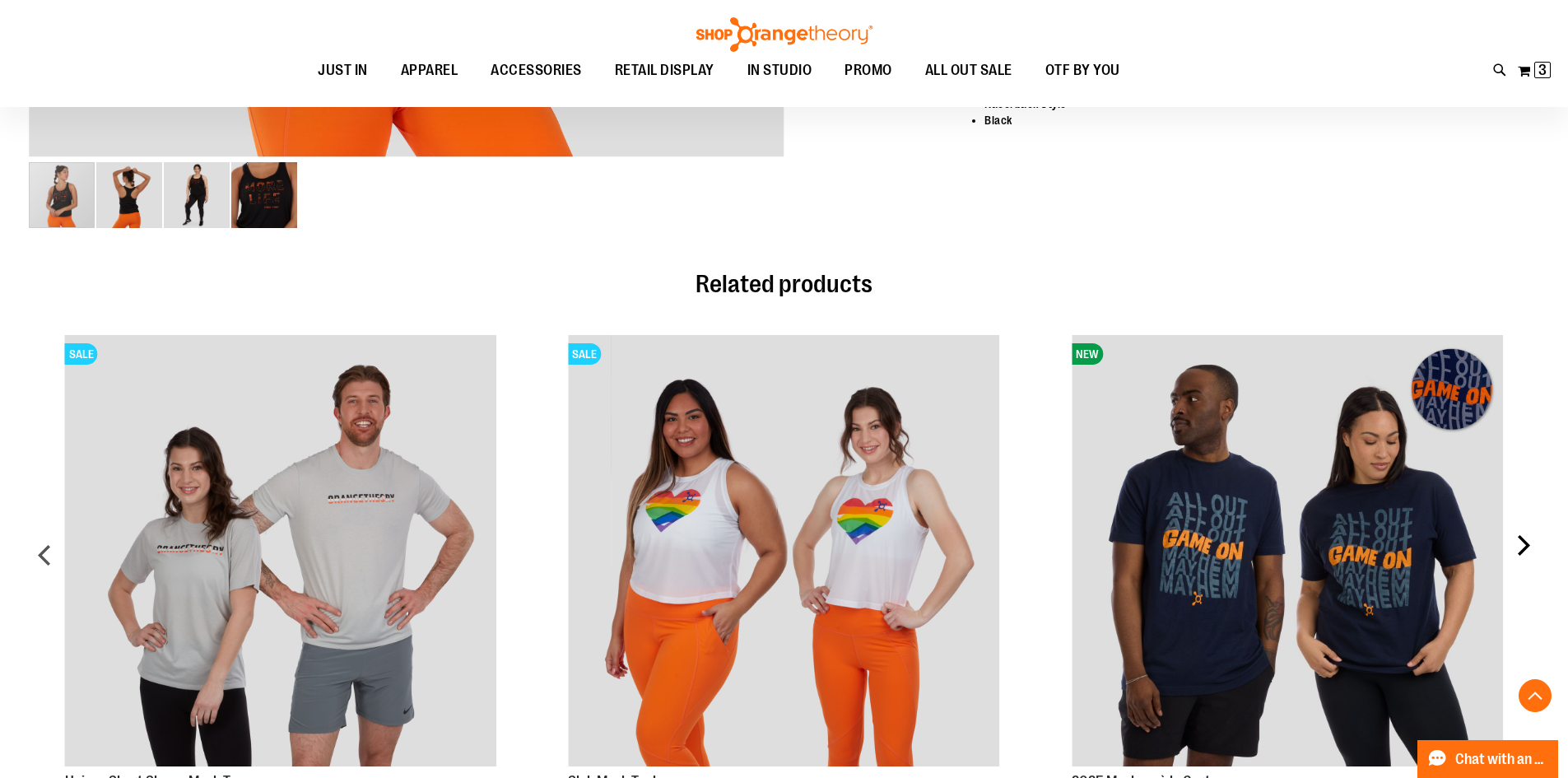 click on "next" at bounding box center [1523, 561] 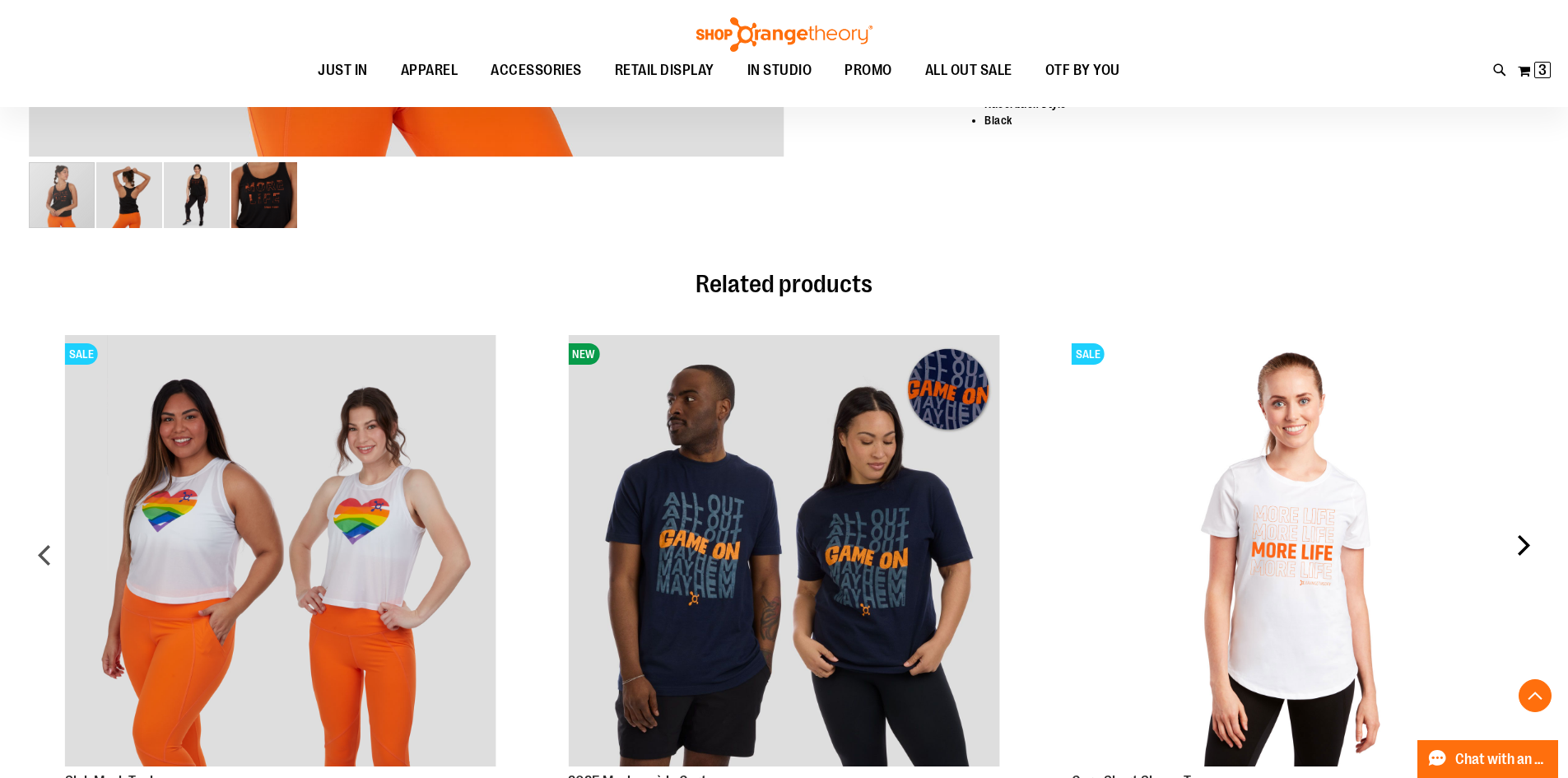 click on "next" at bounding box center (1523, 561) 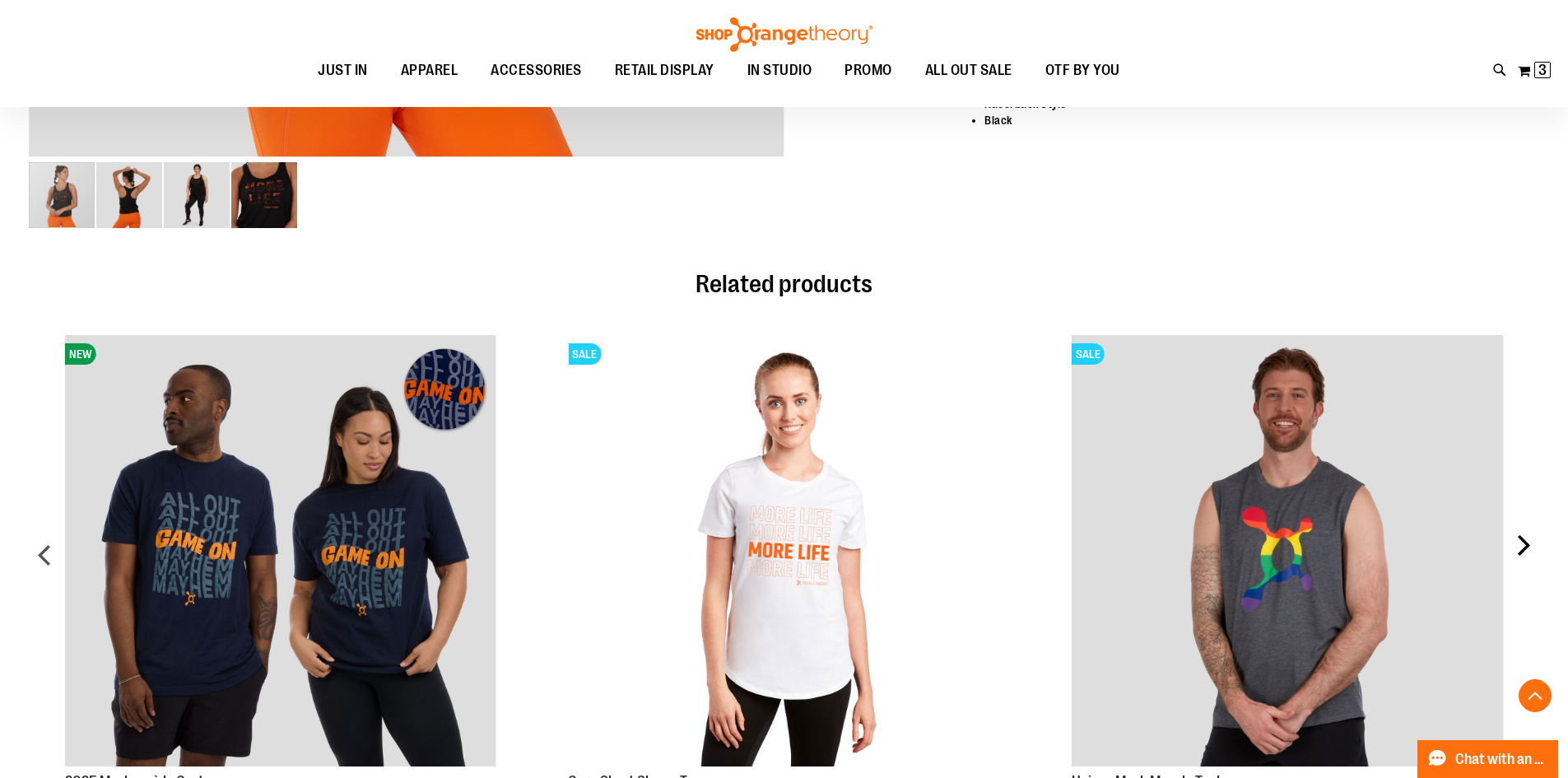 click on "next" at bounding box center [1523, 561] 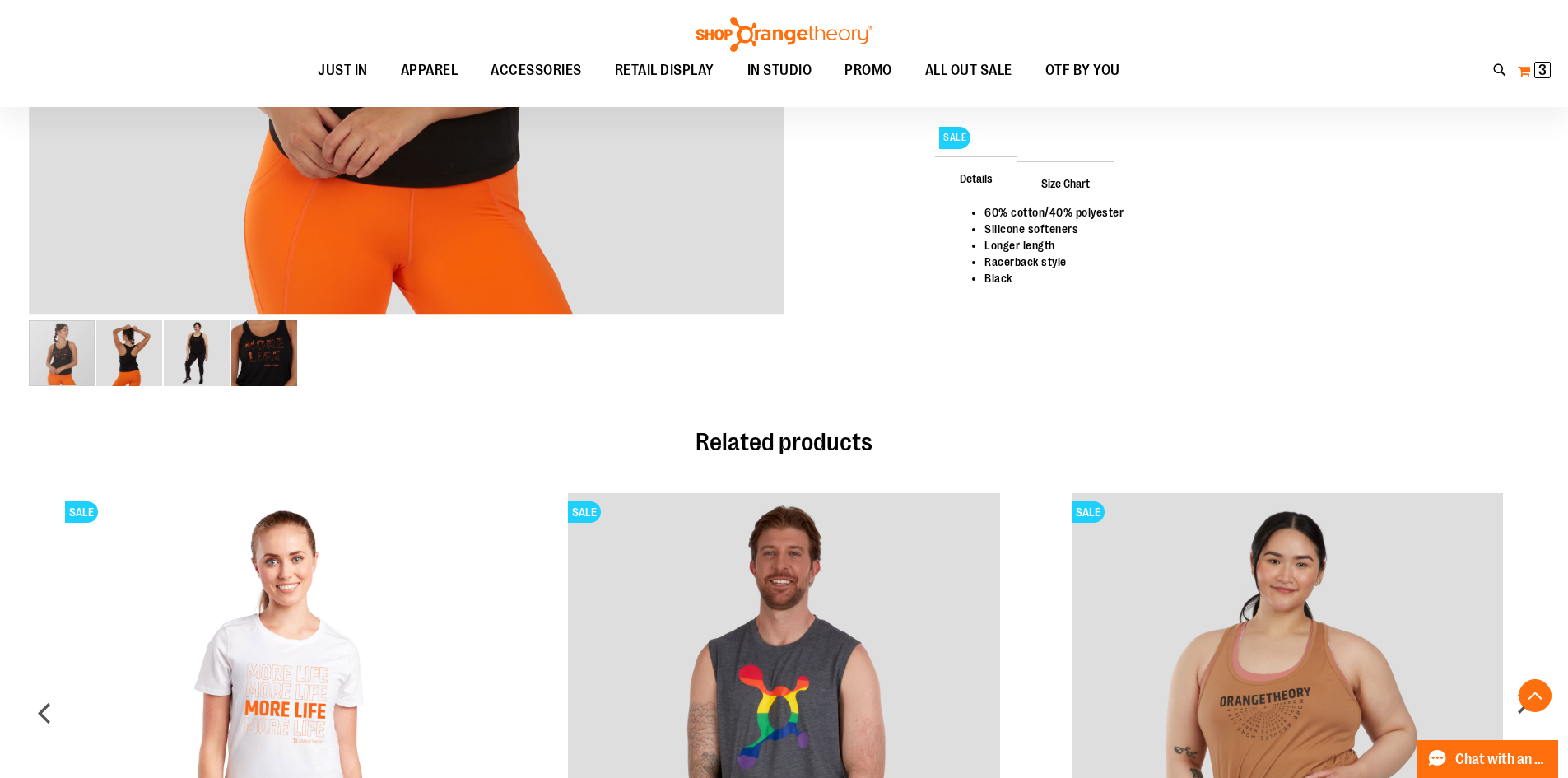 scroll, scrollTop: 669, scrollLeft: 0, axis: vertical 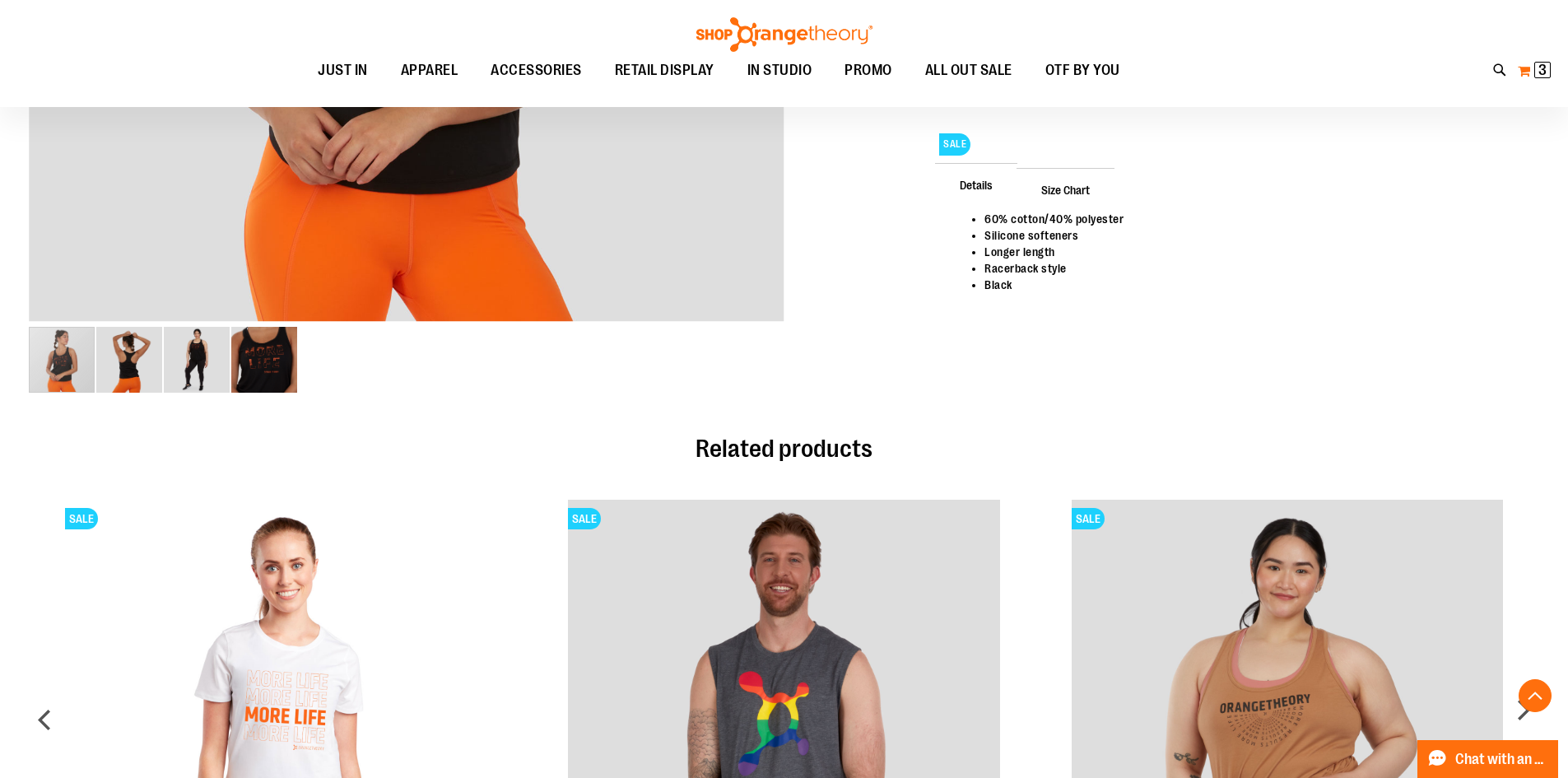 click on "3" at bounding box center [1542, 70] 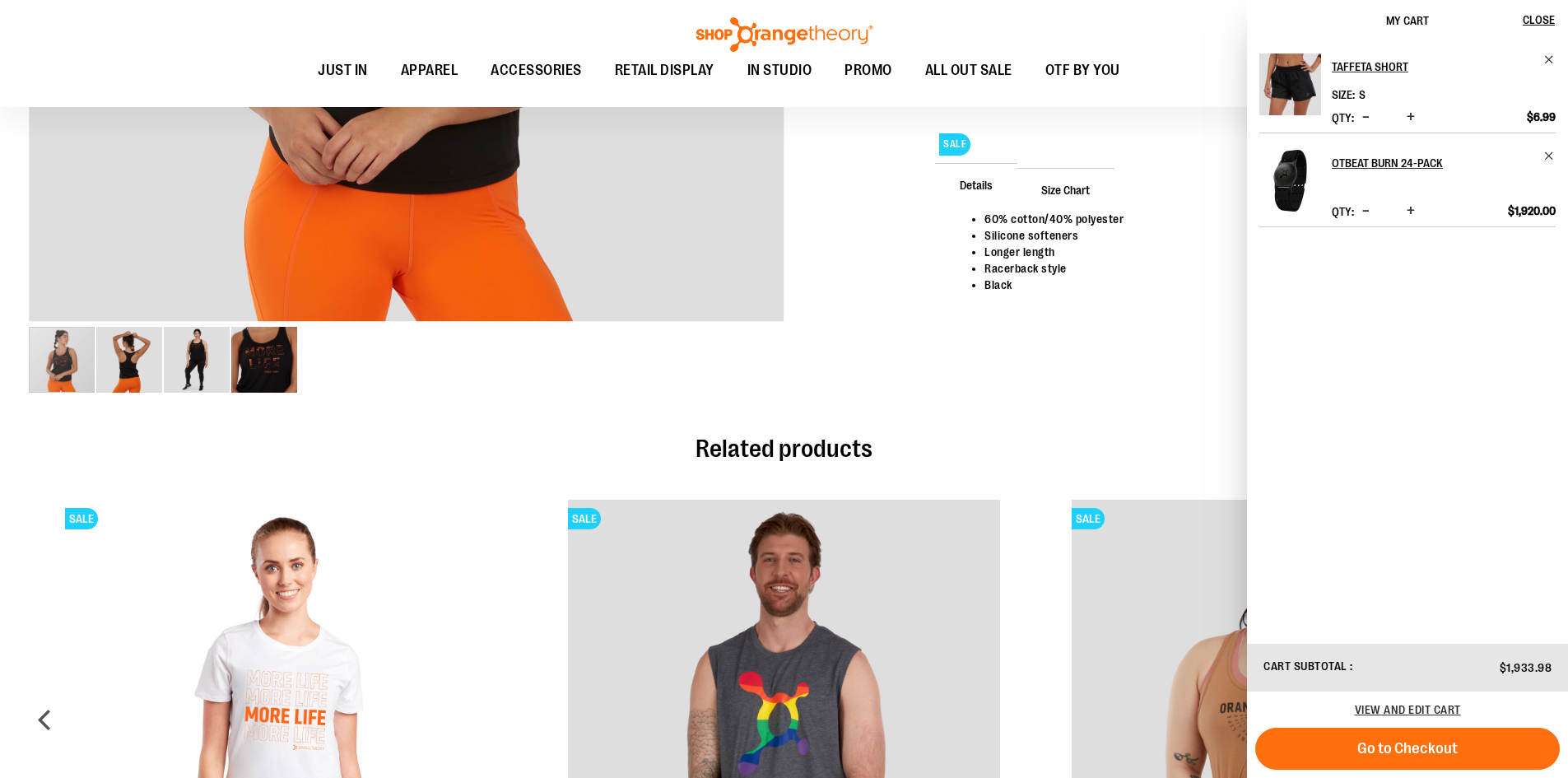 click at bounding box center (1366, 117) 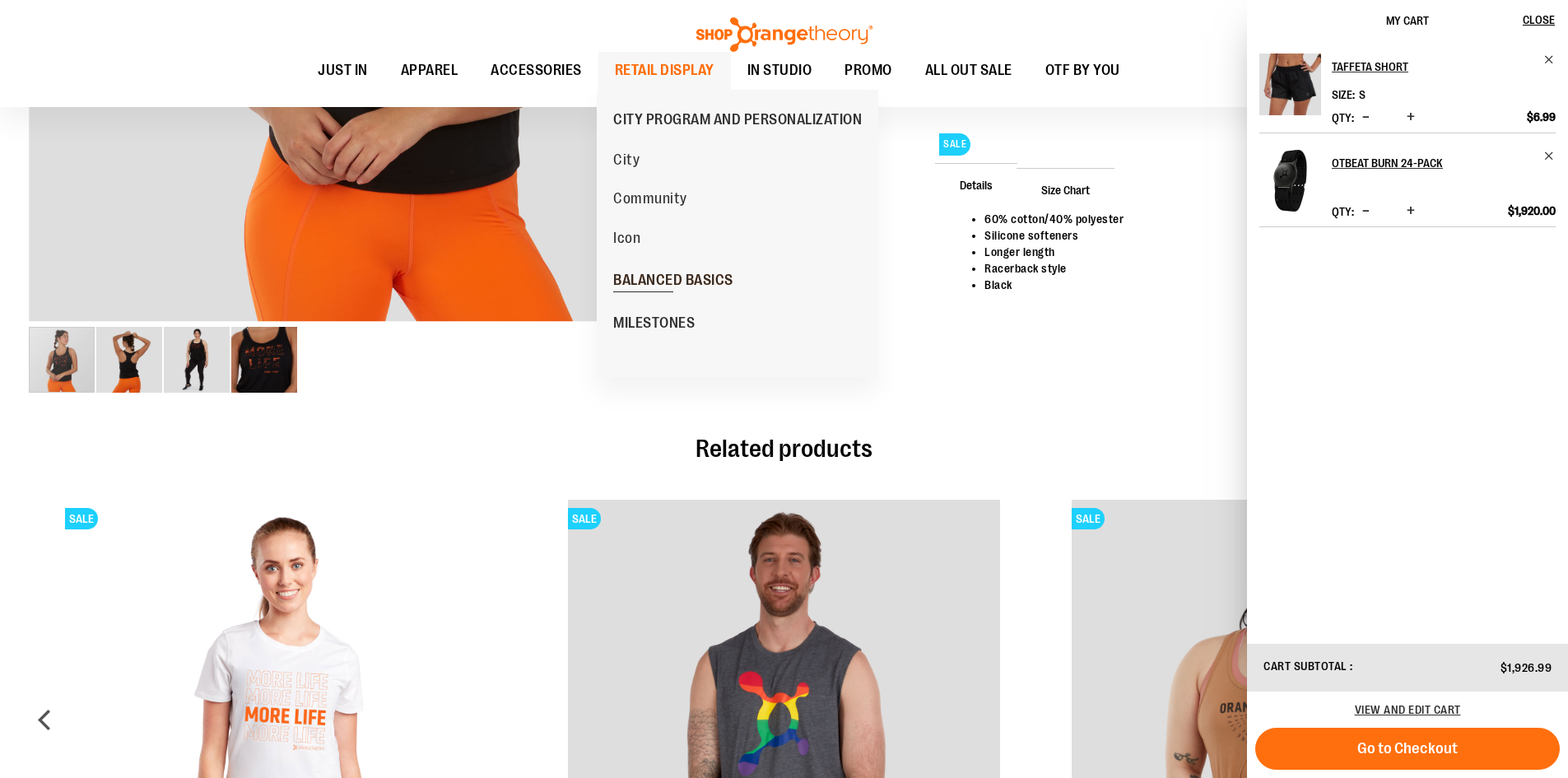 click on "BALANCED BASICS" at bounding box center (673, 282) 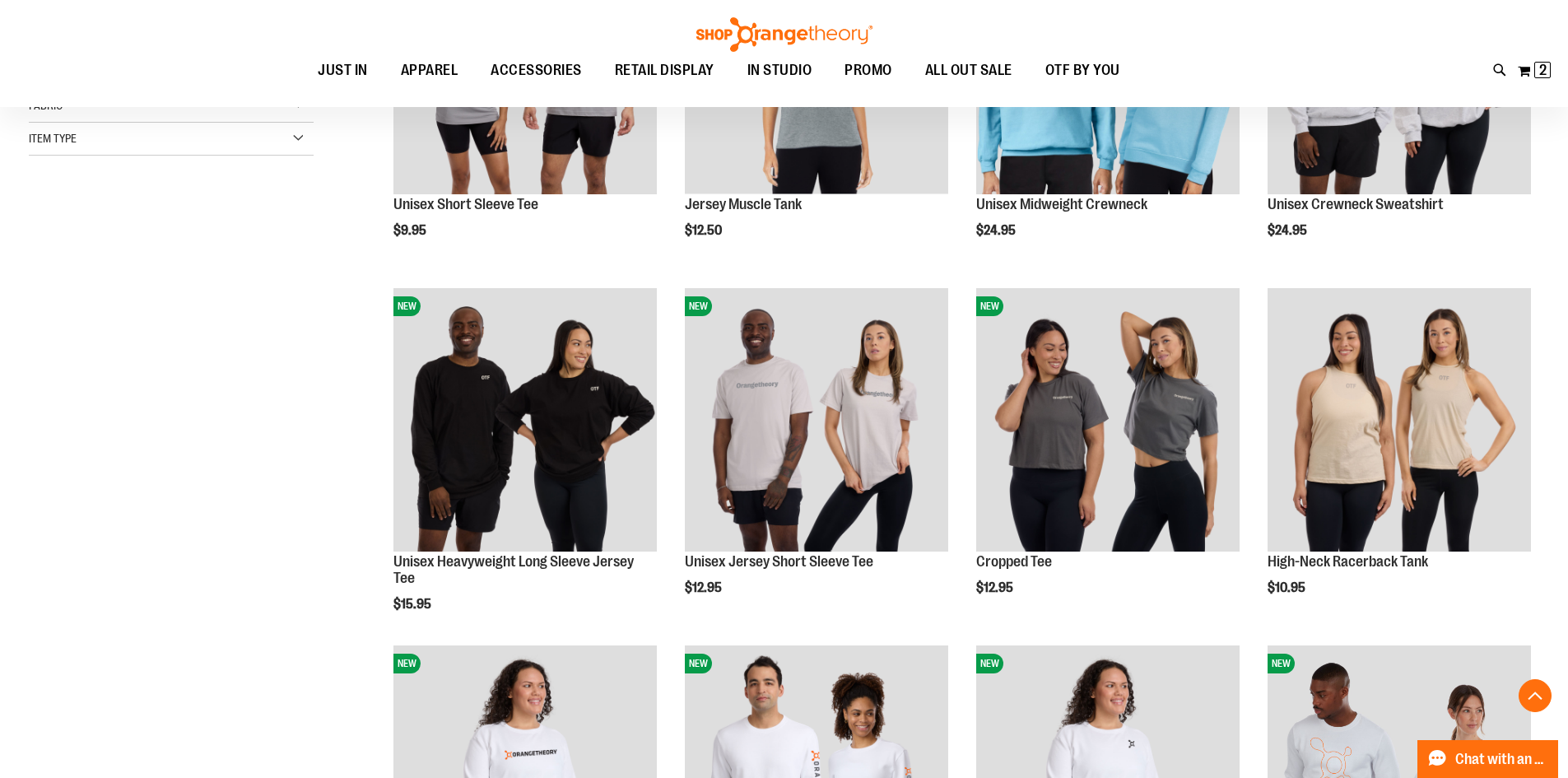 scroll, scrollTop: 411, scrollLeft: 0, axis: vertical 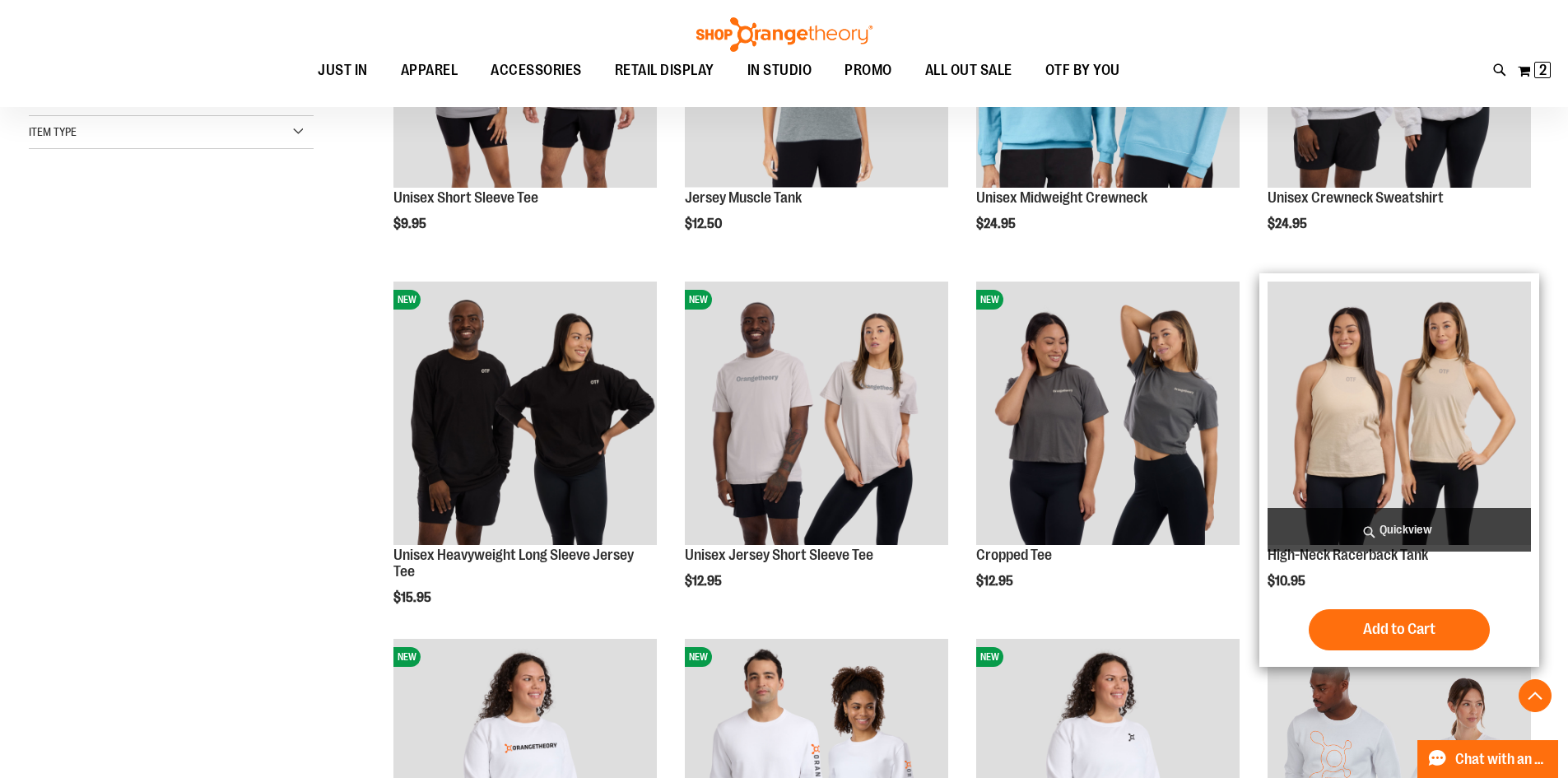type on "**********" 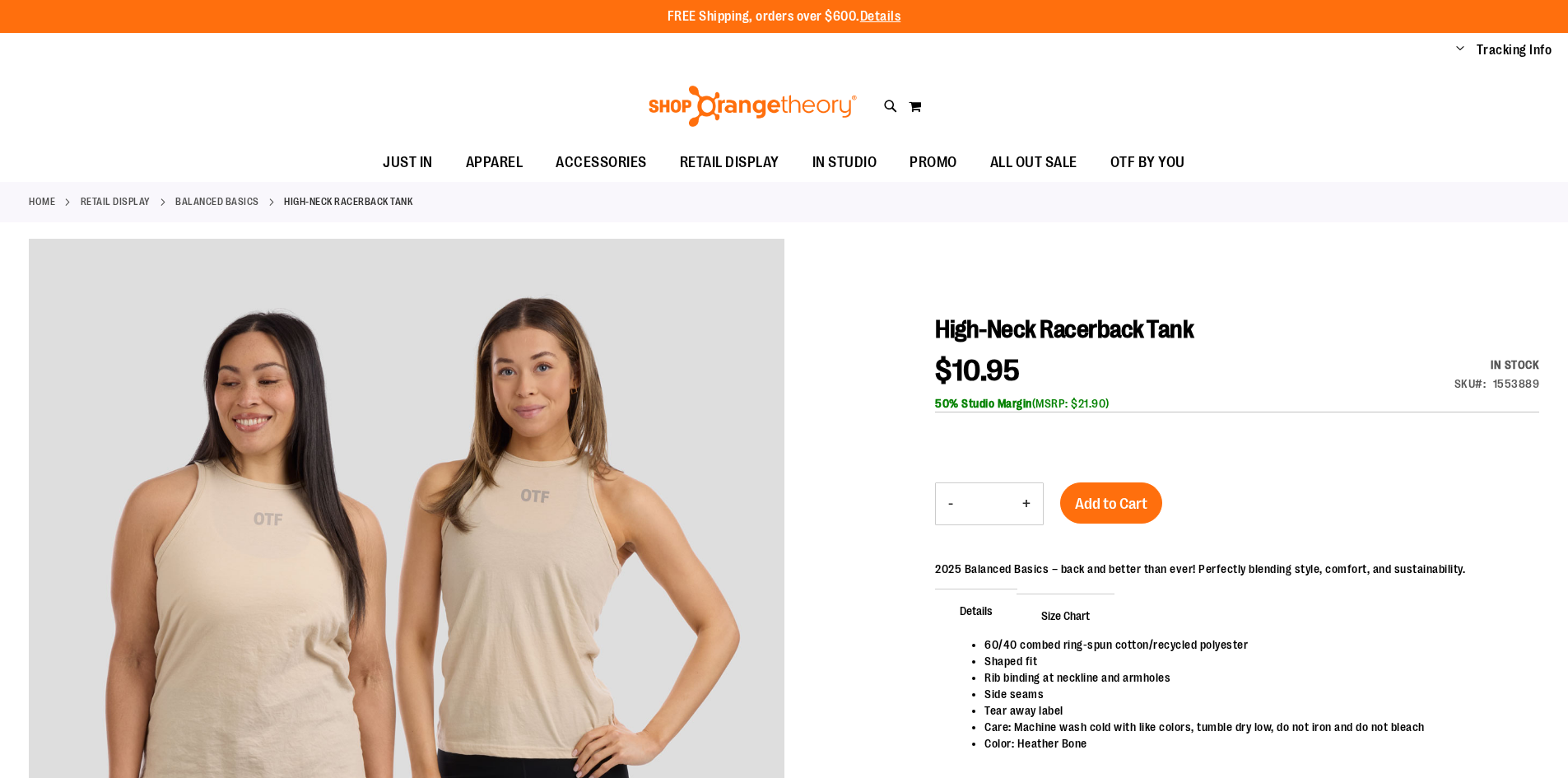 scroll, scrollTop: 0, scrollLeft: 0, axis: both 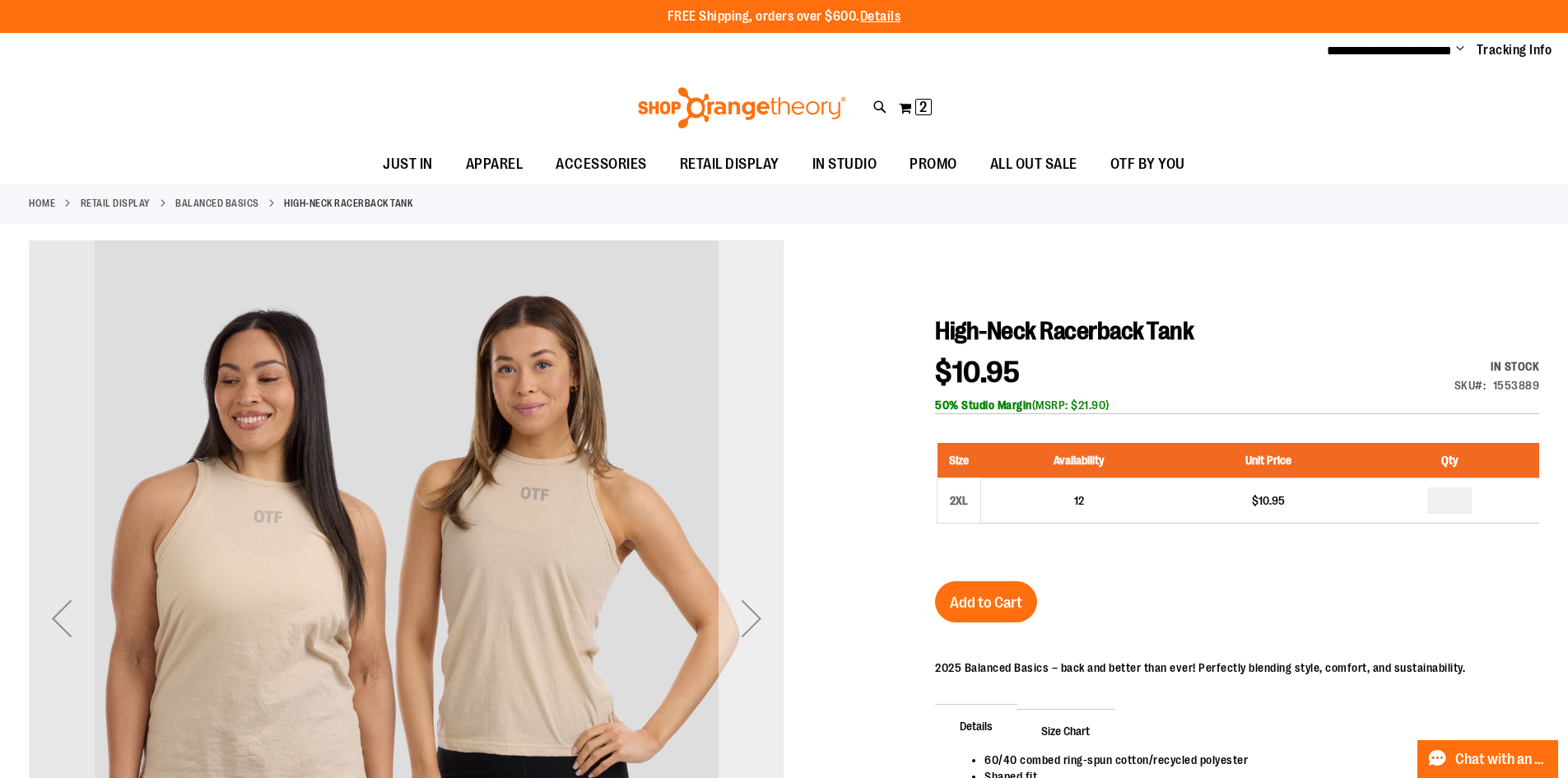 type on "**********" 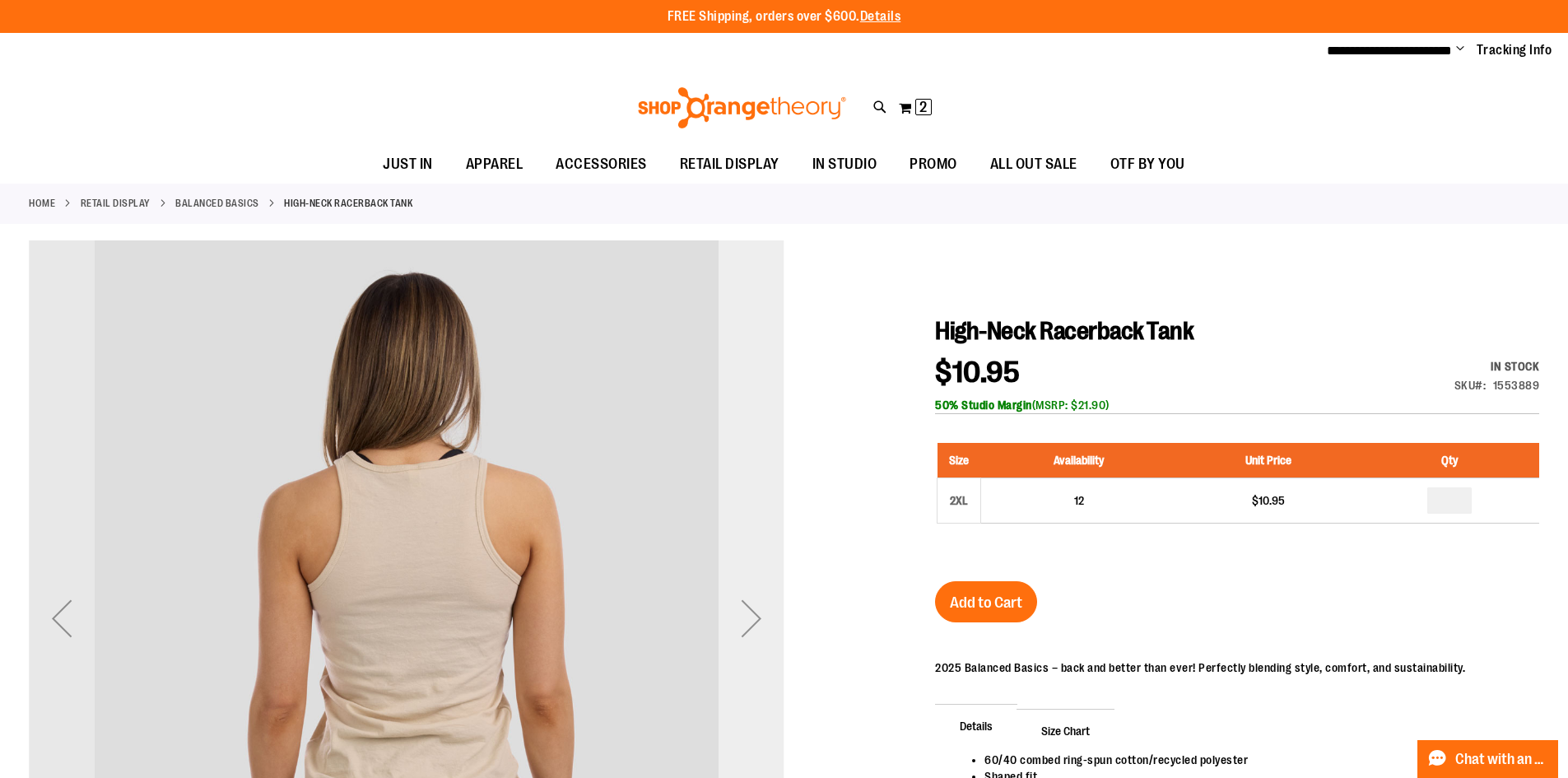 click at bounding box center [751, 618] 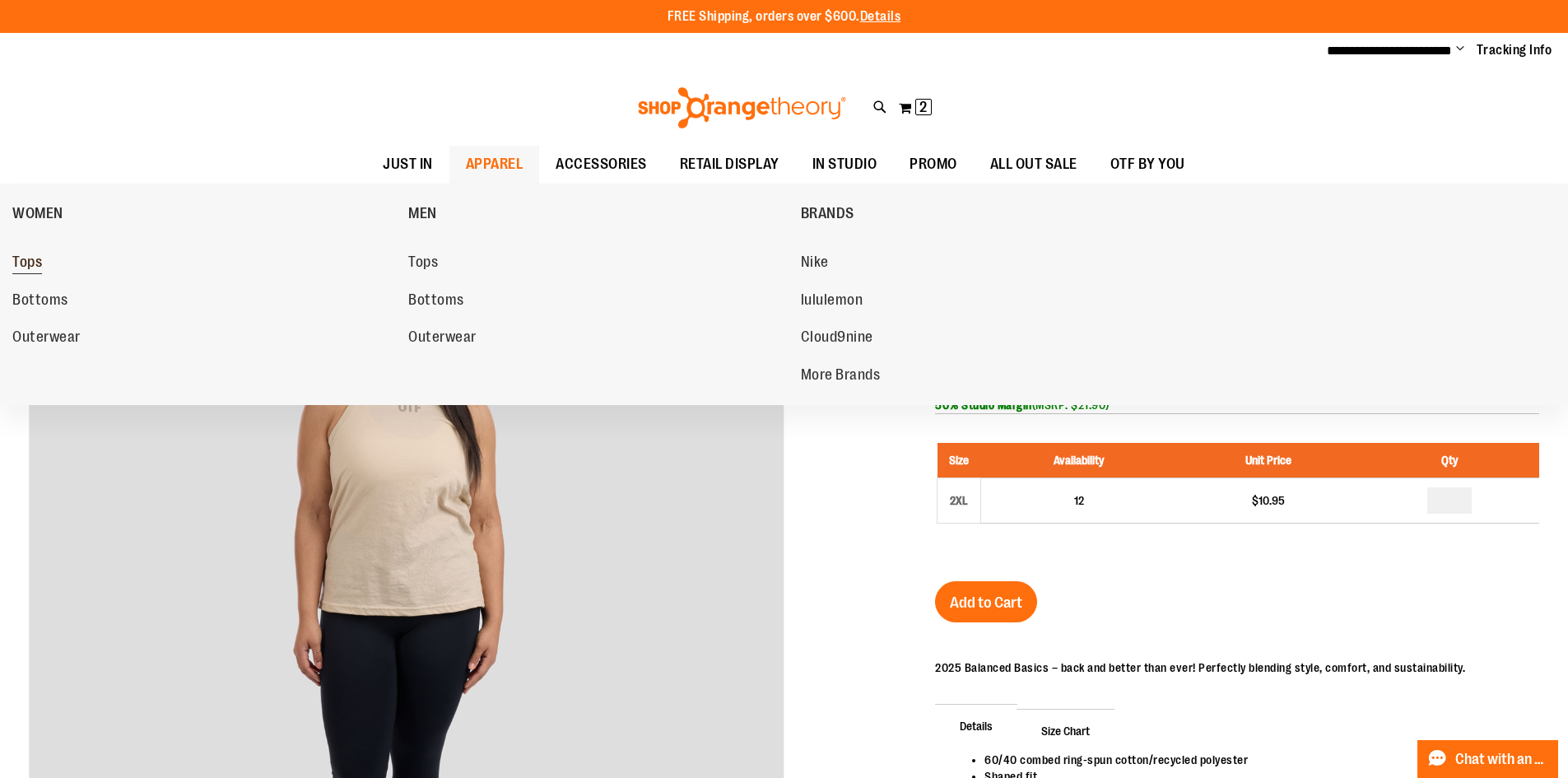 click on "Tops" at bounding box center (27, 263) 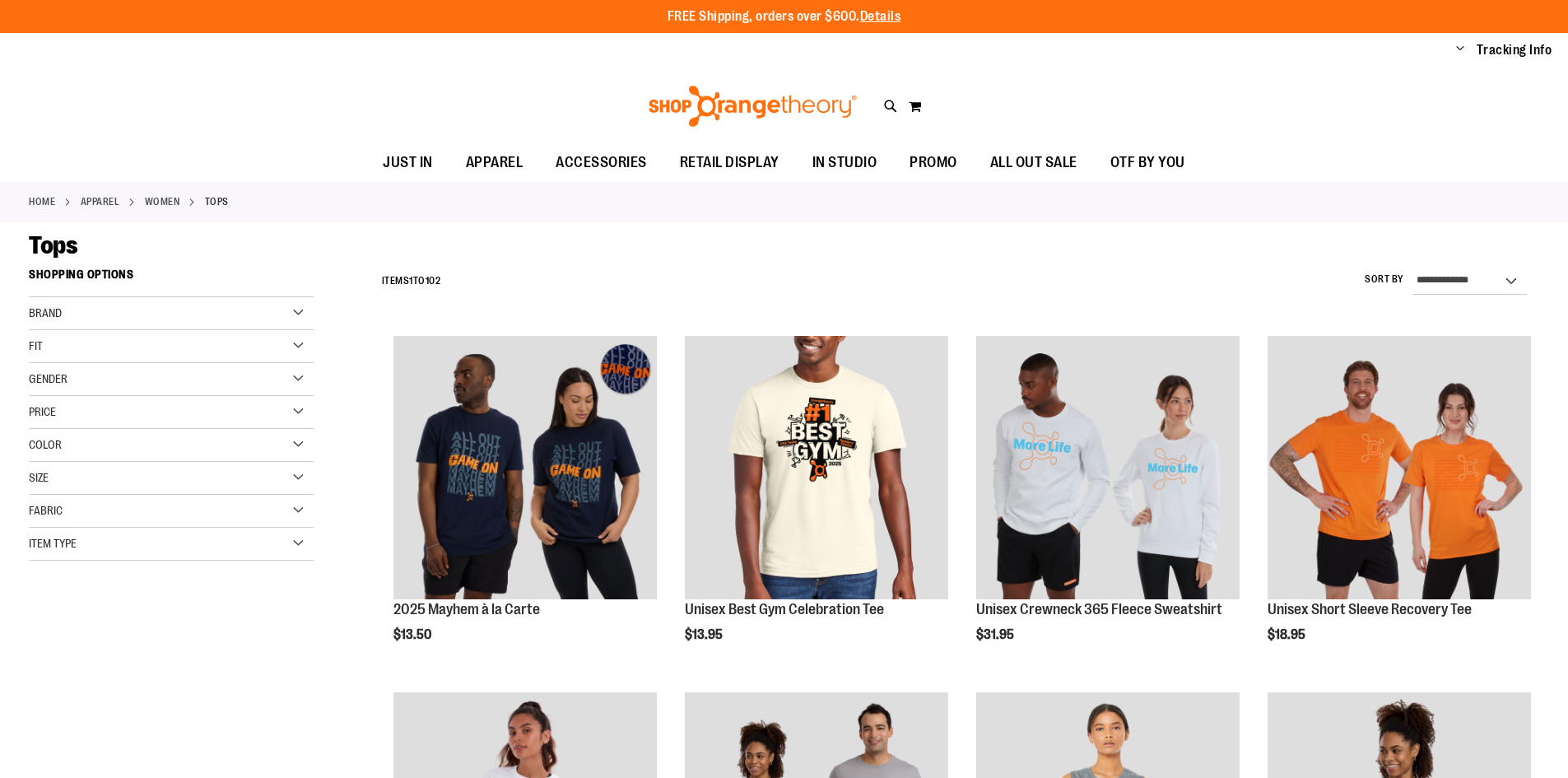 scroll, scrollTop: 0, scrollLeft: 0, axis: both 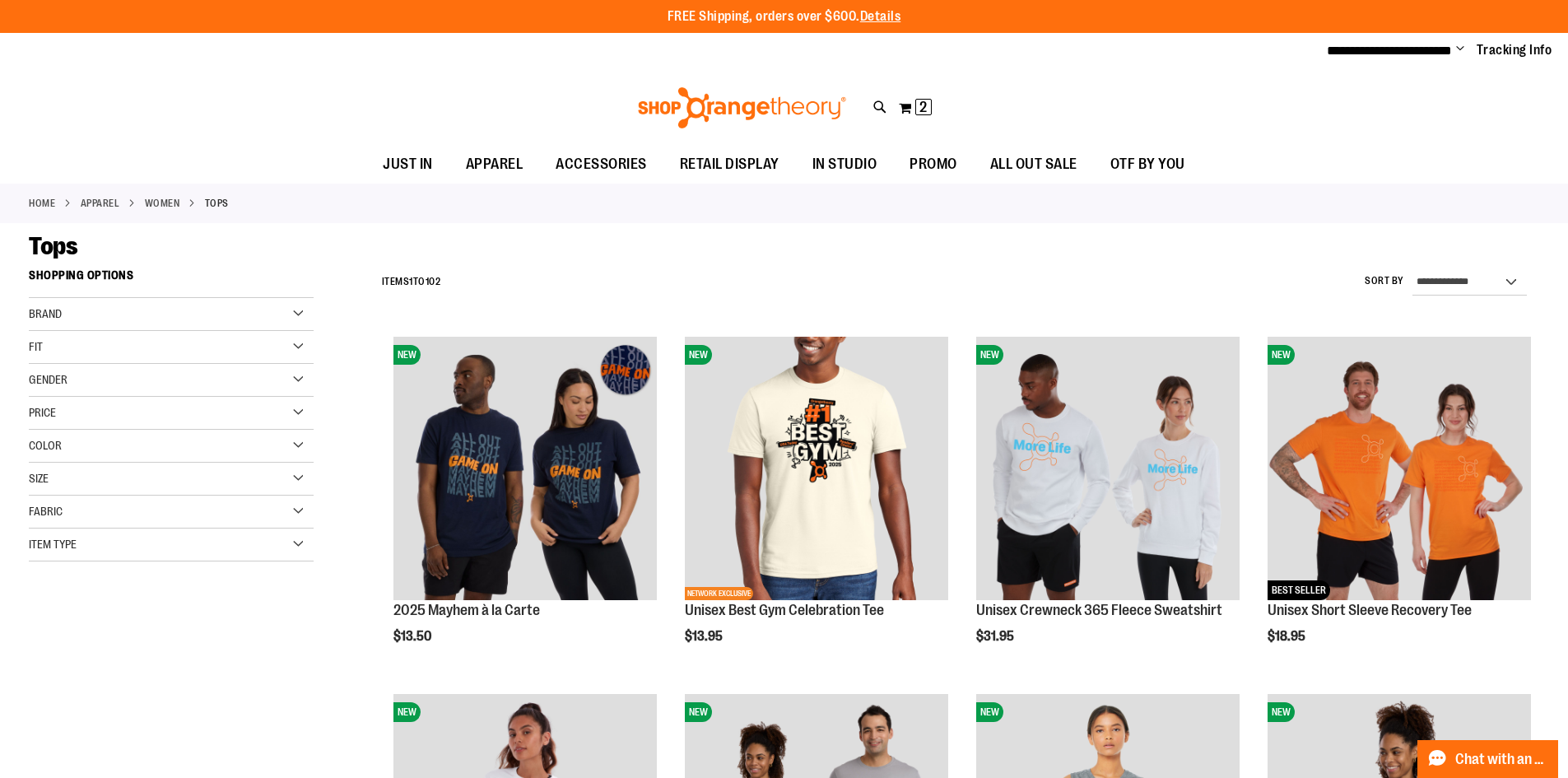 type on "**********" 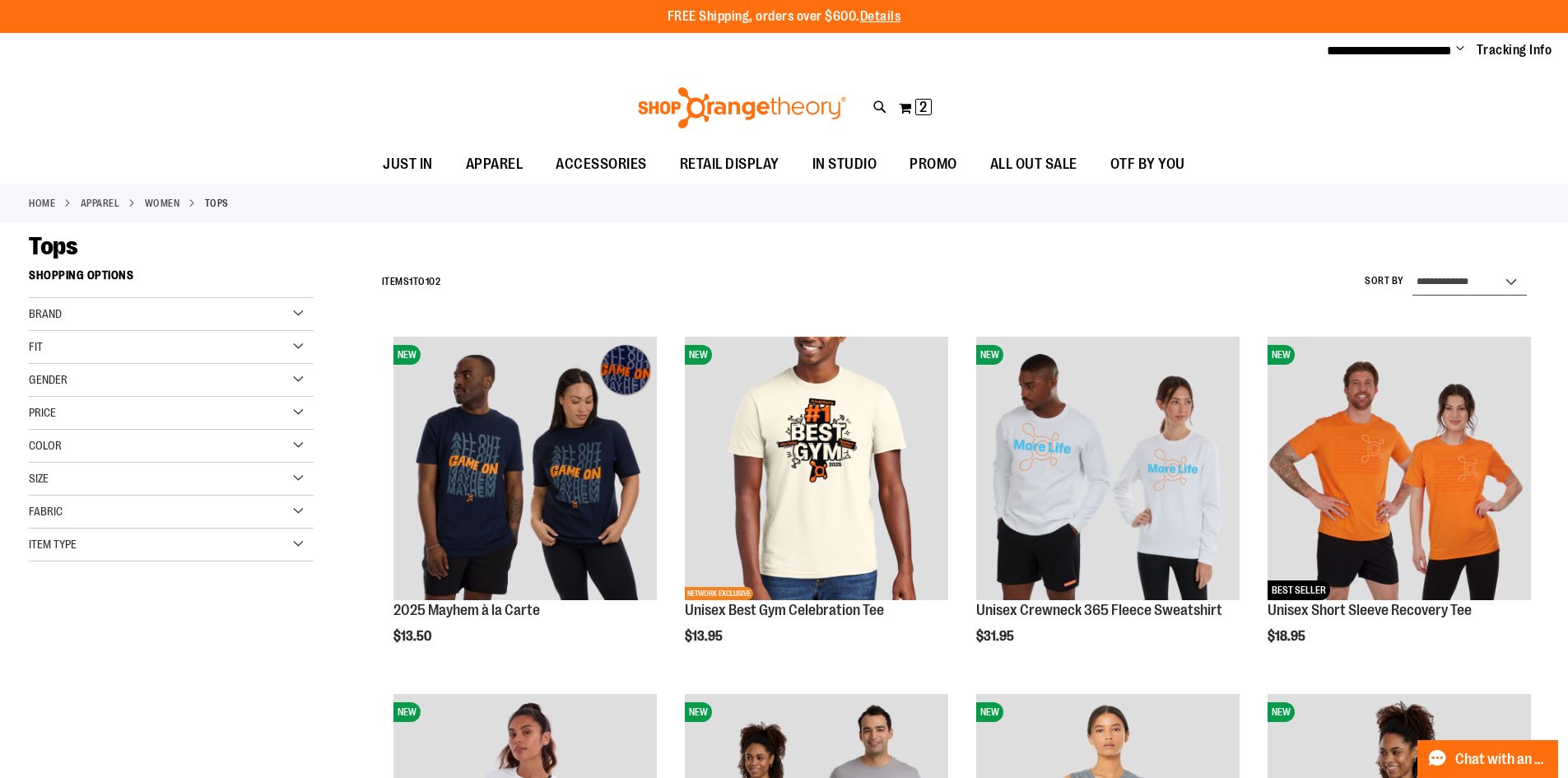 click on "**********" at bounding box center [1469, 282] 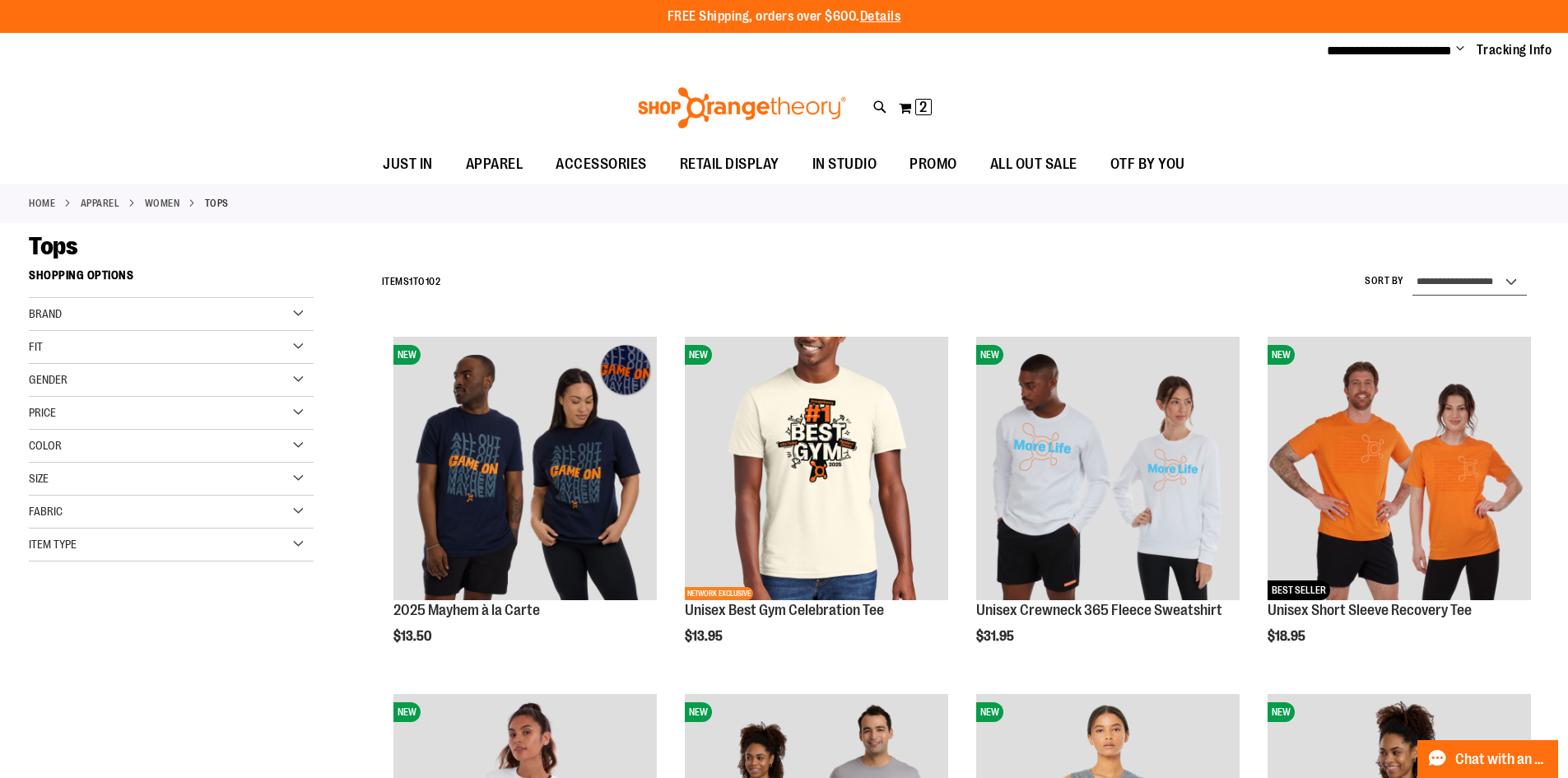 click on "**********" at bounding box center [1469, 282] 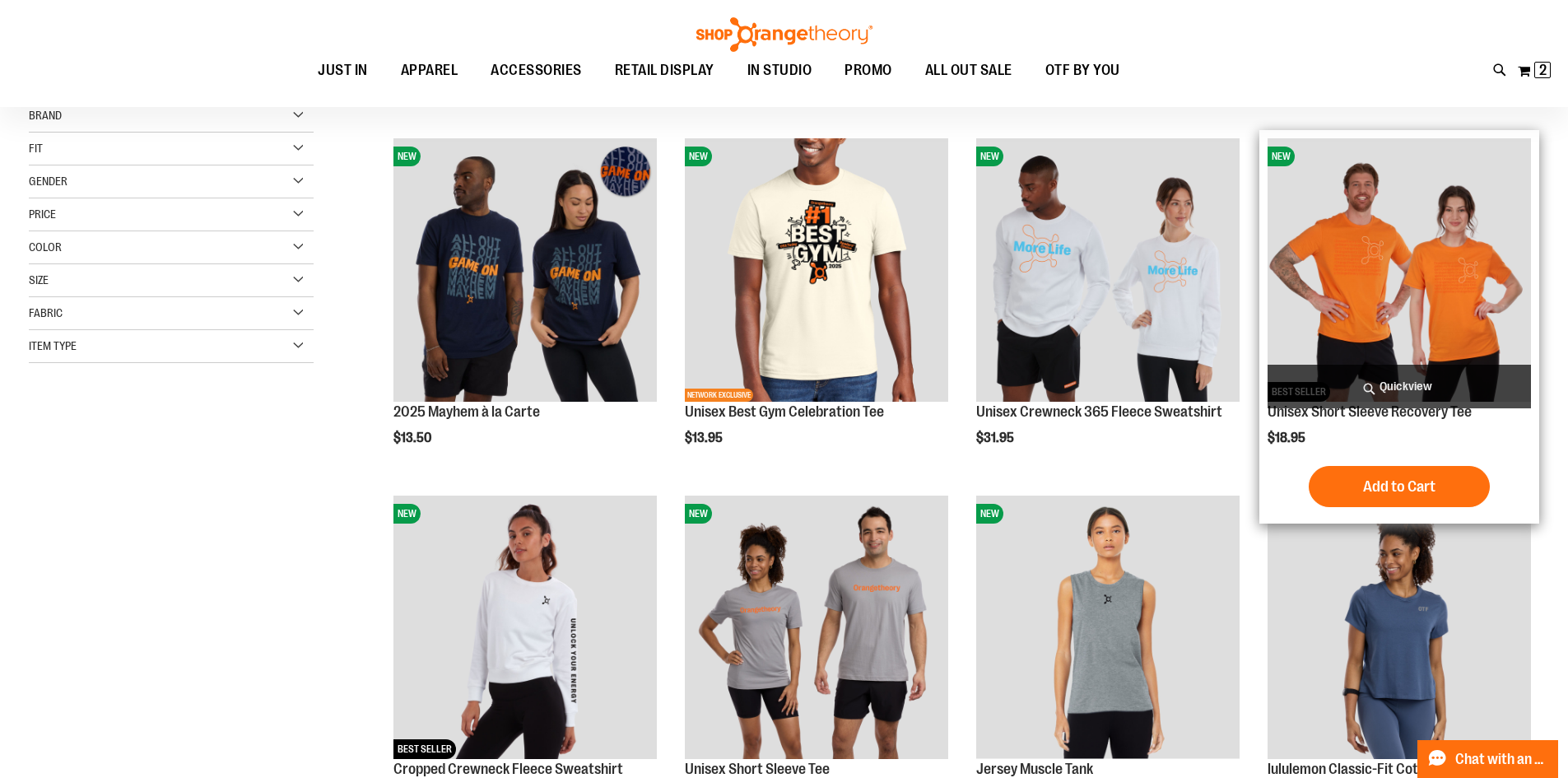 scroll, scrollTop: 0, scrollLeft: 0, axis: both 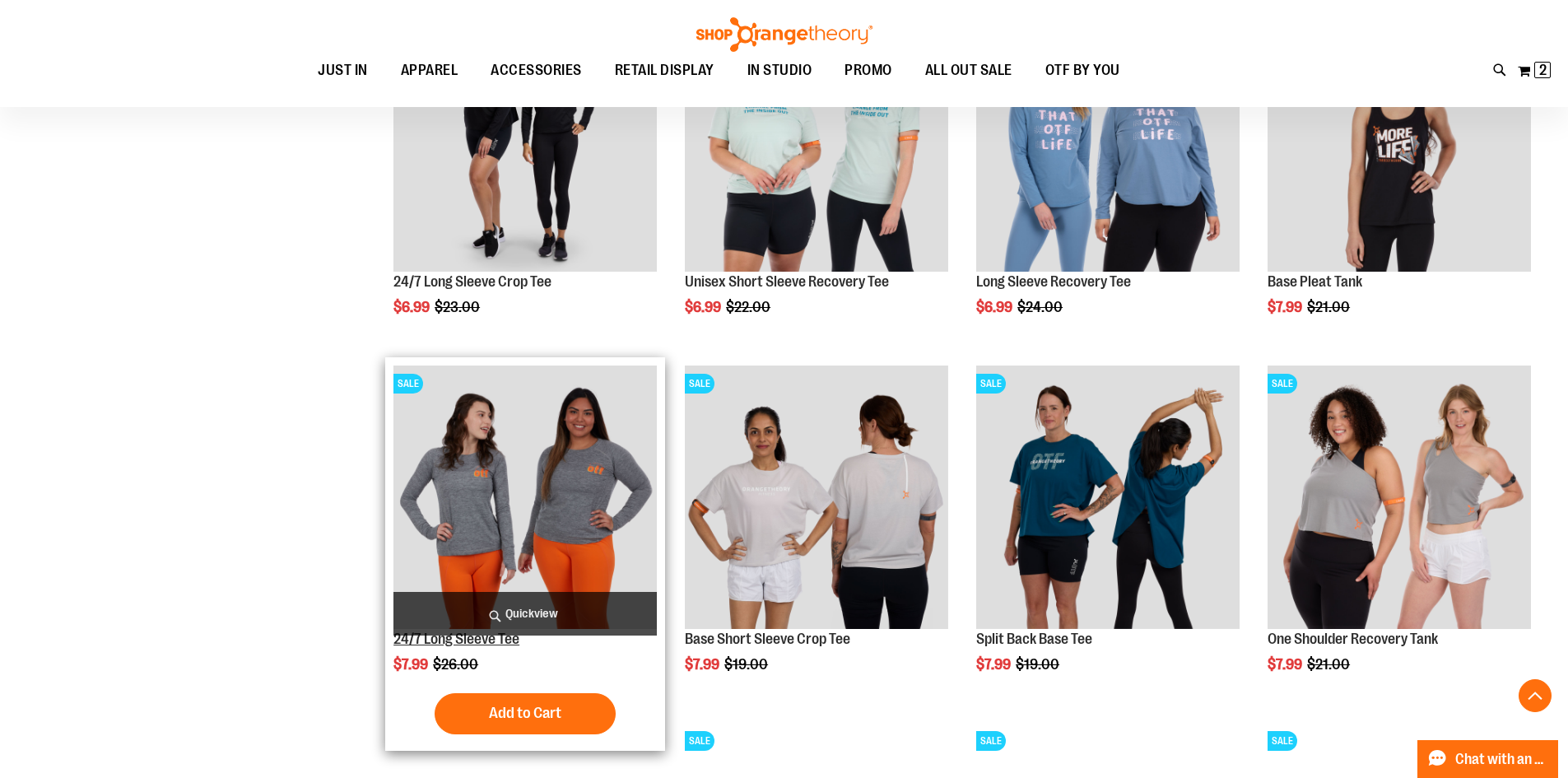 click on "24/7 Long Sleeve Tee" at bounding box center [456, 639] 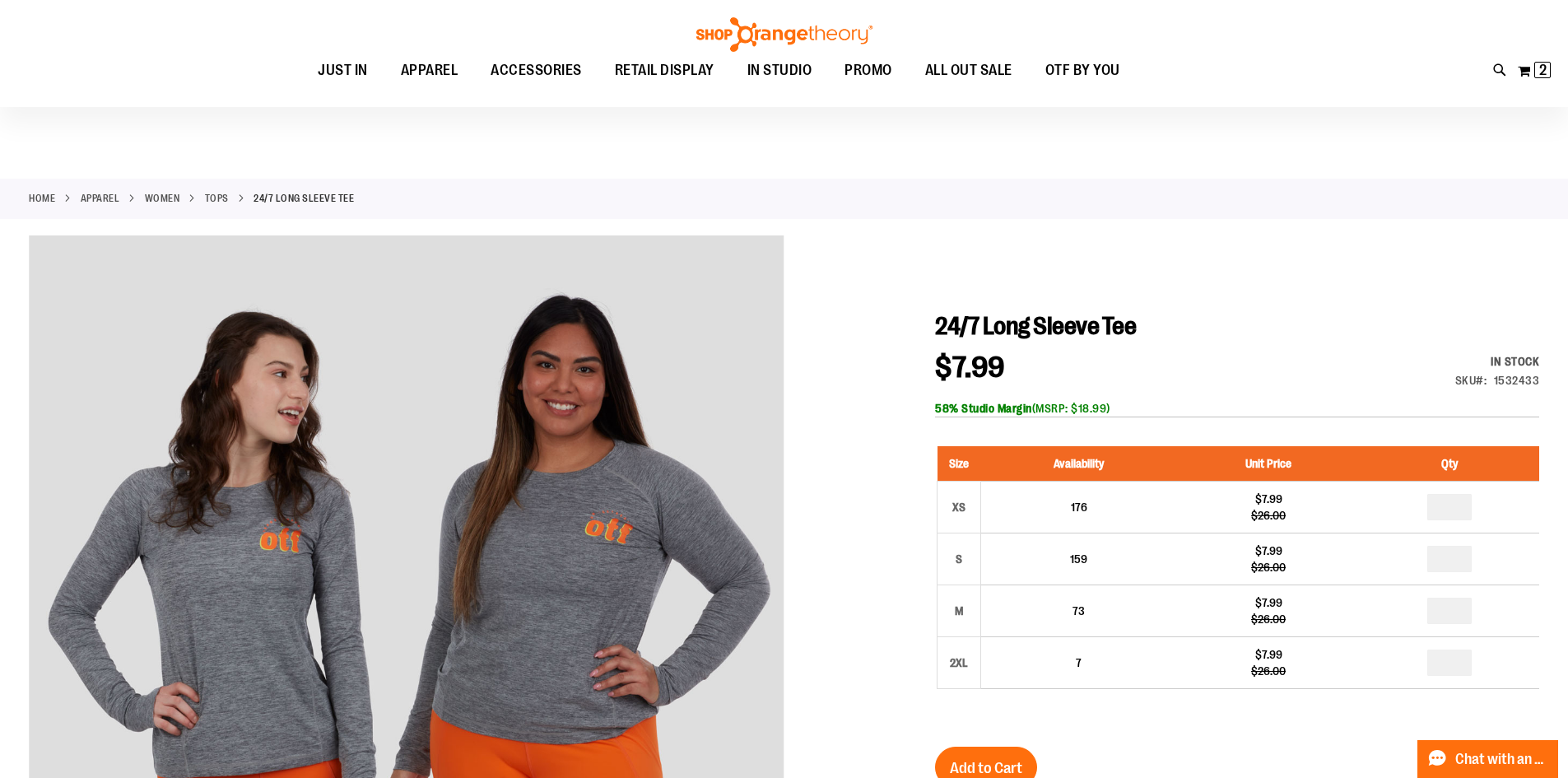 scroll, scrollTop: 0, scrollLeft: 0, axis: both 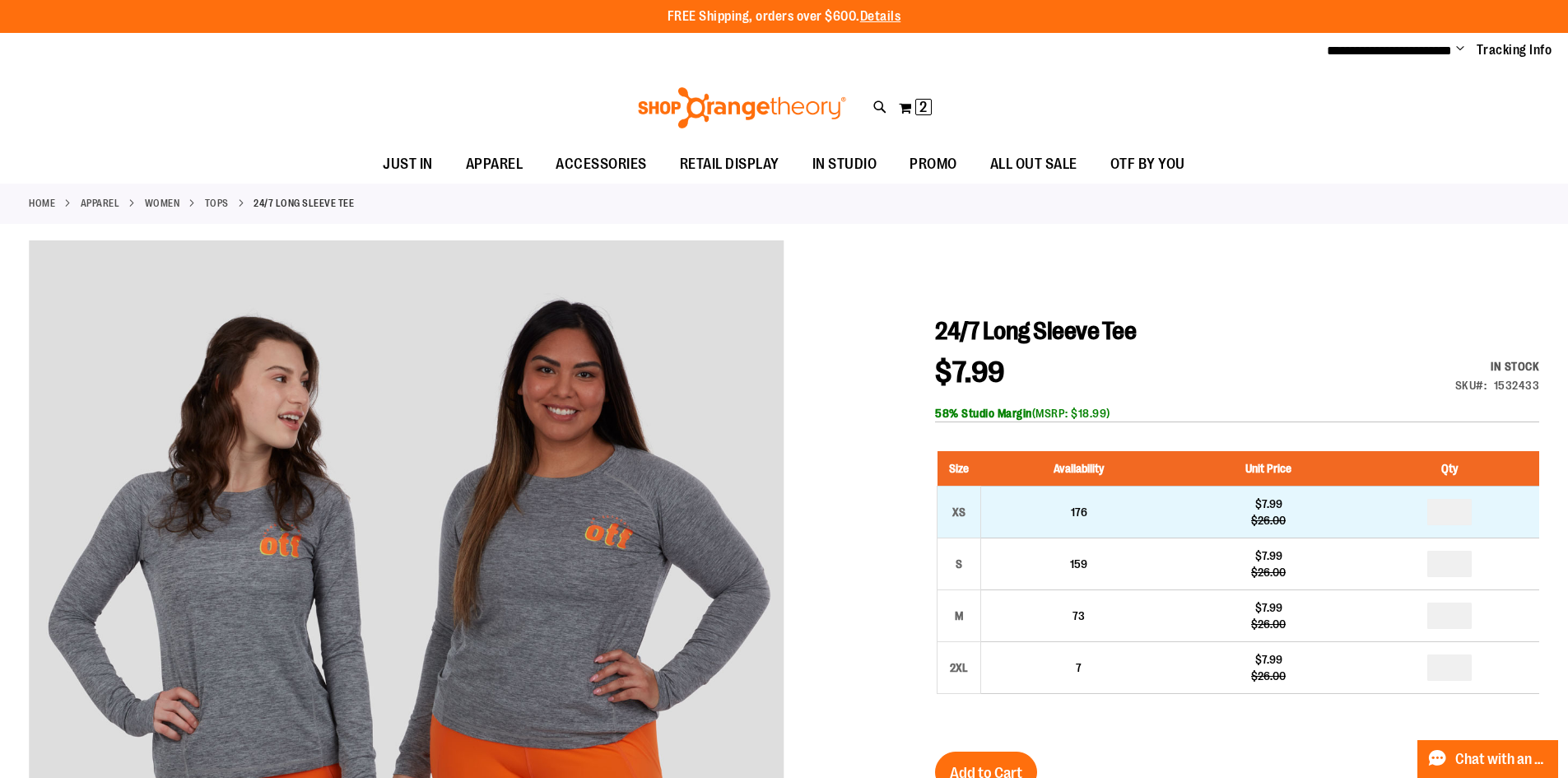 type on "**********" 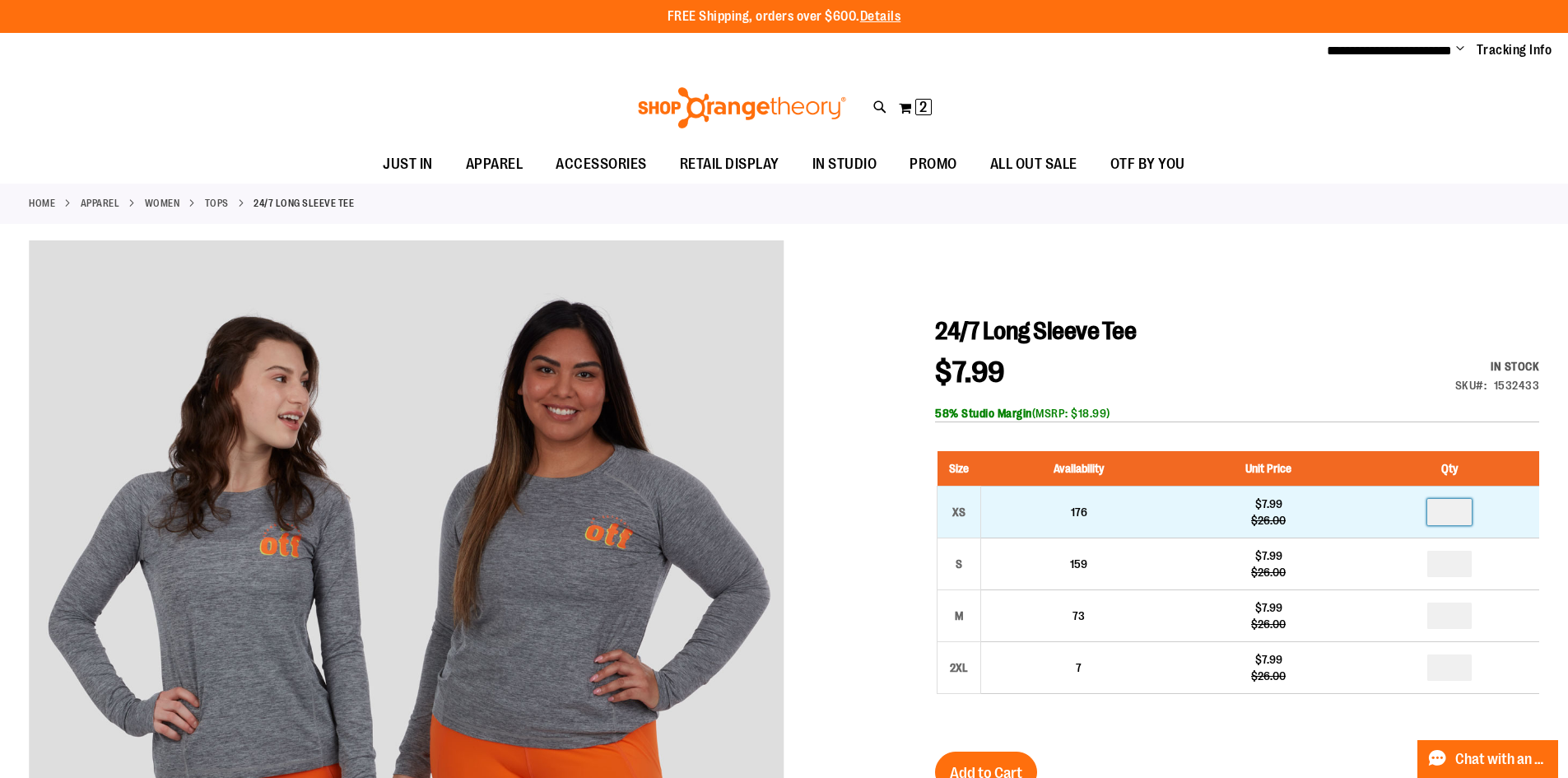 drag, startPoint x: 1458, startPoint y: 512, endPoint x: 1414, endPoint y: 505, distance: 44.553339 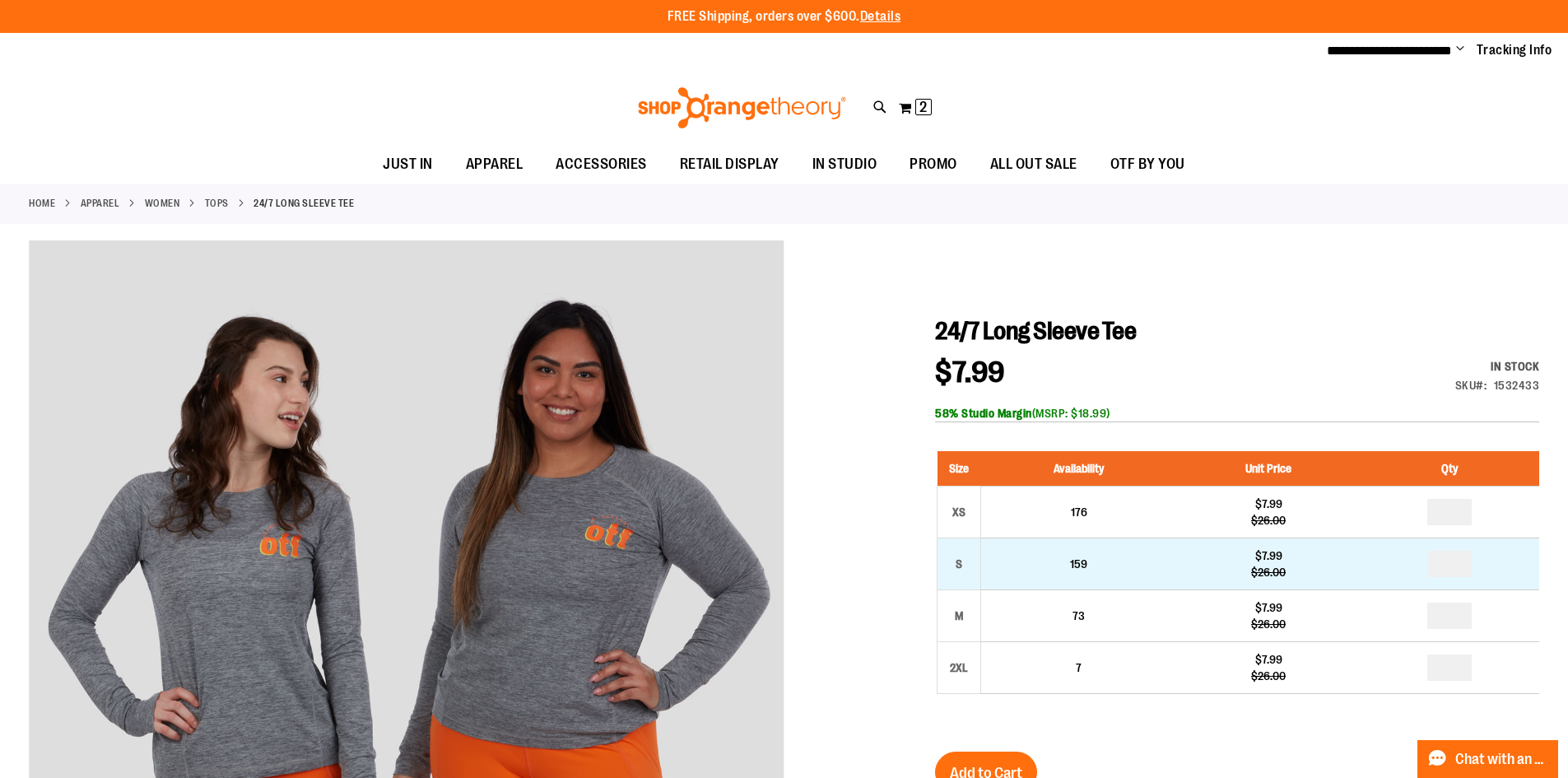 type on "**" 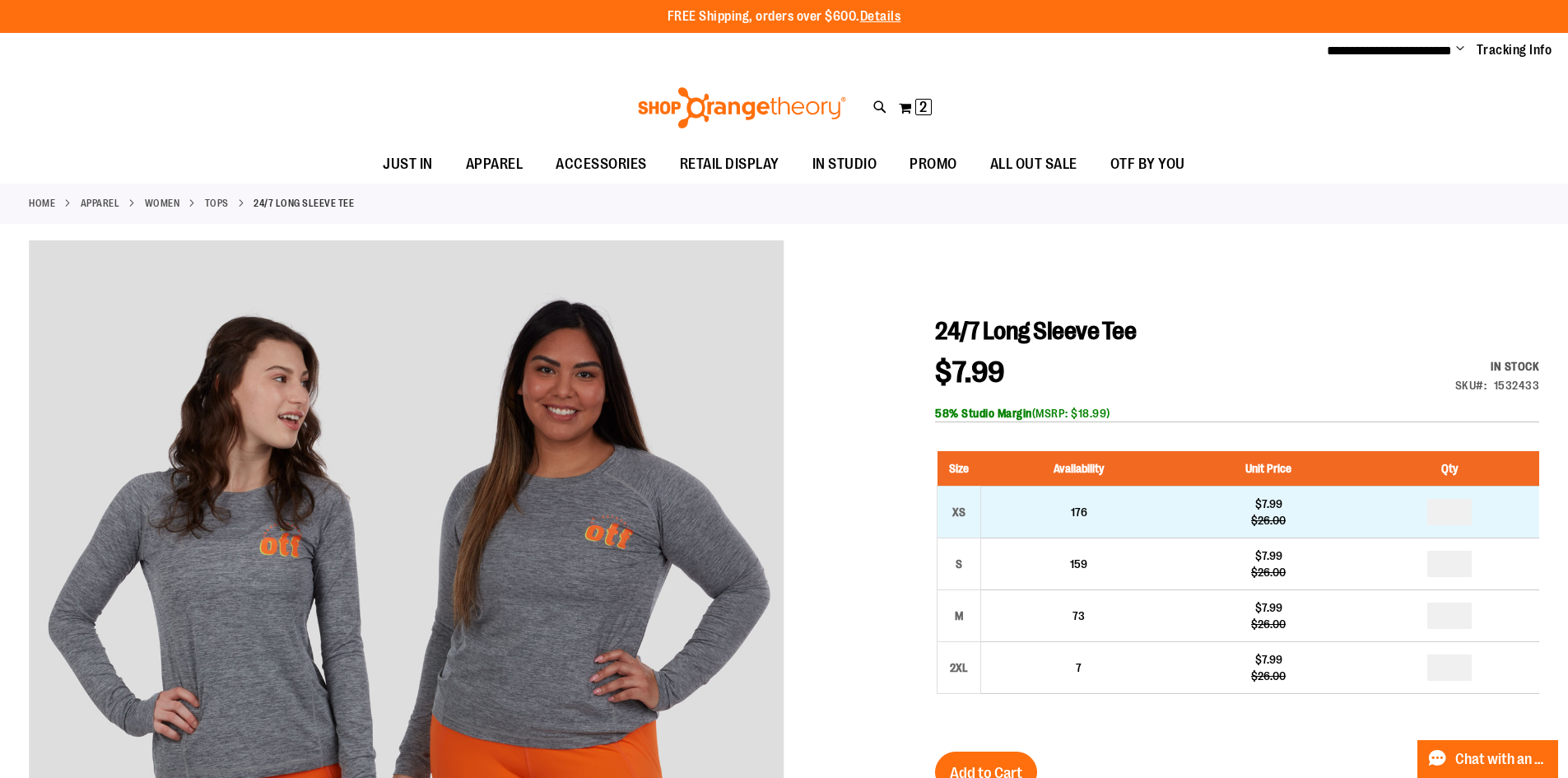 type on "*" 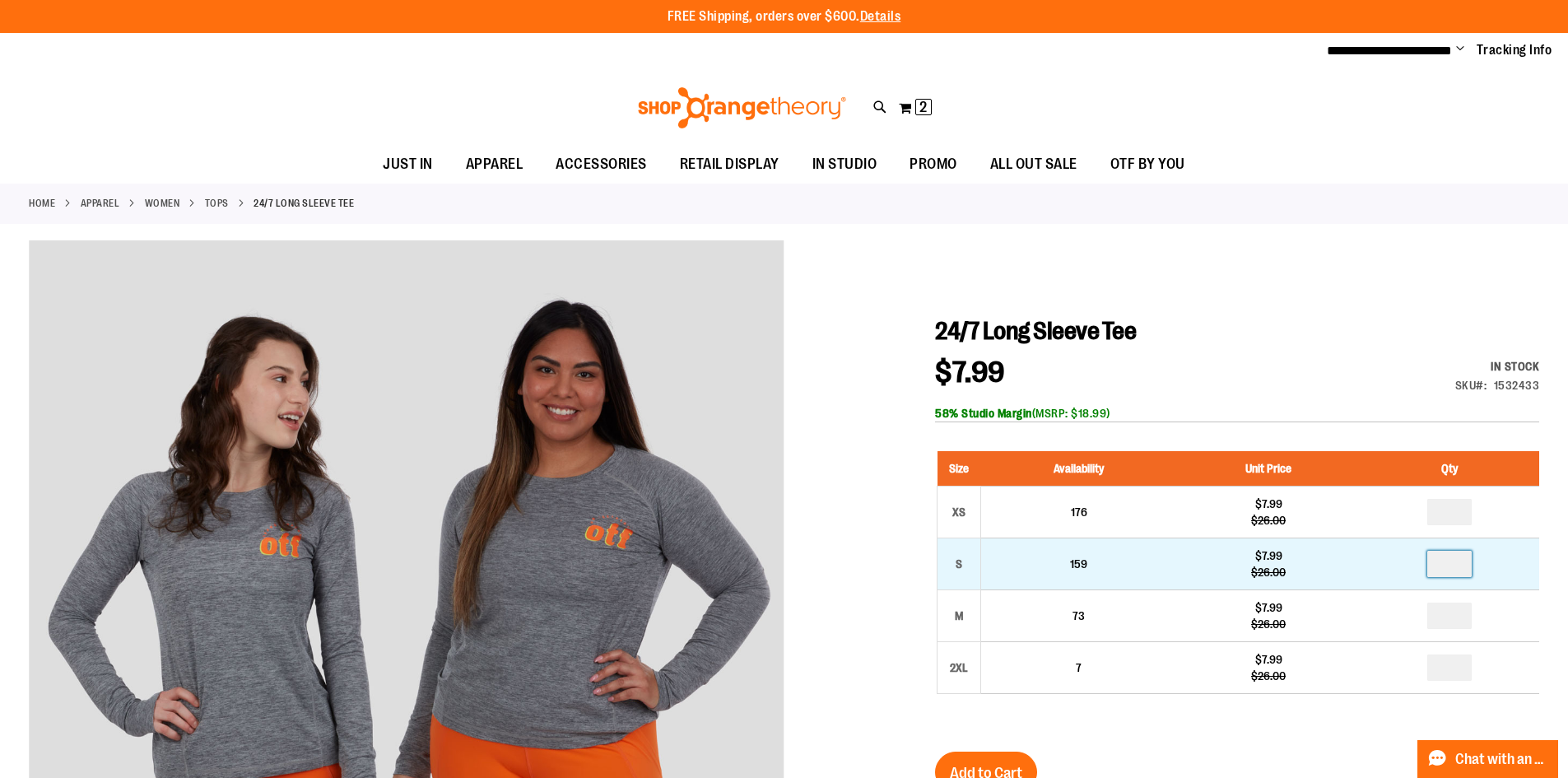 drag, startPoint x: 1458, startPoint y: 566, endPoint x: 1438, endPoint y: 561, distance: 20.615528 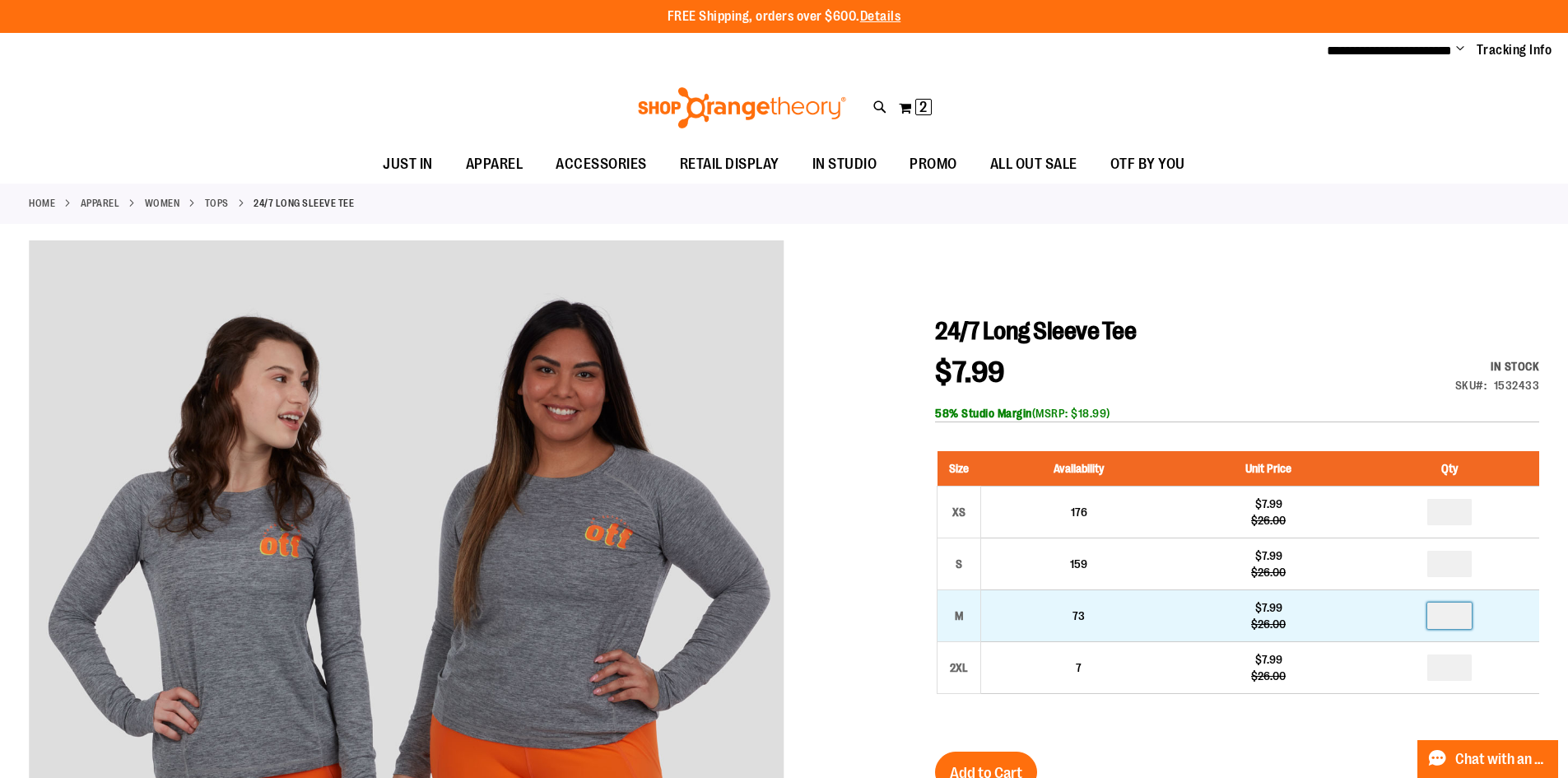 drag, startPoint x: 1456, startPoint y: 609, endPoint x: 1430, endPoint y: 612, distance: 26.172505 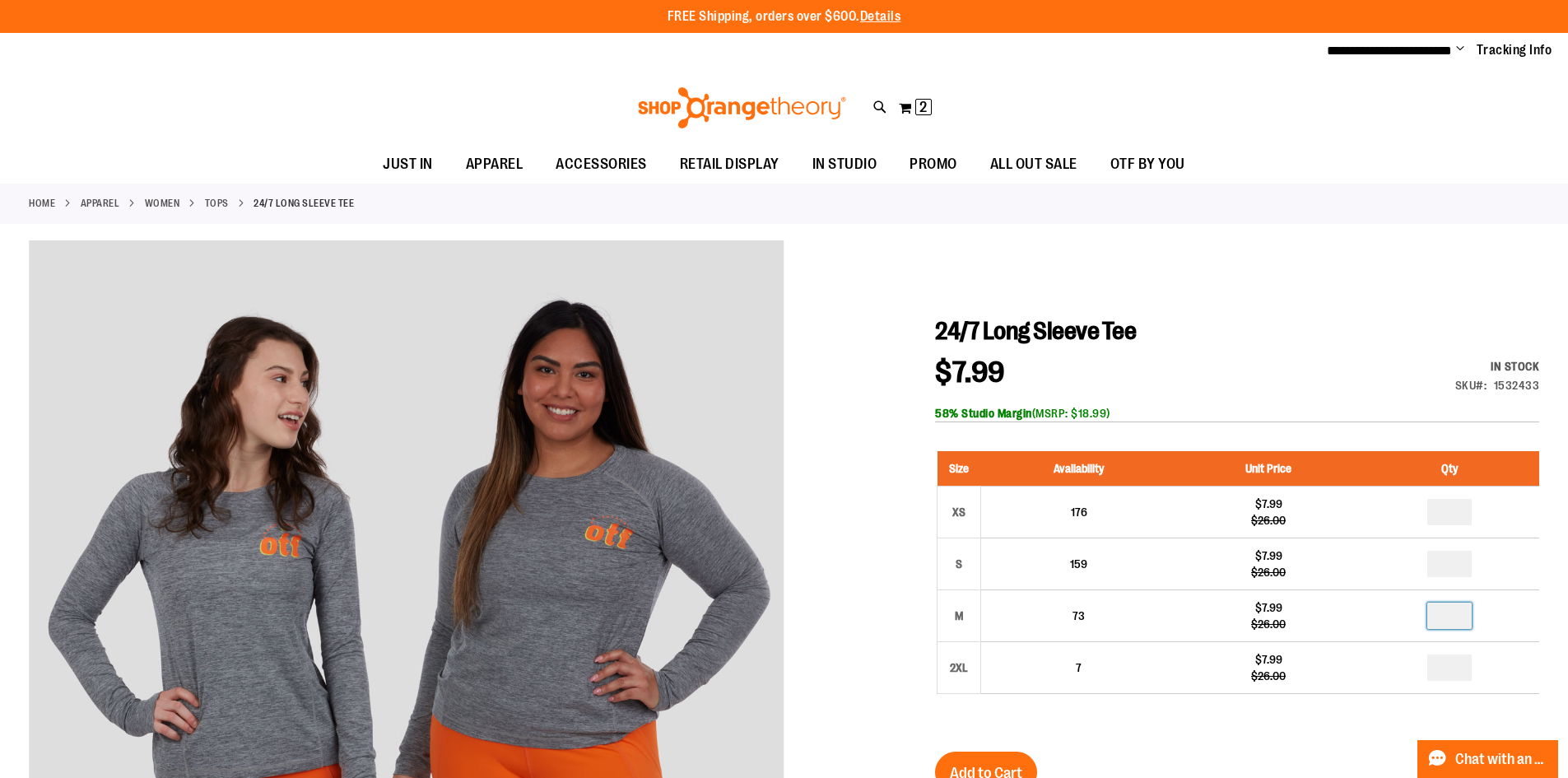 type on "**" 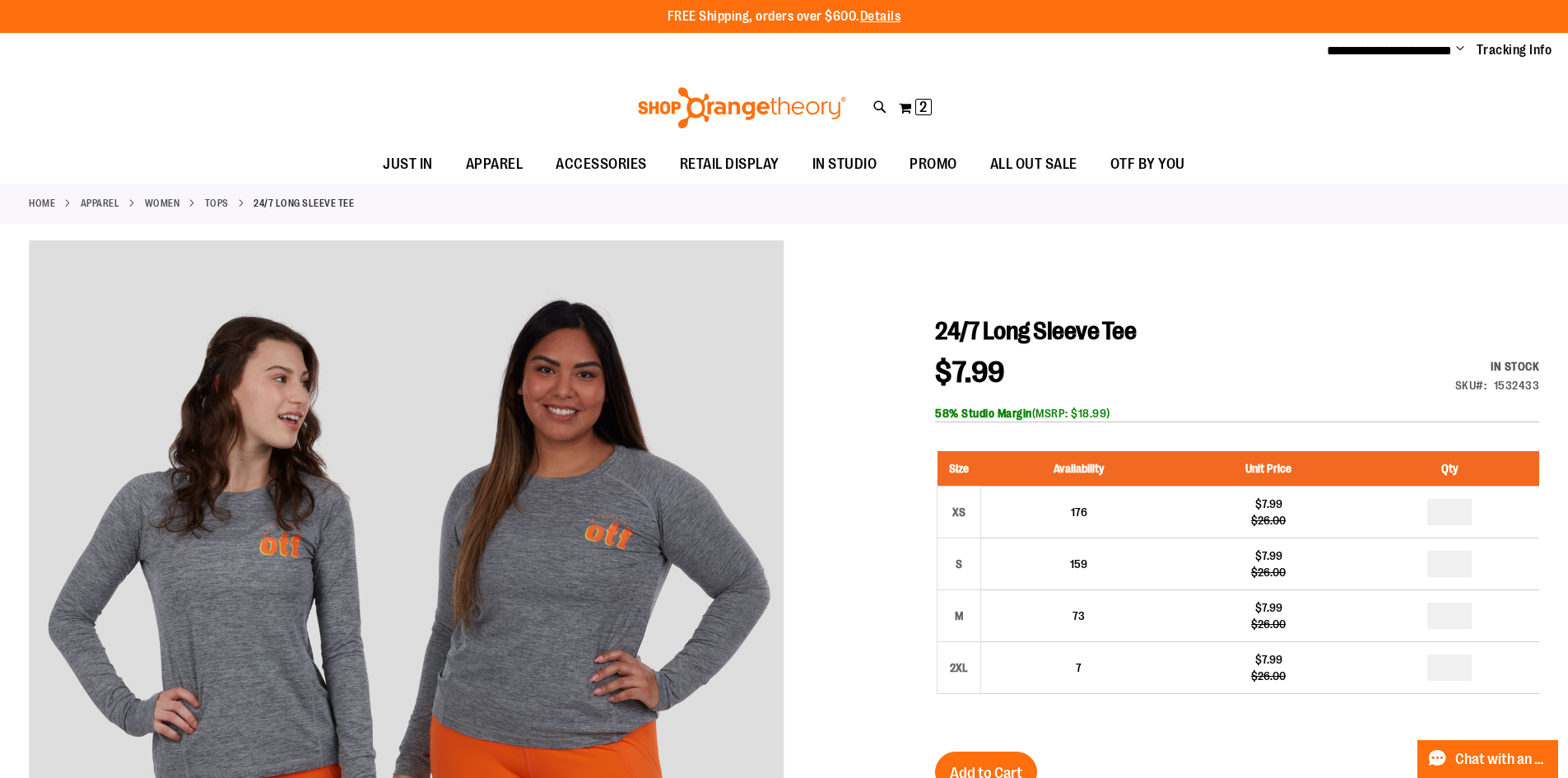 click on "24/7 Long Sleeve Tee
$7.99
Regular Price
$26.00
In stock
Only  %1  left
SKU
1532433
58% Studio Margin  (MSRP: $18.99)
Size
Availability
Unit Price
Qty
XS
176
$7.99 *" at bounding box center [1237, 714] 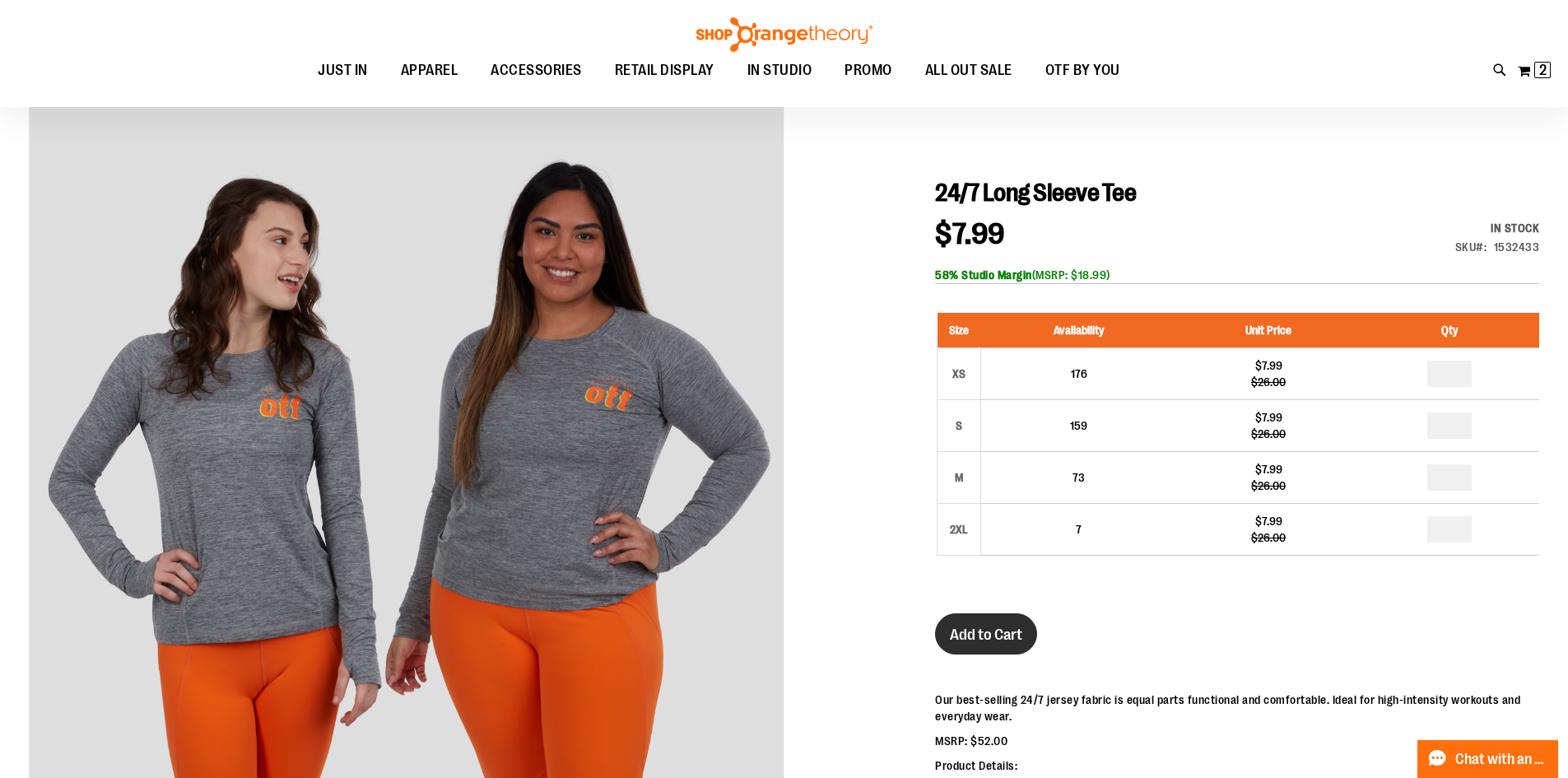 scroll, scrollTop: 164, scrollLeft: 0, axis: vertical 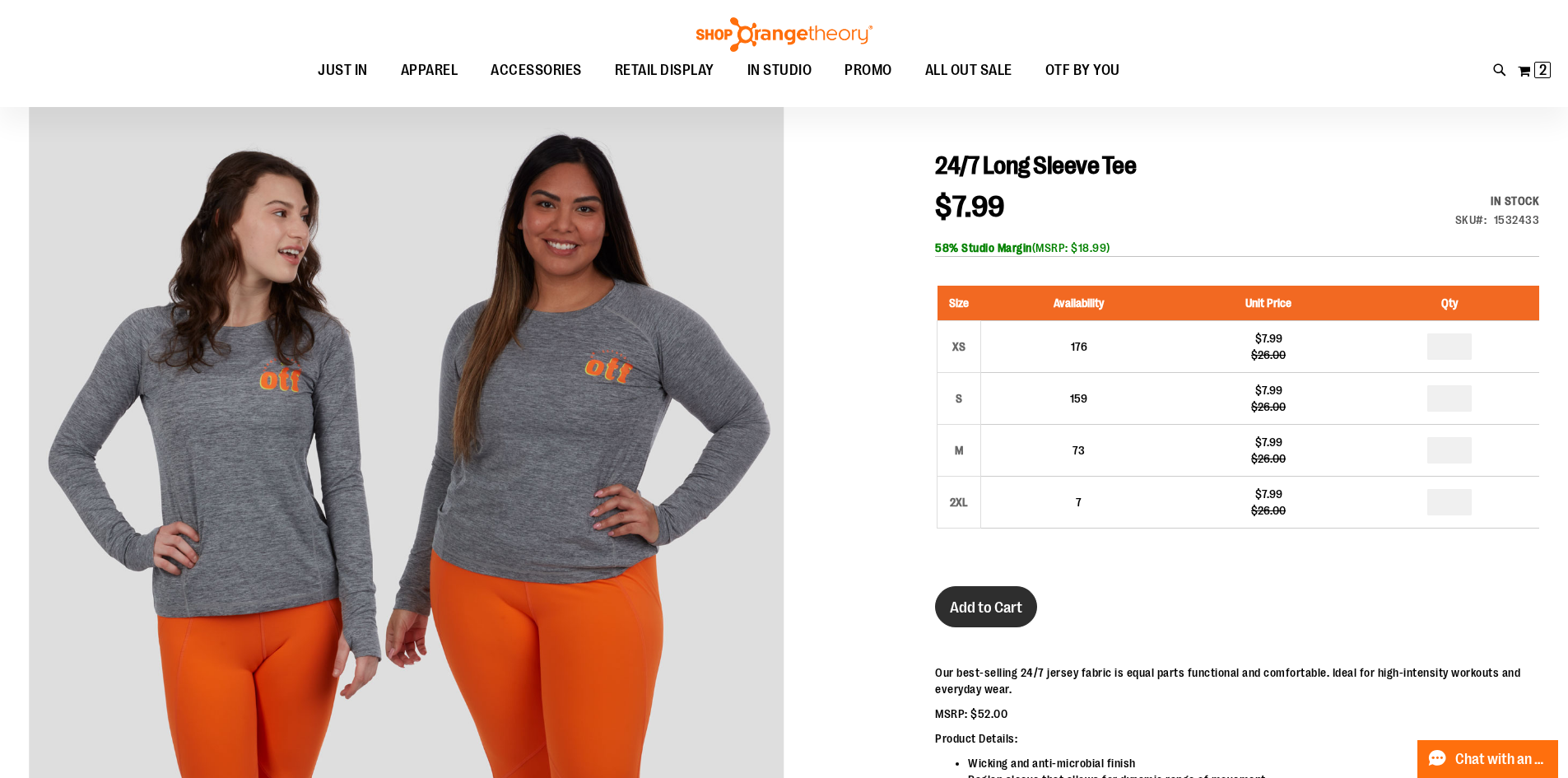 click on "Add to Cart" at bounding box center [986, 608] 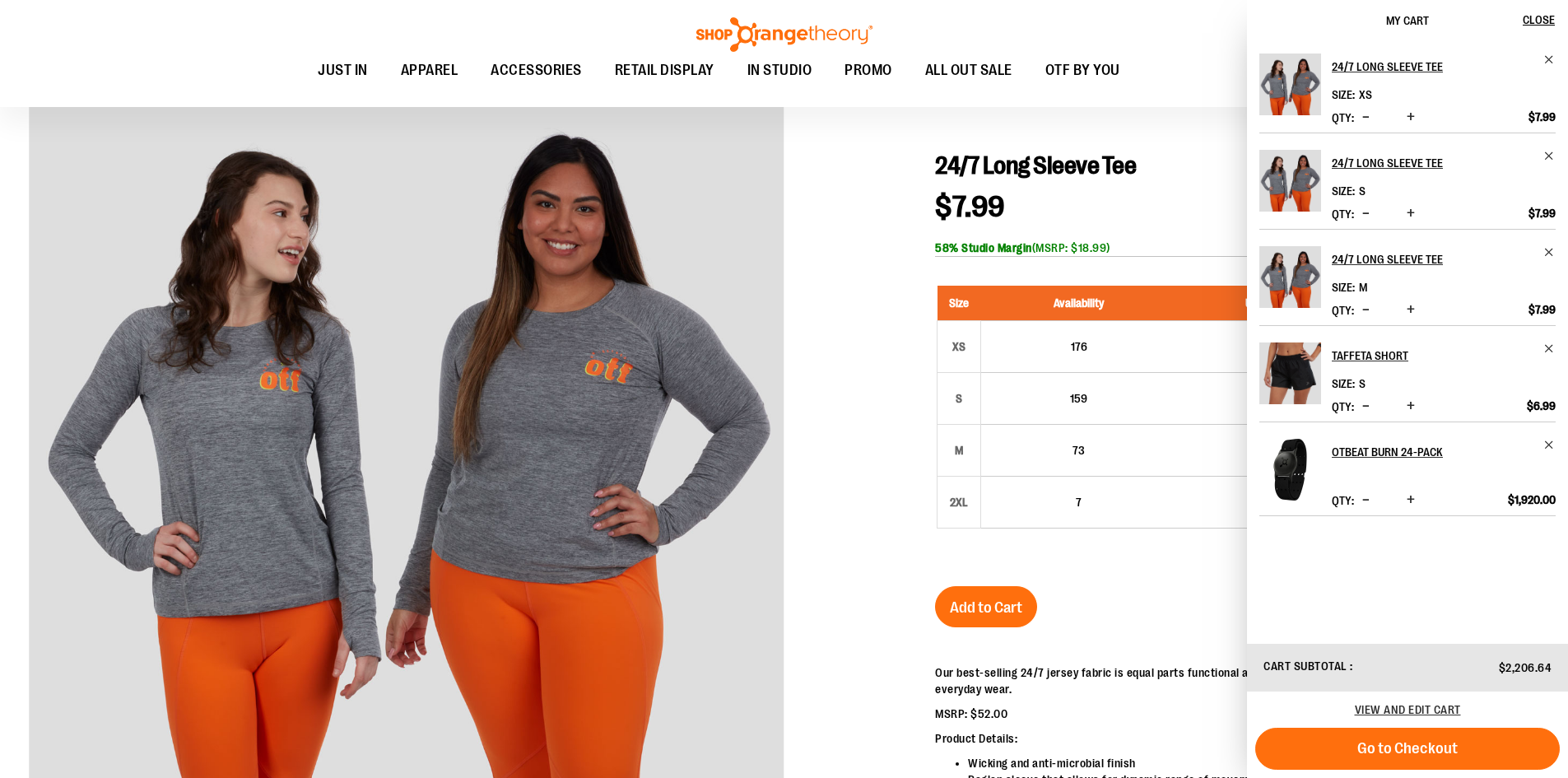 click on "Toggle Nav
Search
Popular Suggestions
Advanced Search" at bounding box center [784, 54] 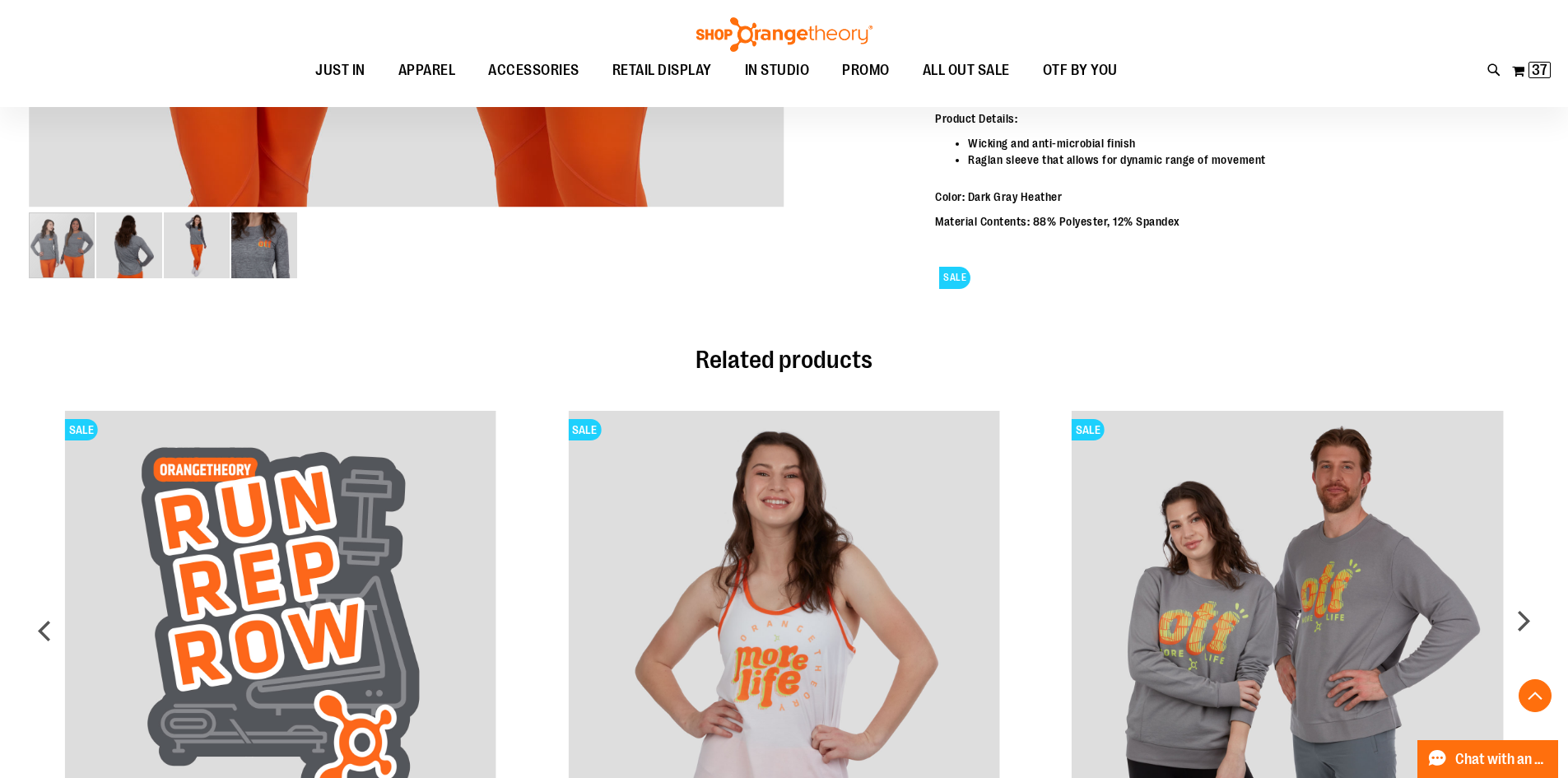 scroll, scrollTop: 905, scrollLeft: 0, axis: vertical 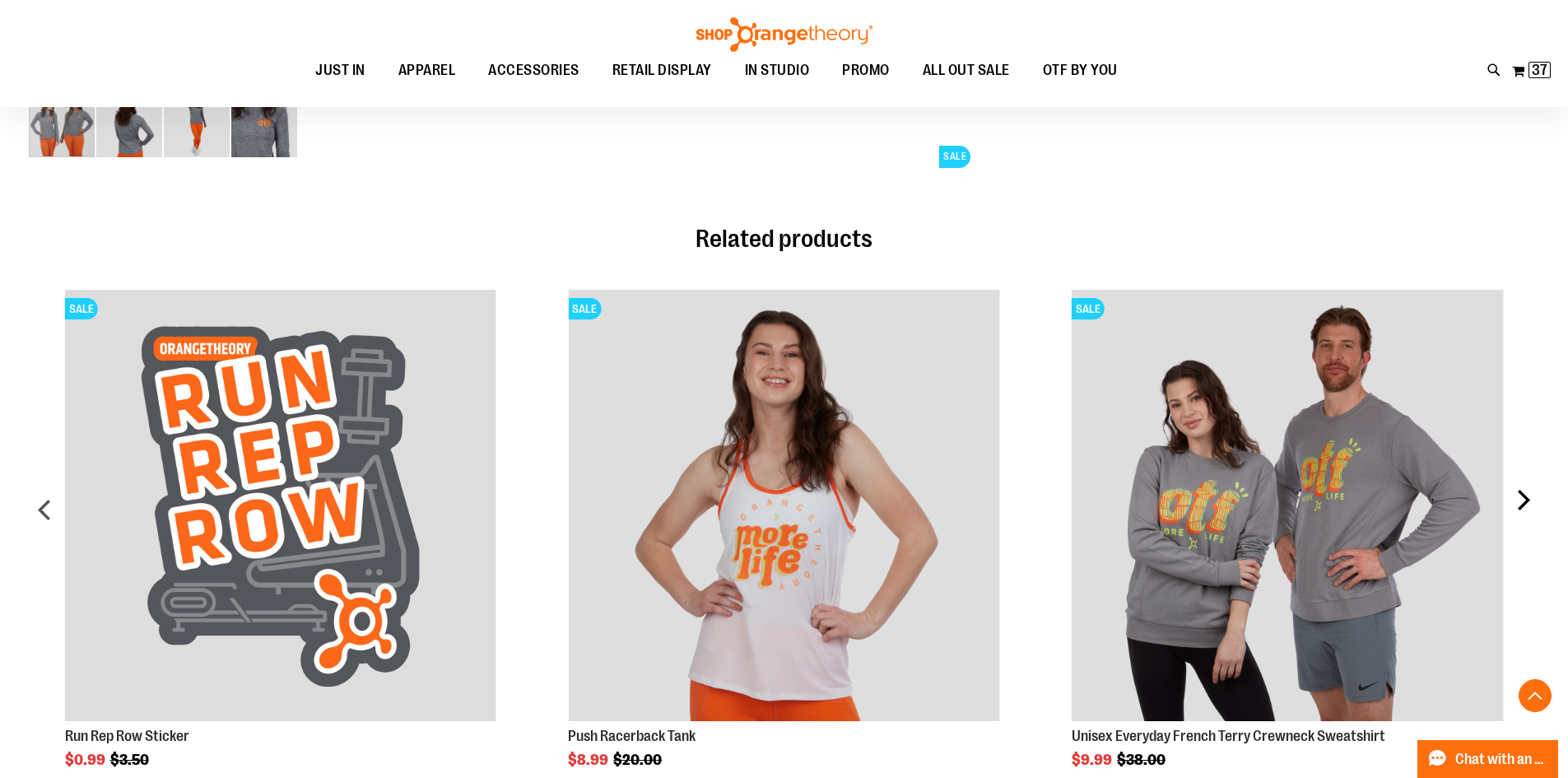 click on "next" at bounding box center (1523, 516) 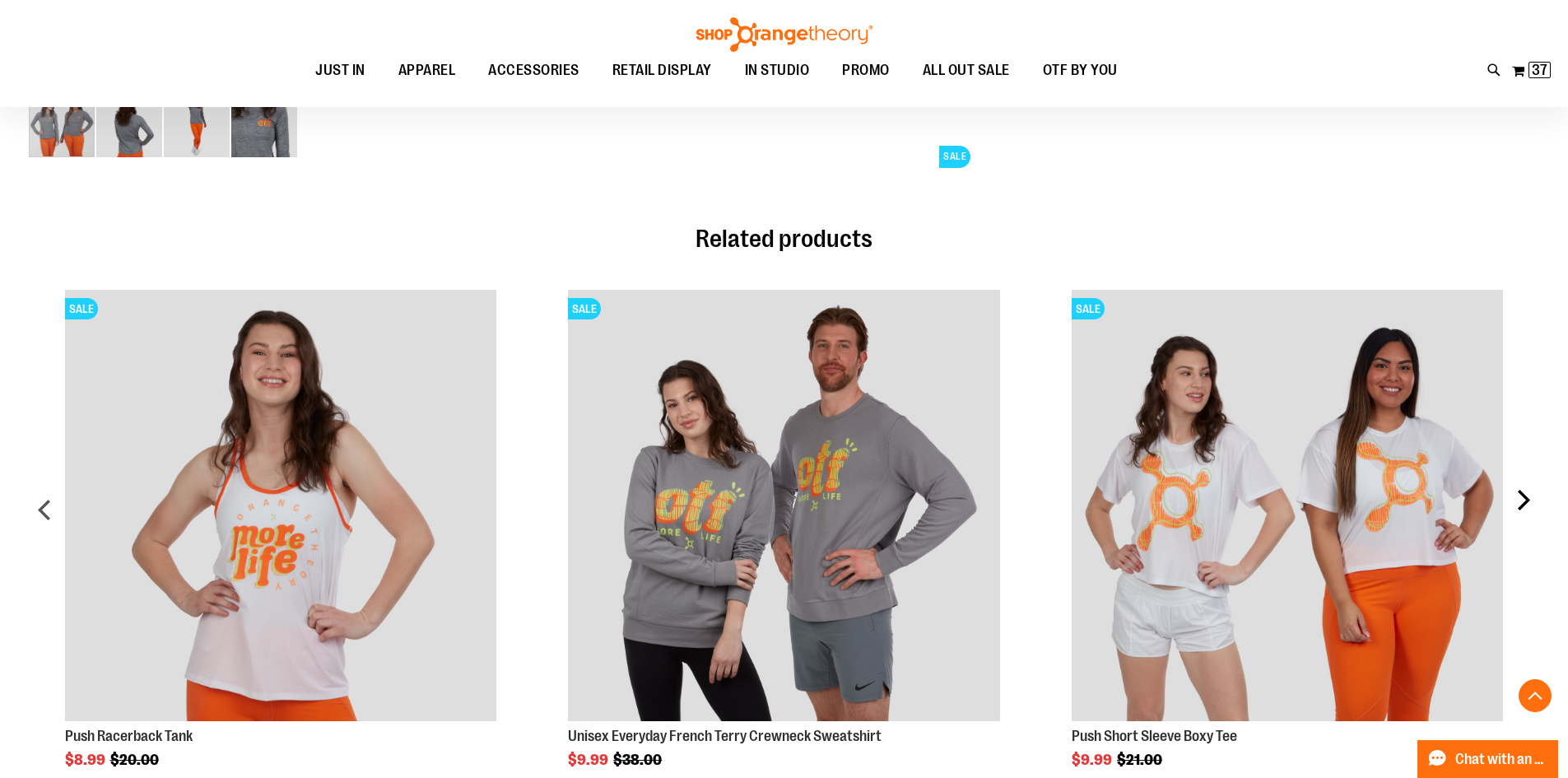 click on "next" at bounding box center [1523, 516] 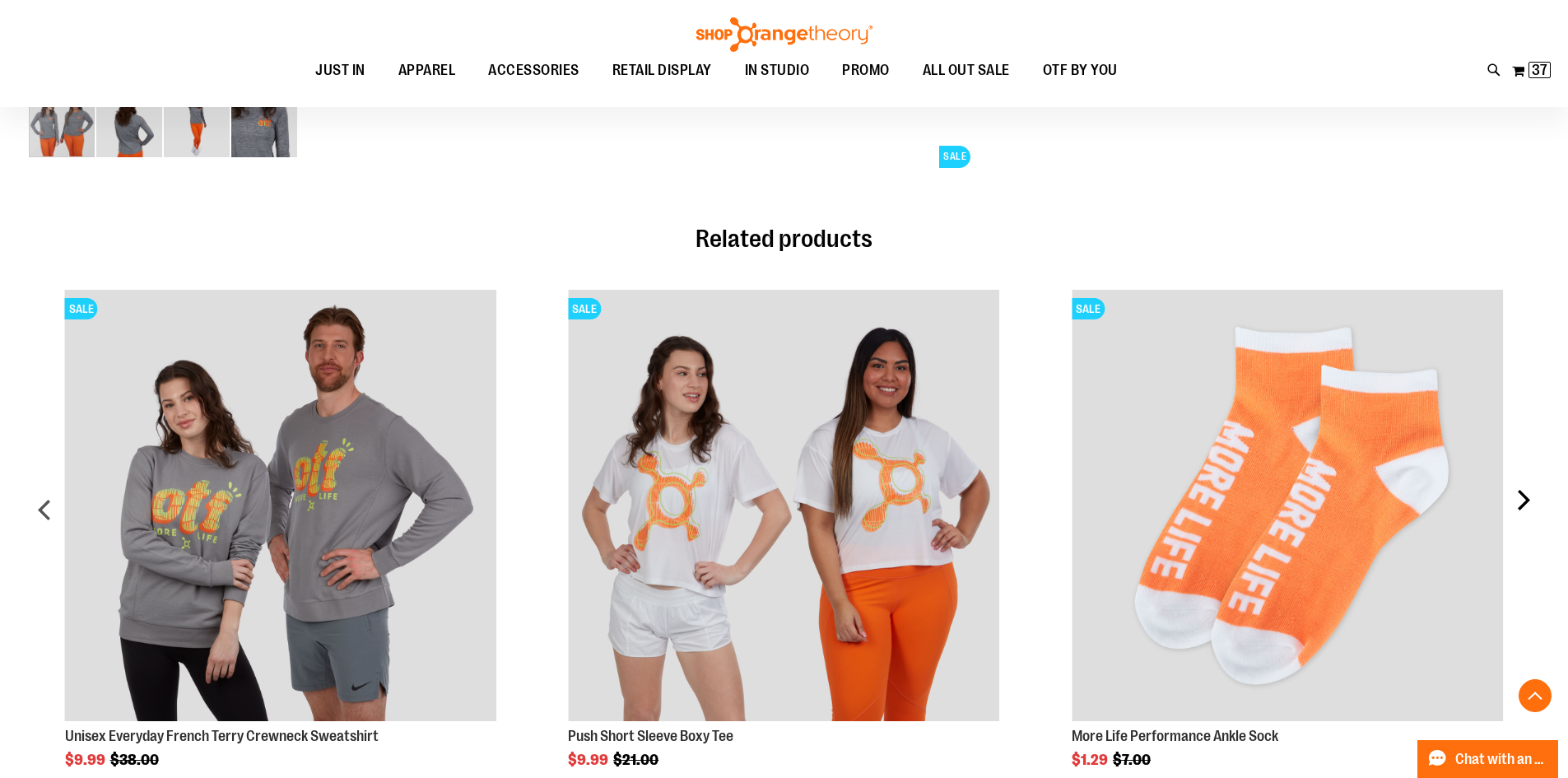 click on "next" at bounding box center [1523, 516] 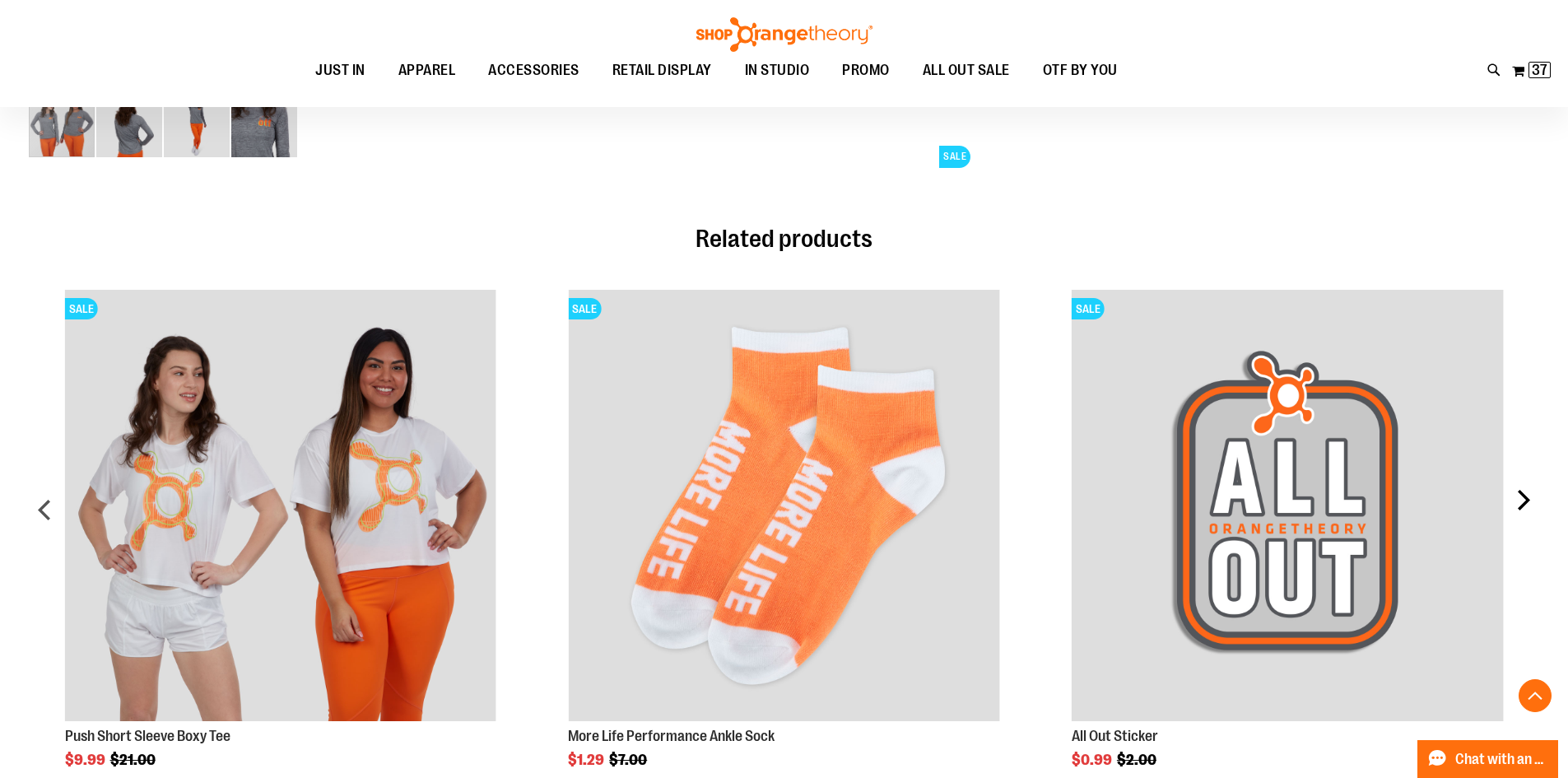 click on "next" at bounding box center [1523, 516] 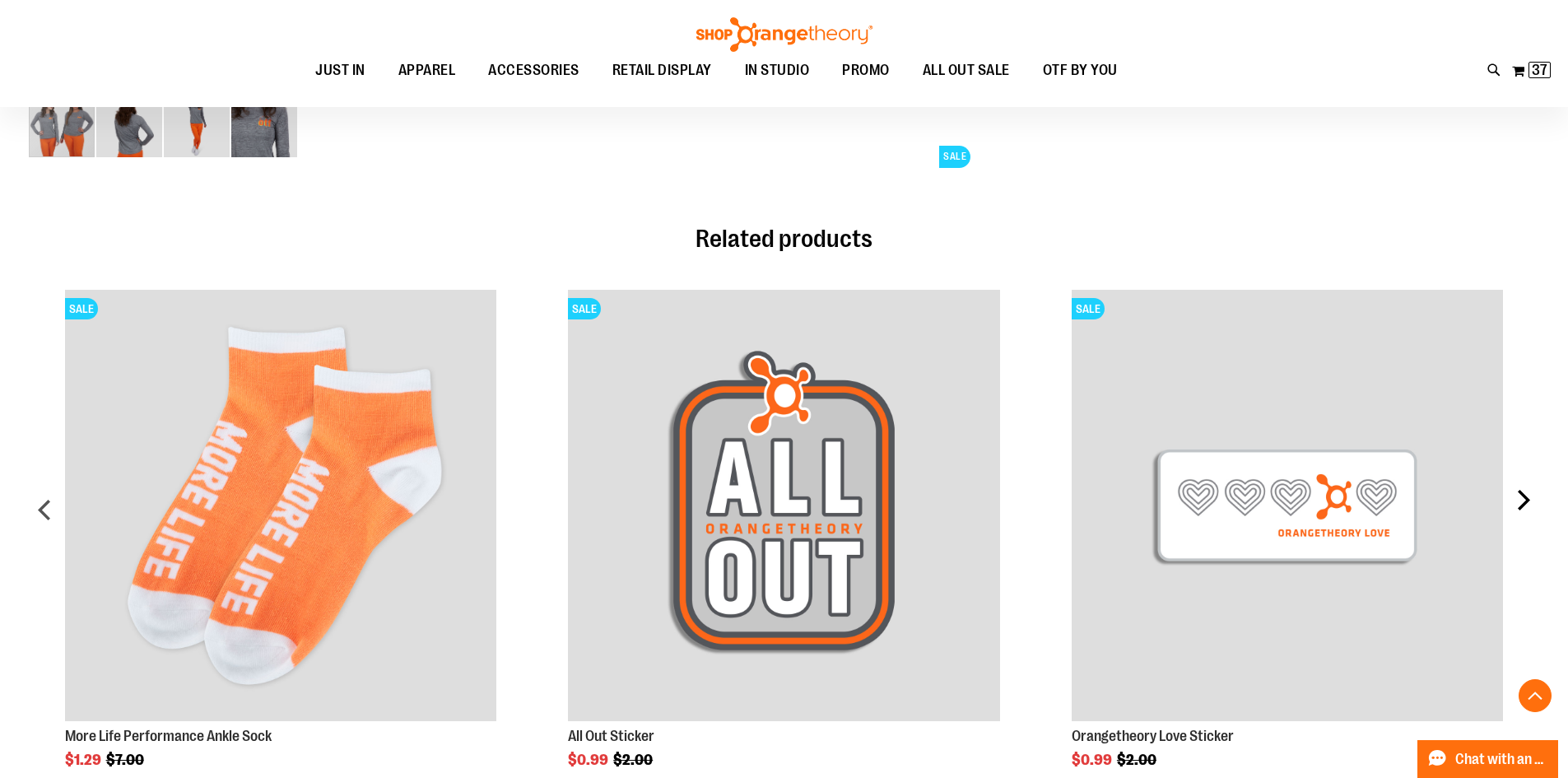 click on "next" at bounding box center [1523, 516] 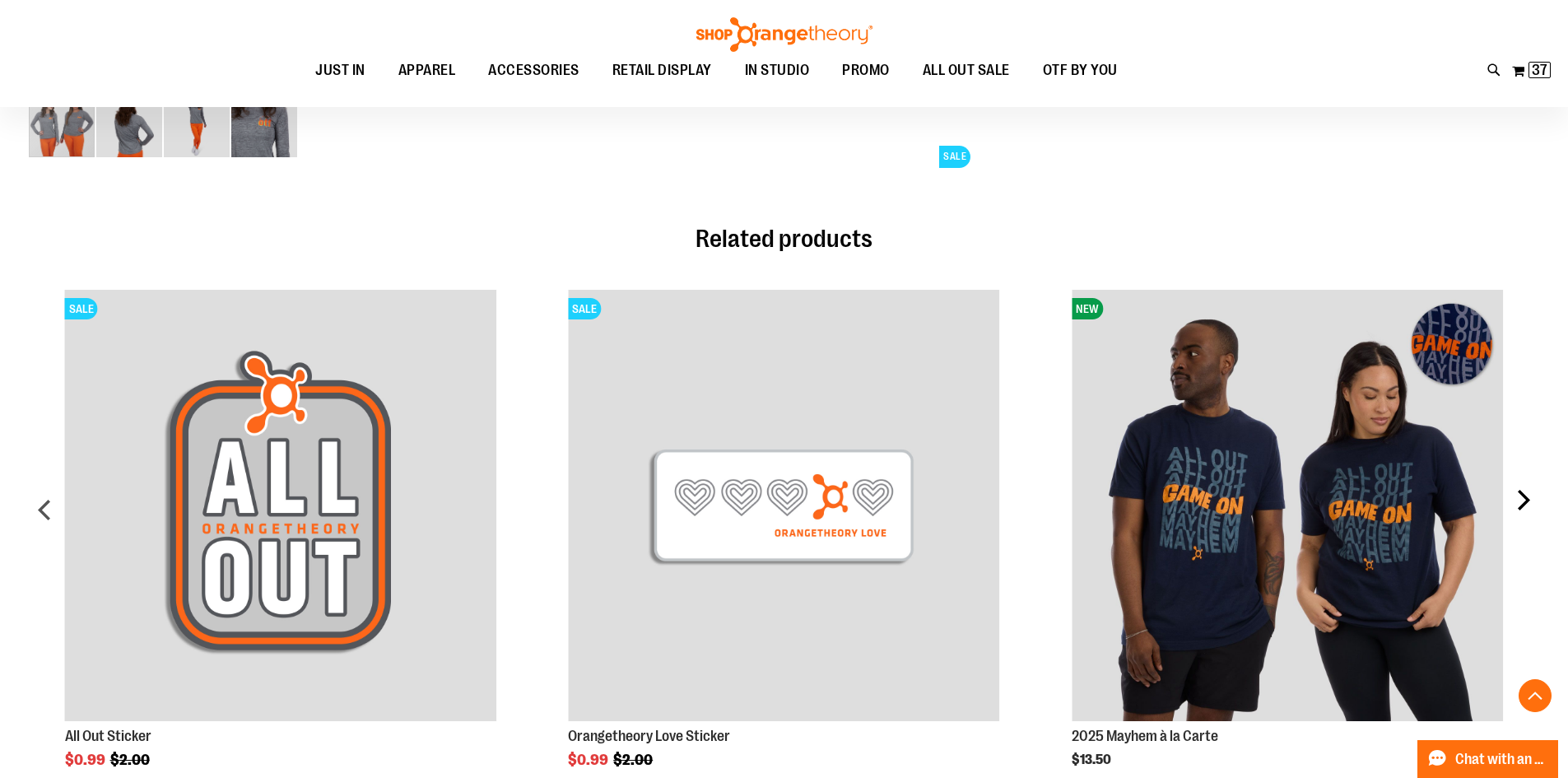 click on "next" at bounding box center (1523, 516) 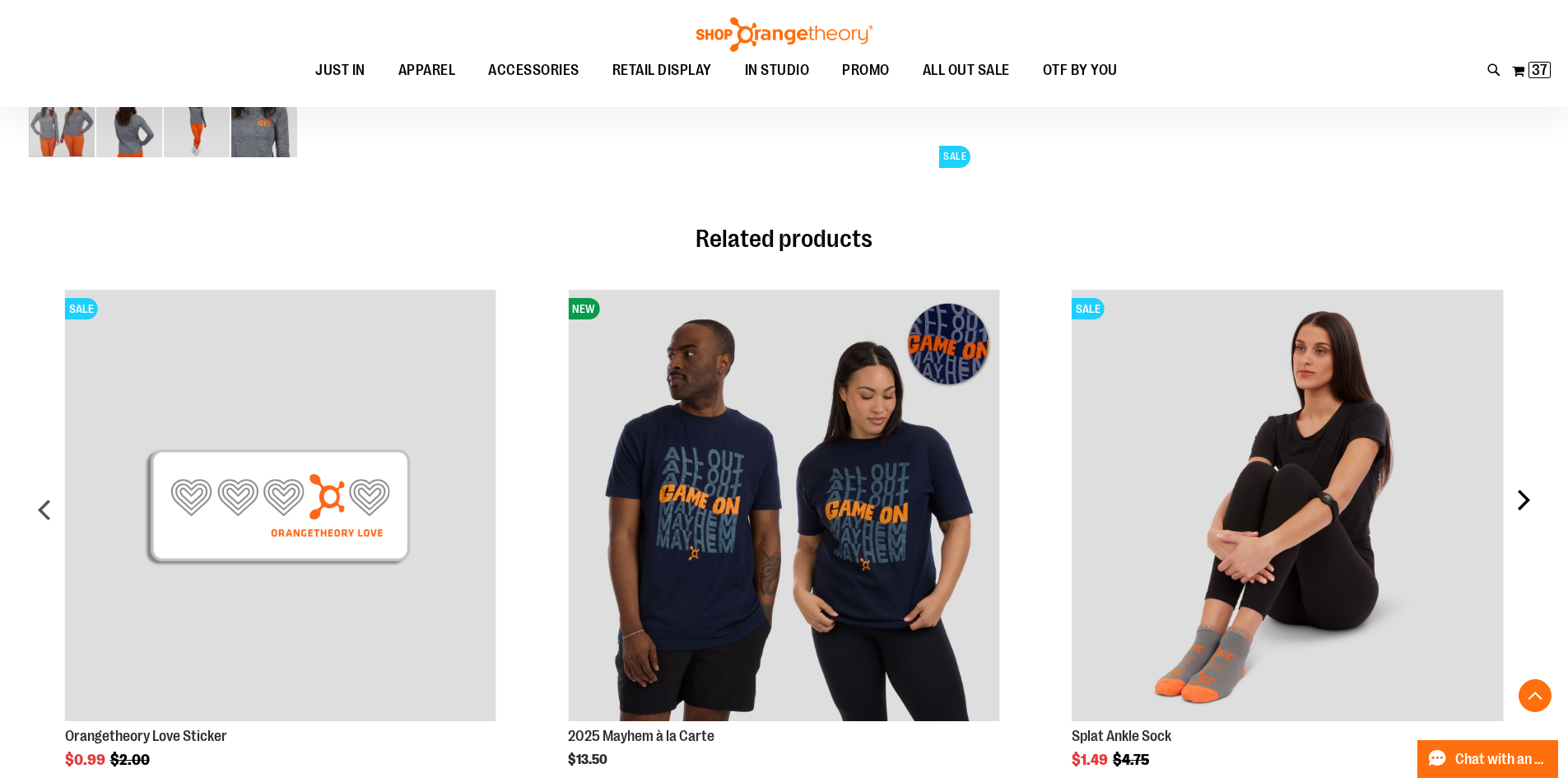 click on "next" at bounding box center (1523, 516) 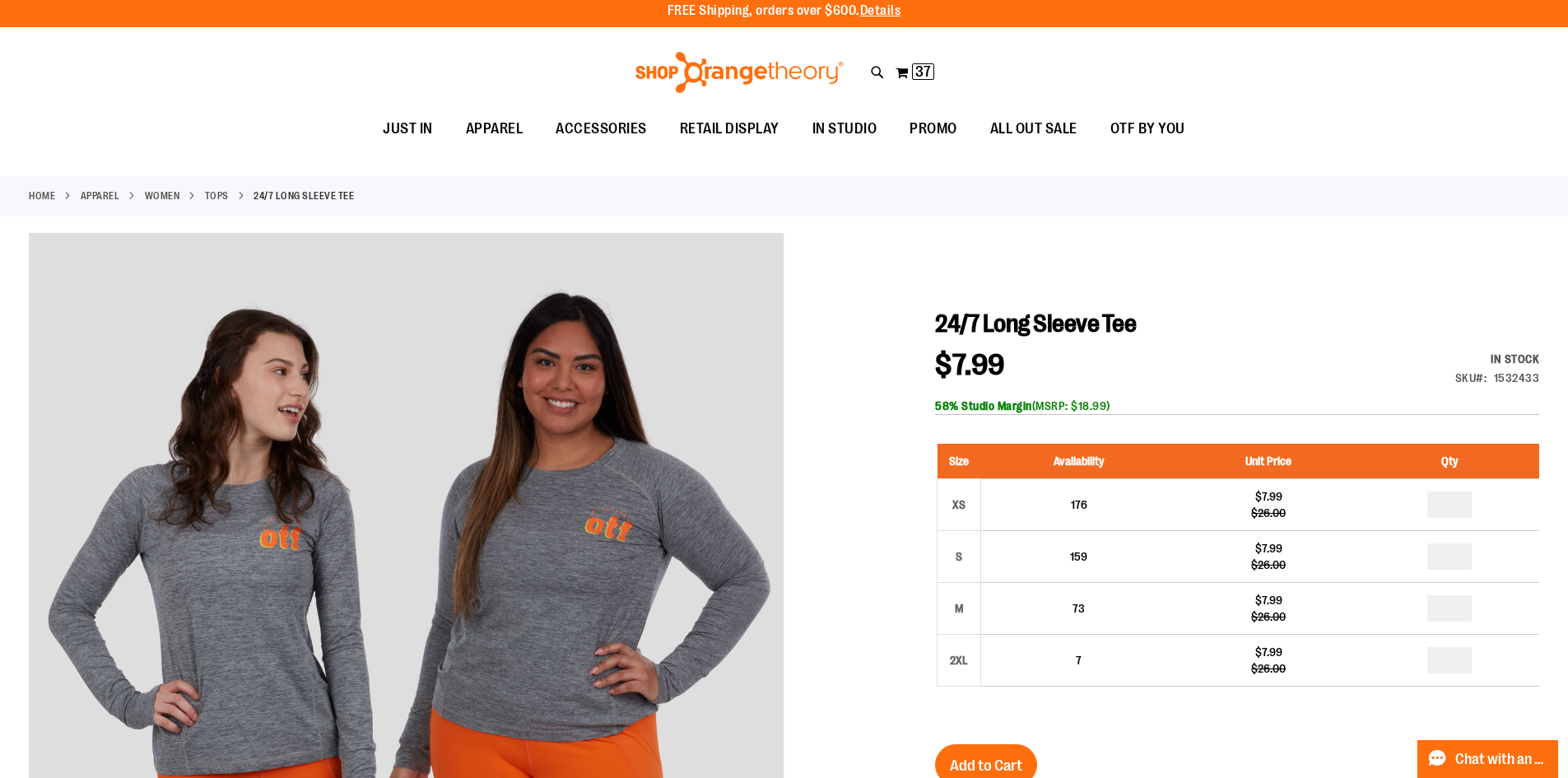 scroll, scrollTop: 0, scrollLeft: 0, axis: both 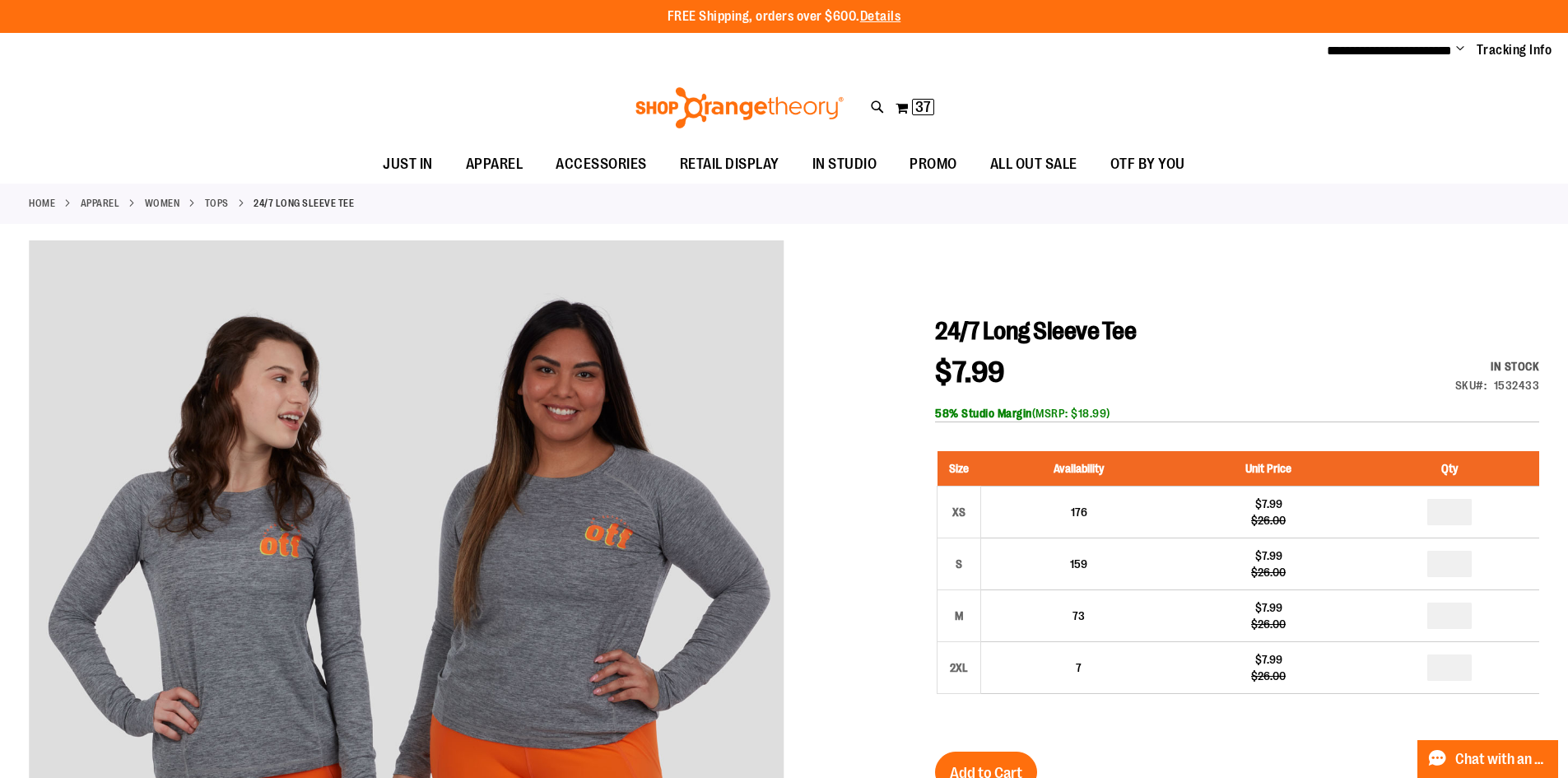 click on "Tops" at bounding box center (216, 203) 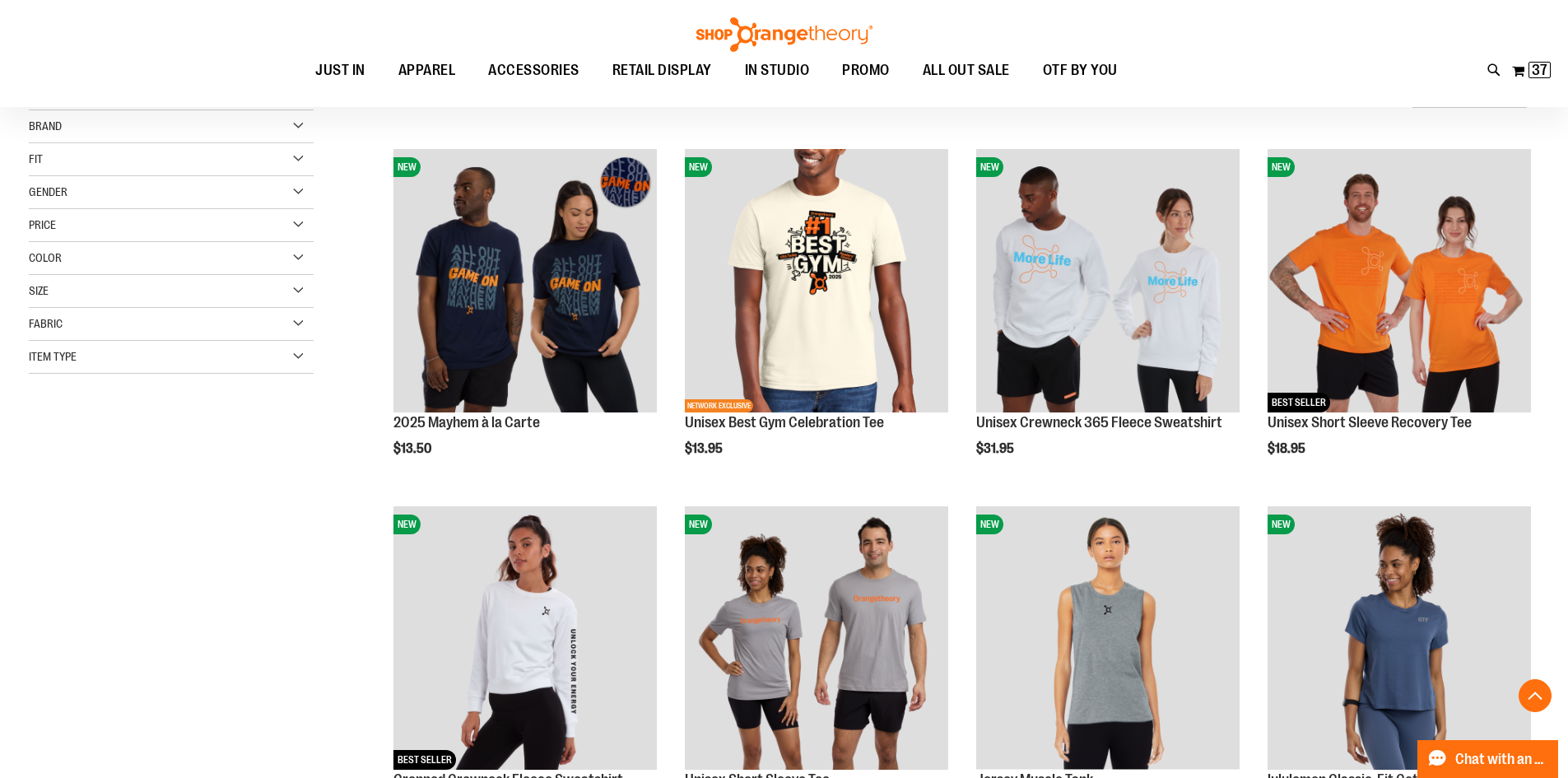 scroll, scrollTop: 0, scrollLeft: 0, axis: both 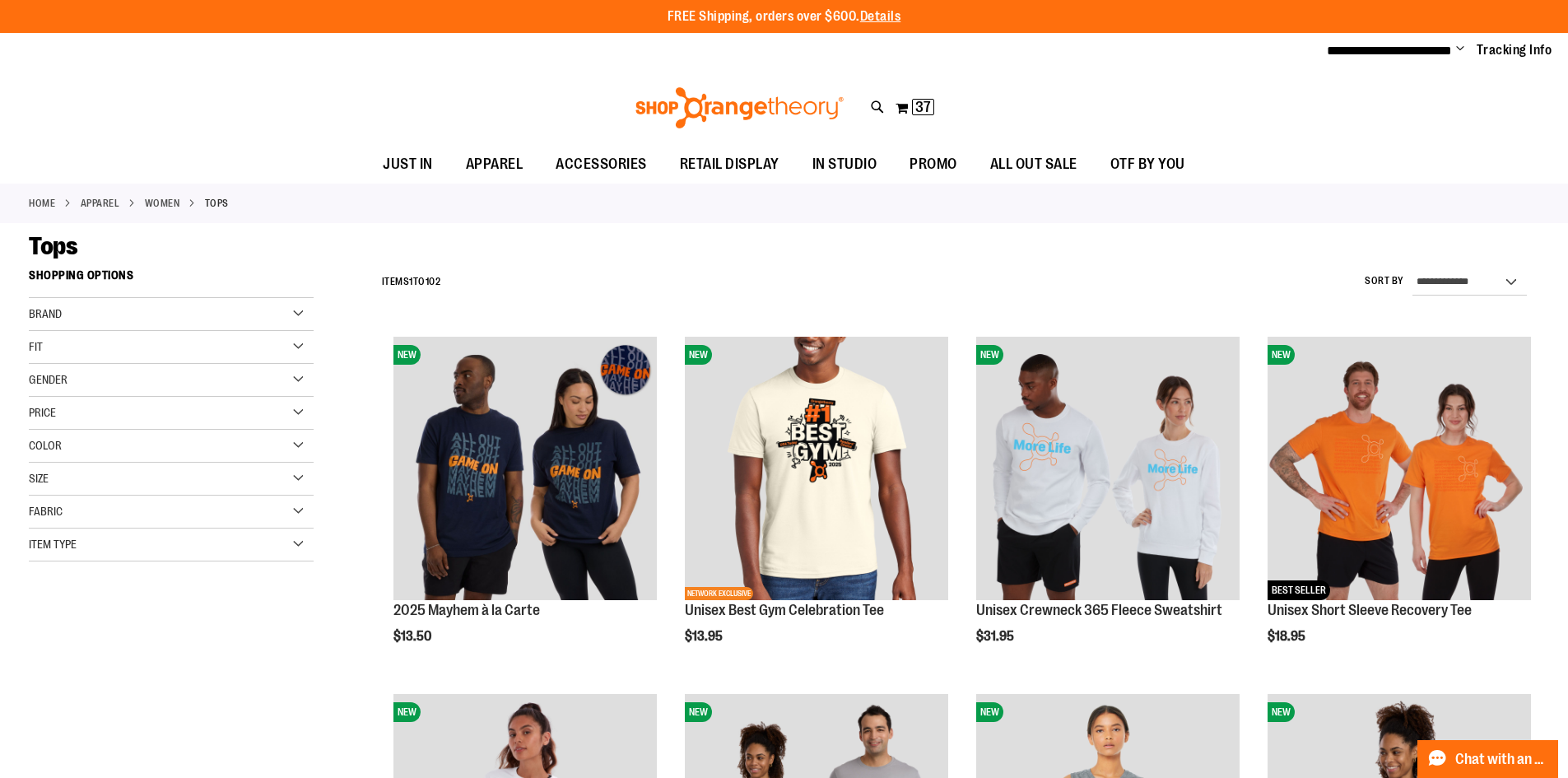 type on "**********" 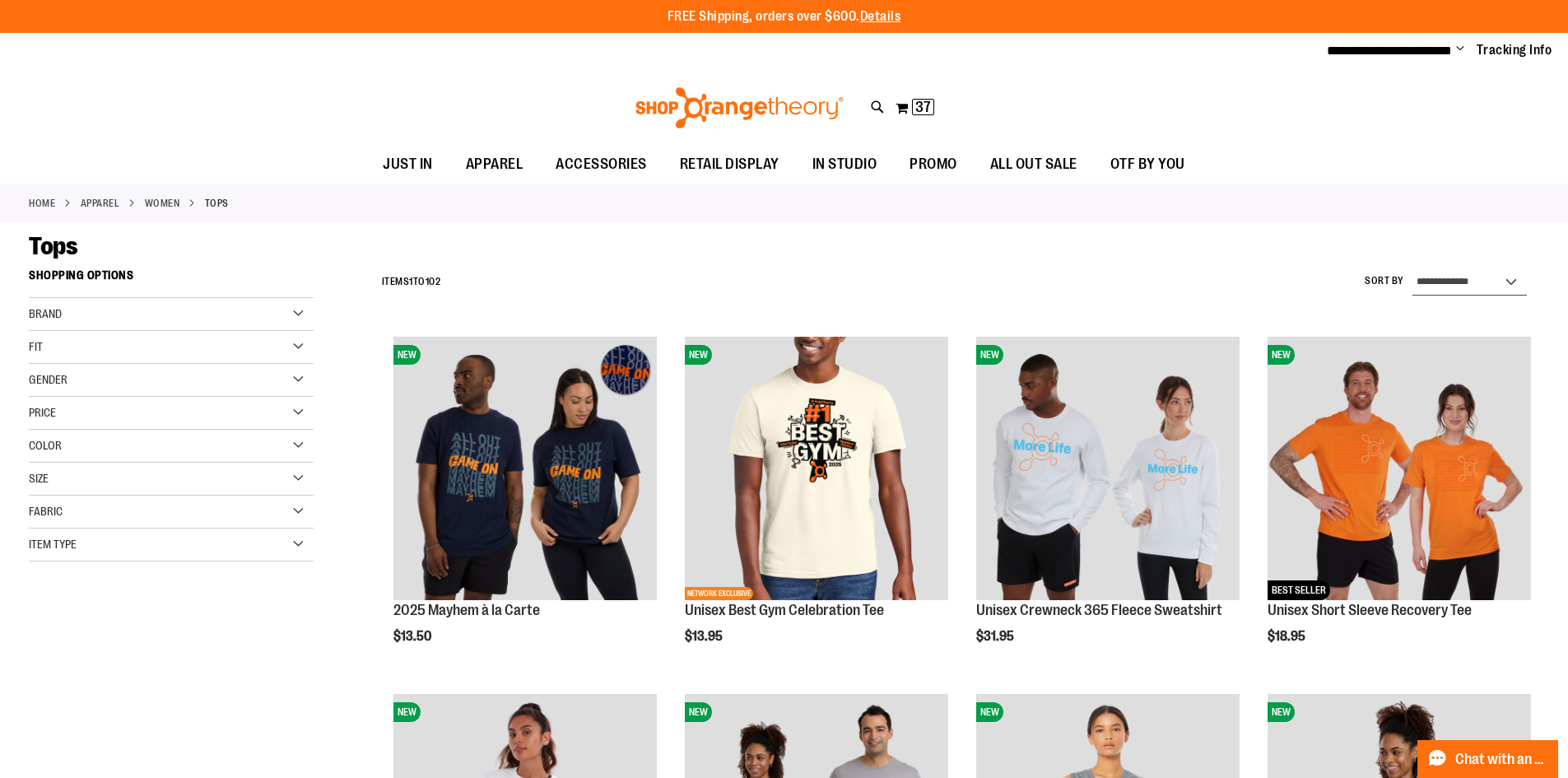 click on "**********" at bounding box center [1469, 282] 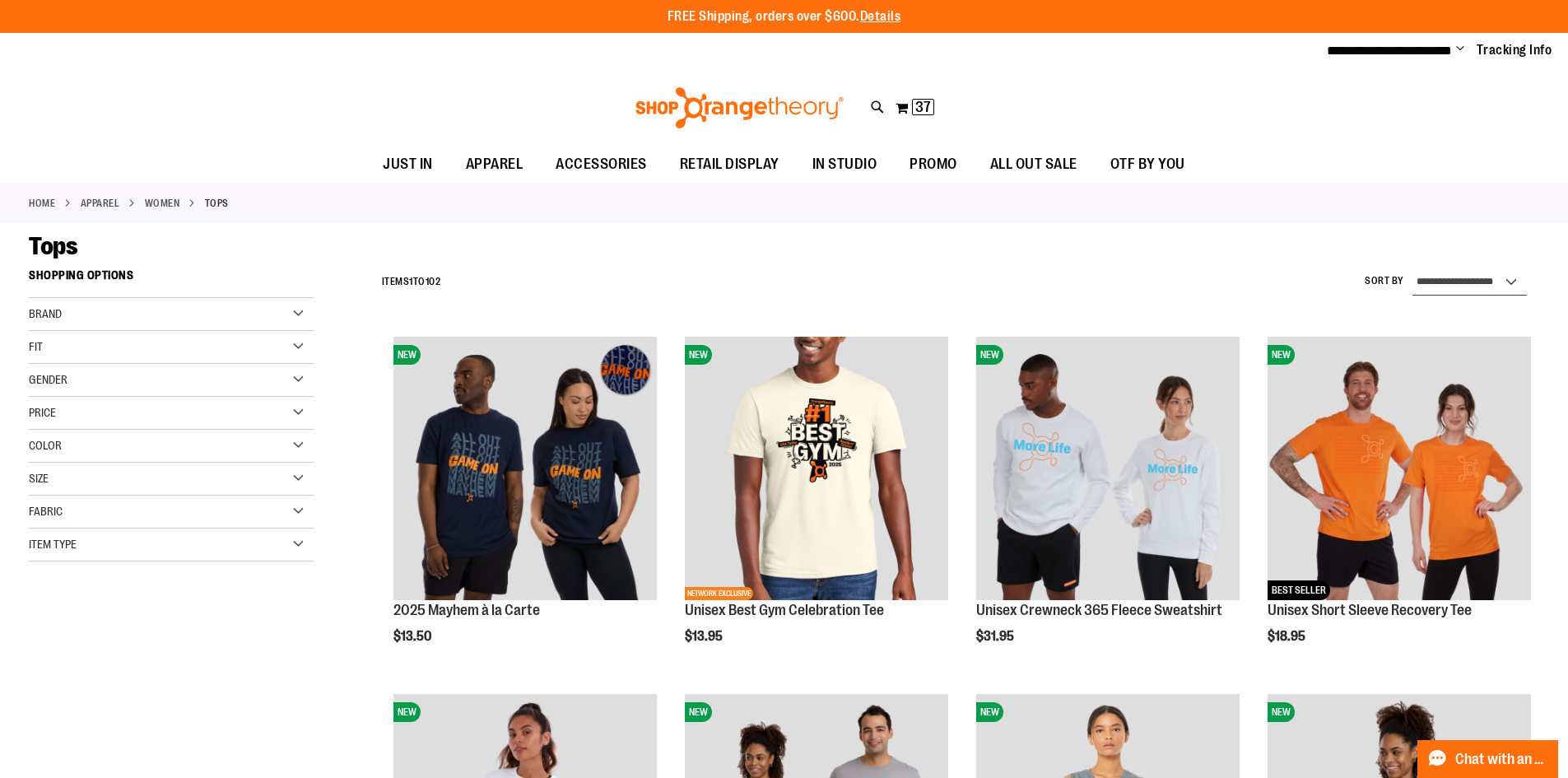 click on "**********" at bounding box center (1469, 282) 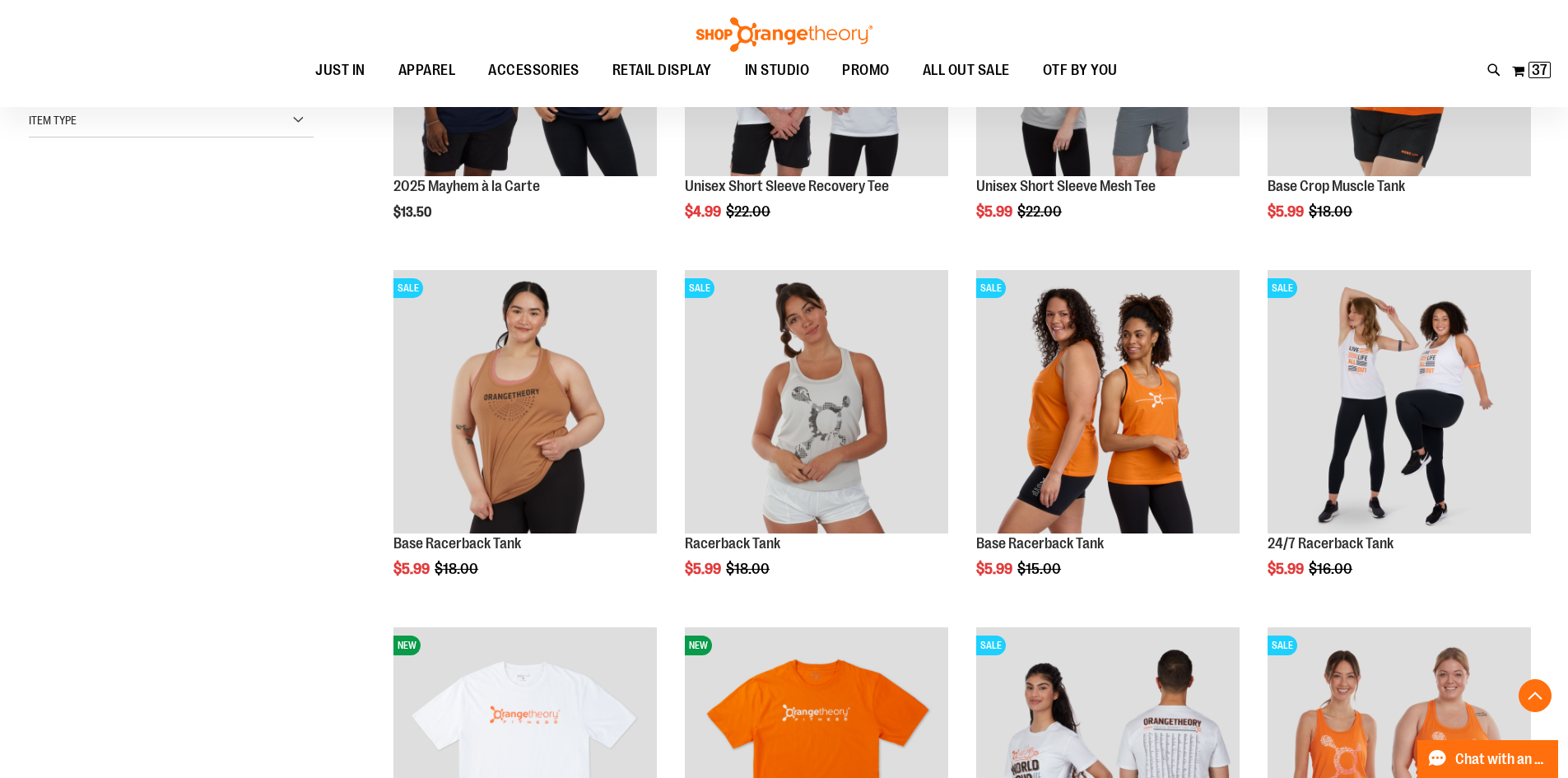 scroll, scrollTop: 425, scrollLeft: 0, axis: vertical 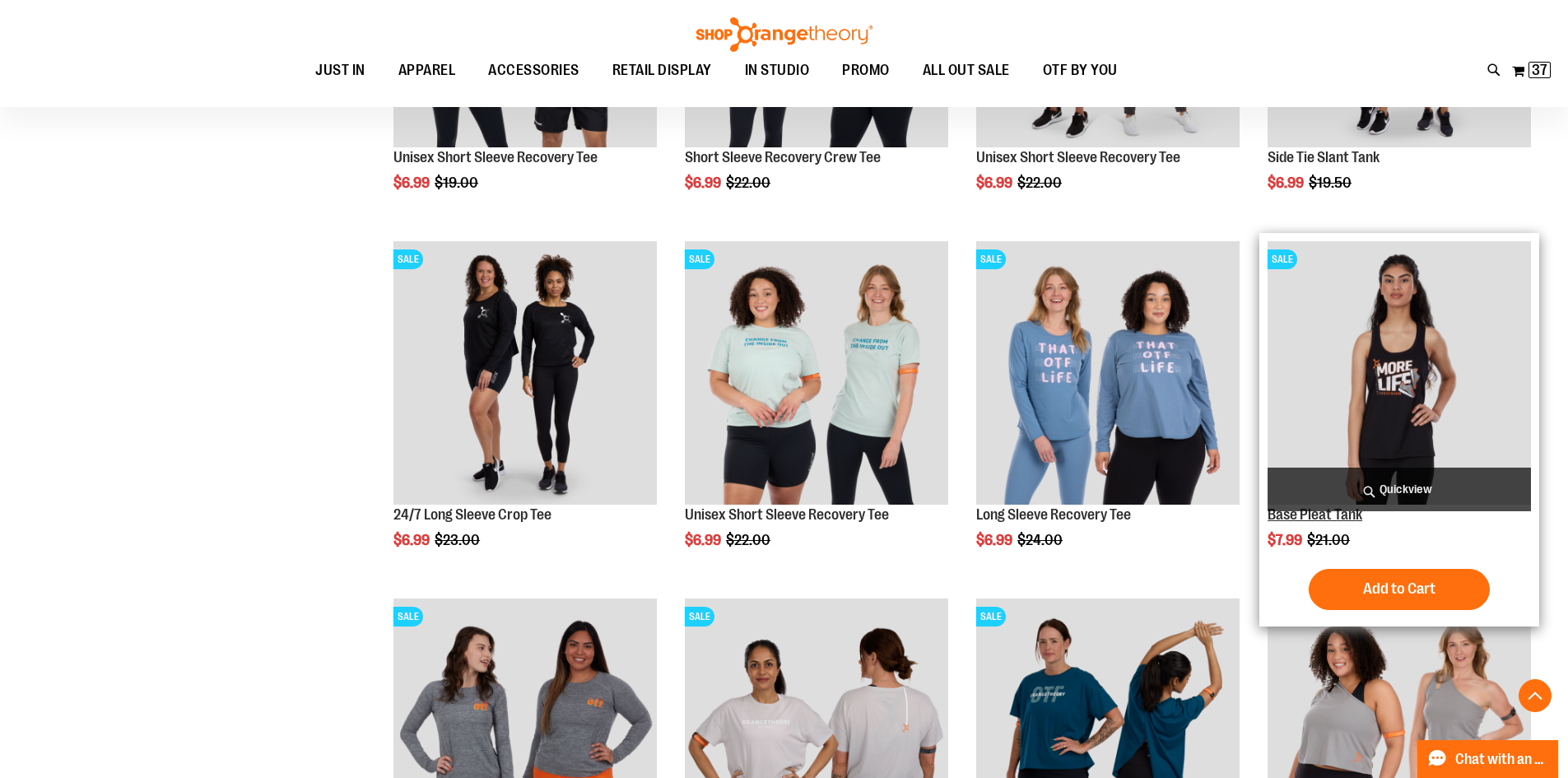 click on "Base Pleat Tank" at bounding box center [1314, 515] 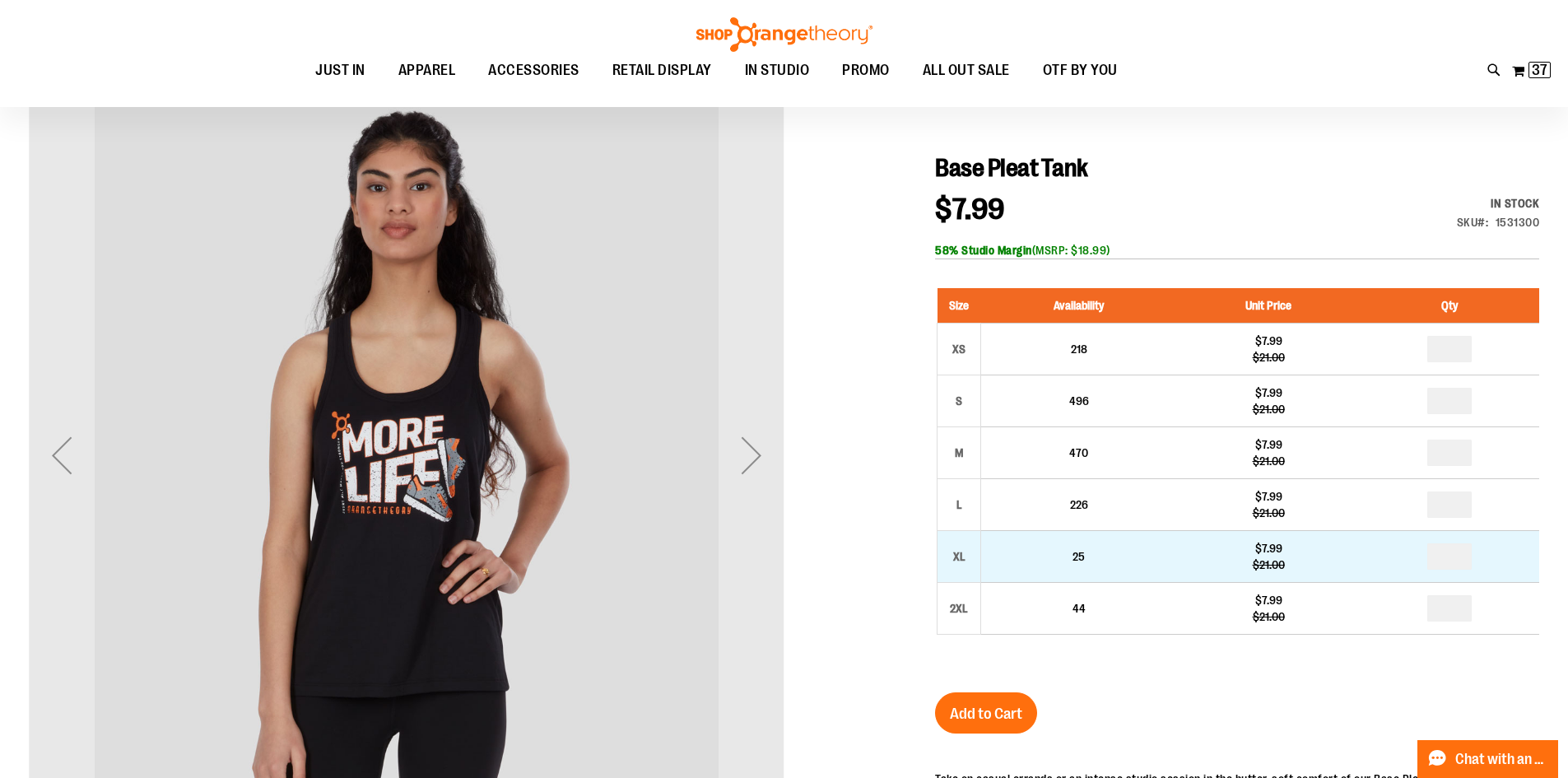 scroll, scrollTop: 164, scrollLeft: 0, axis: vertical 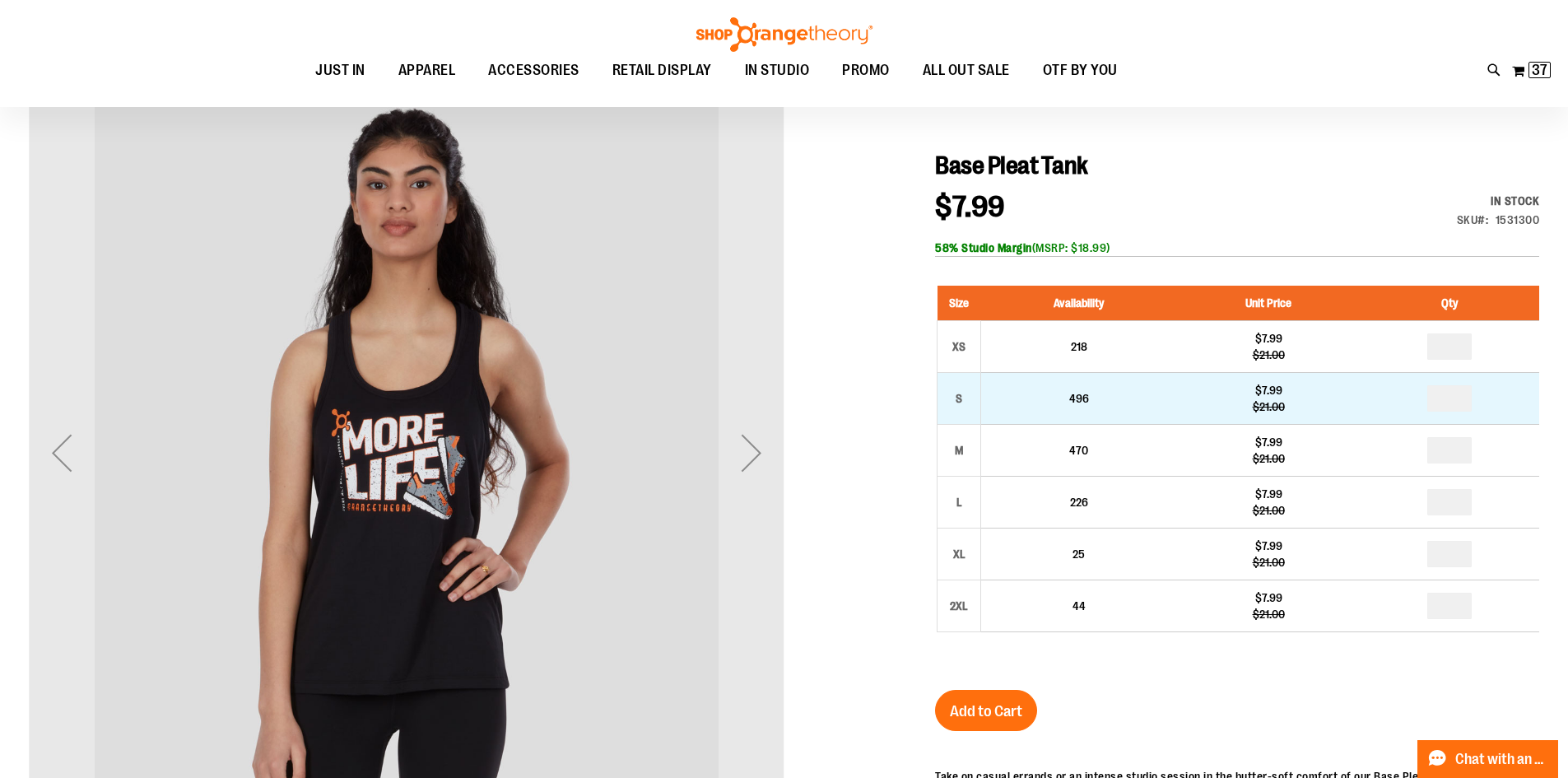 type on "**********" 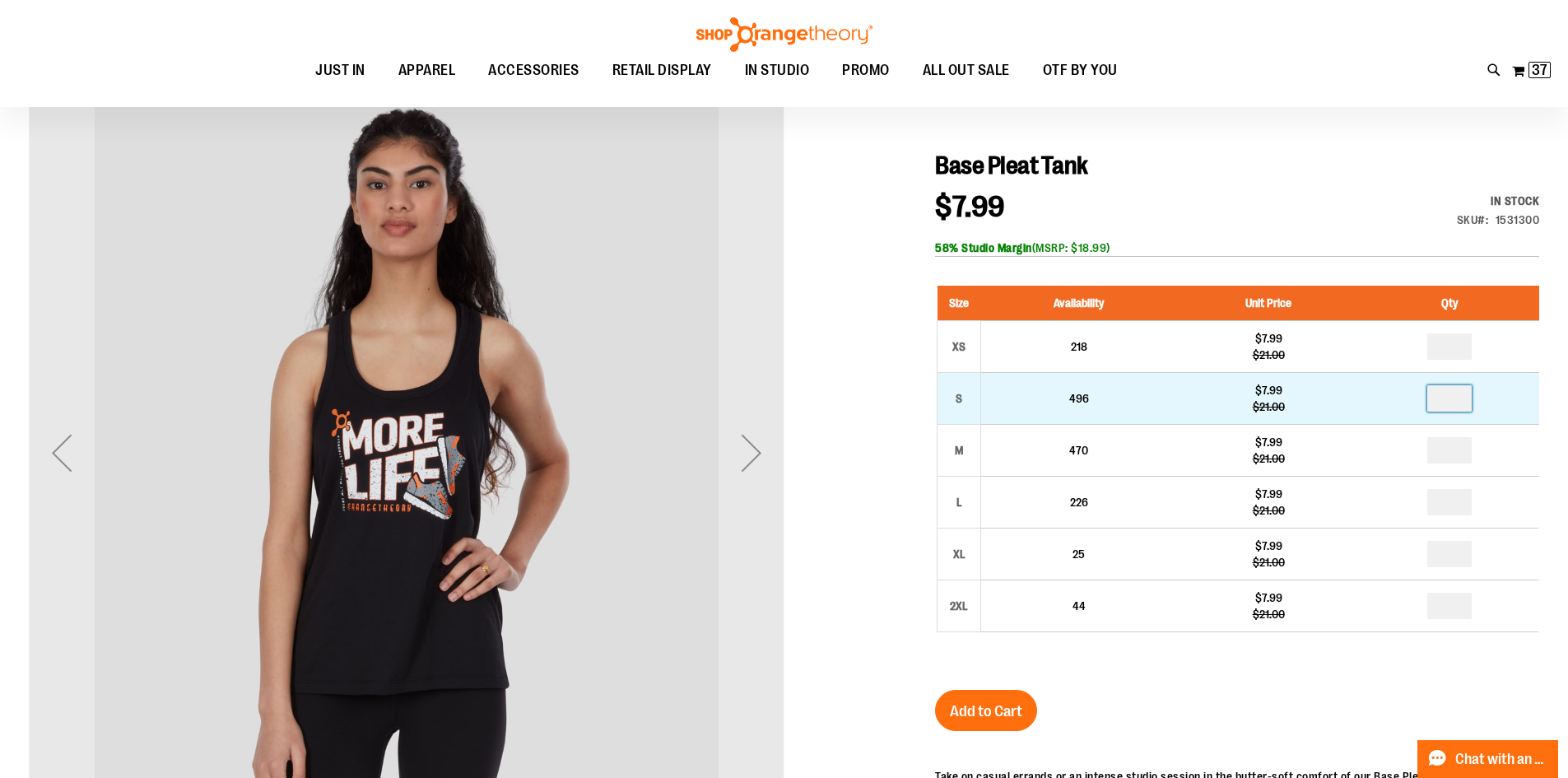 drag, startPoint x: 1460, startPoint y: 398, endPoint x: 1419, endPoint y: 398, distance: 41 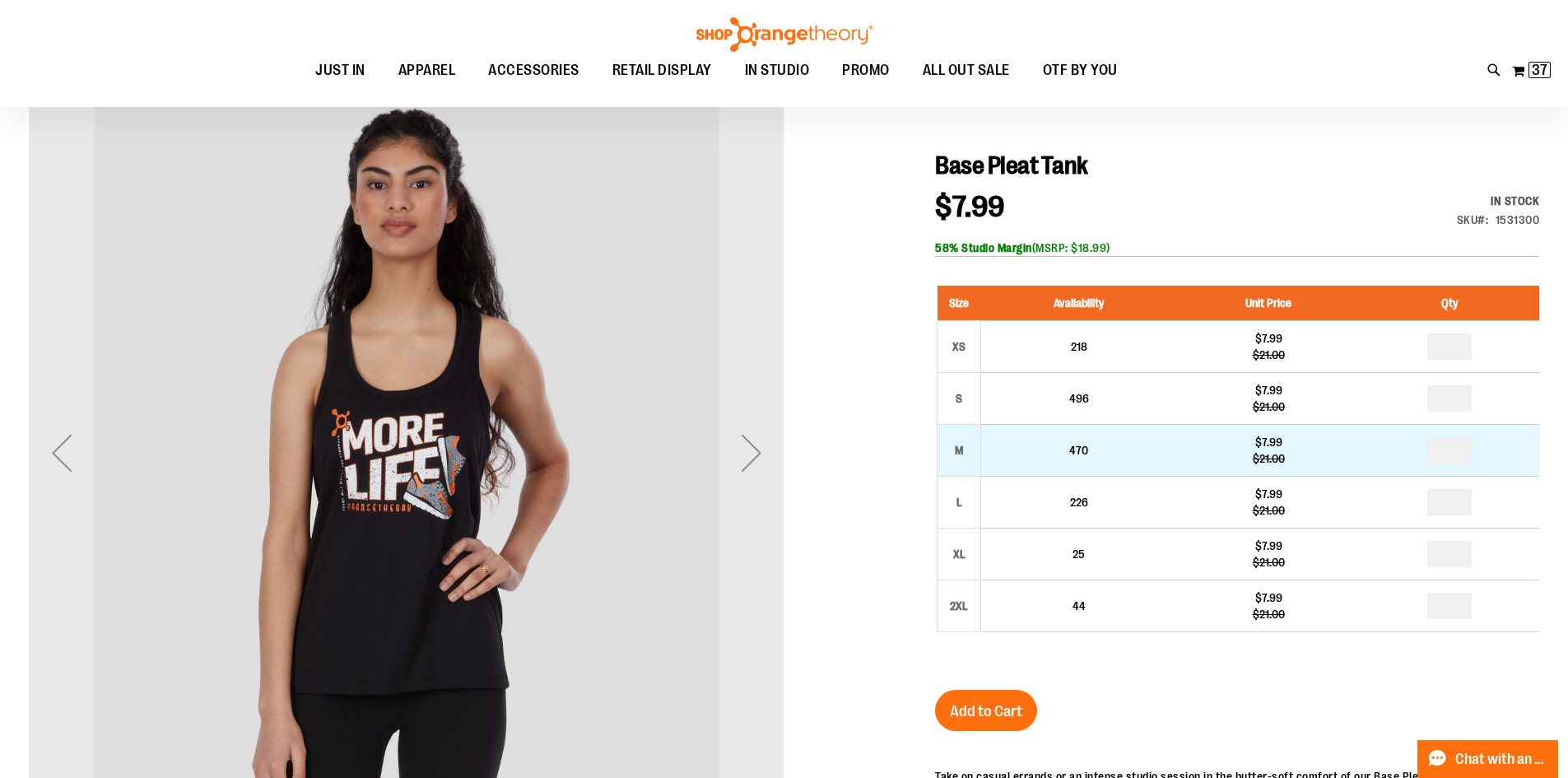 type on "**" 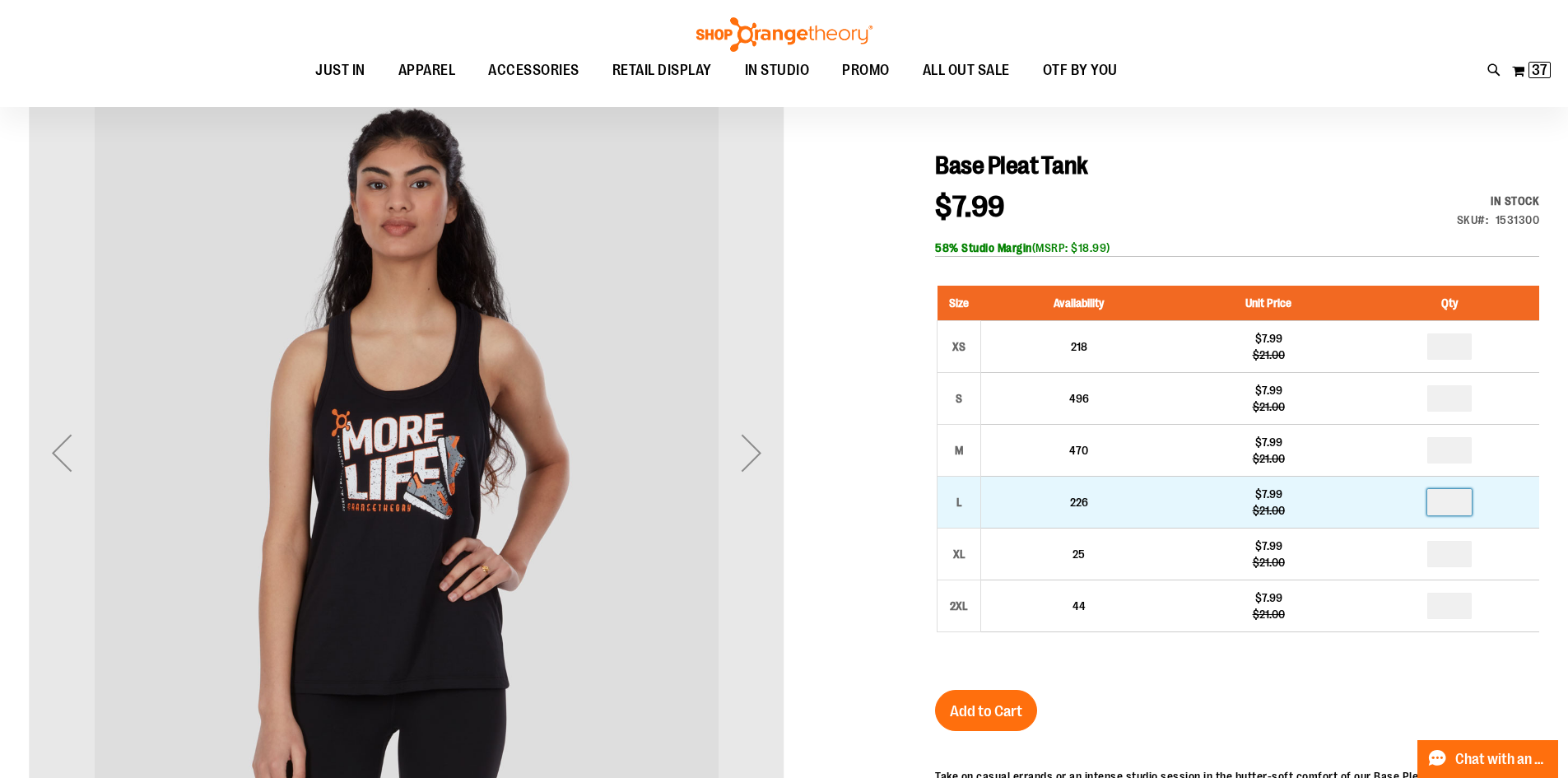 drag, startPoint x: 1457, startPoint y: 501, endPoint x: 1424, endPoint y: 497, distance: 33.2415 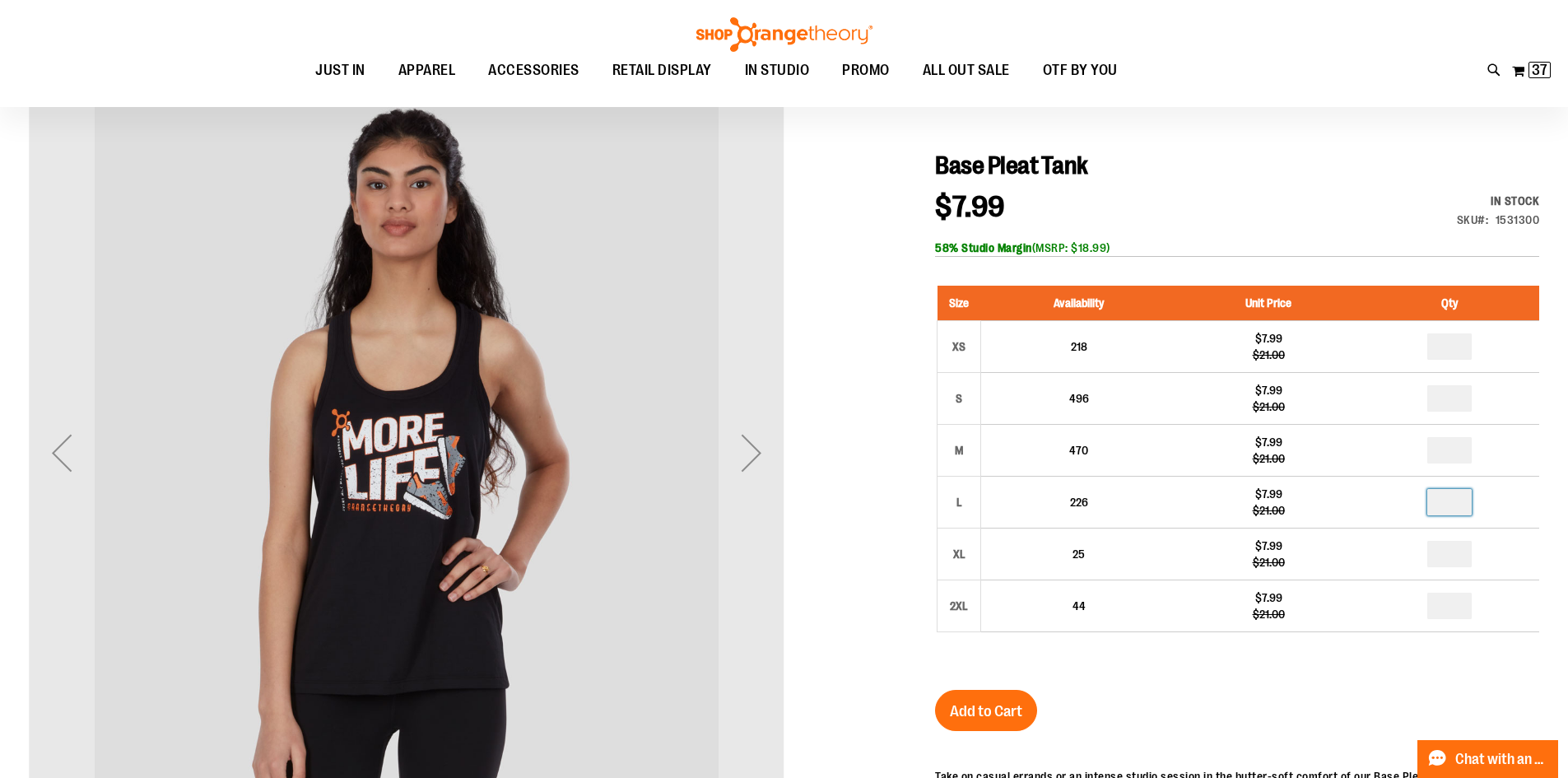 type on "*" 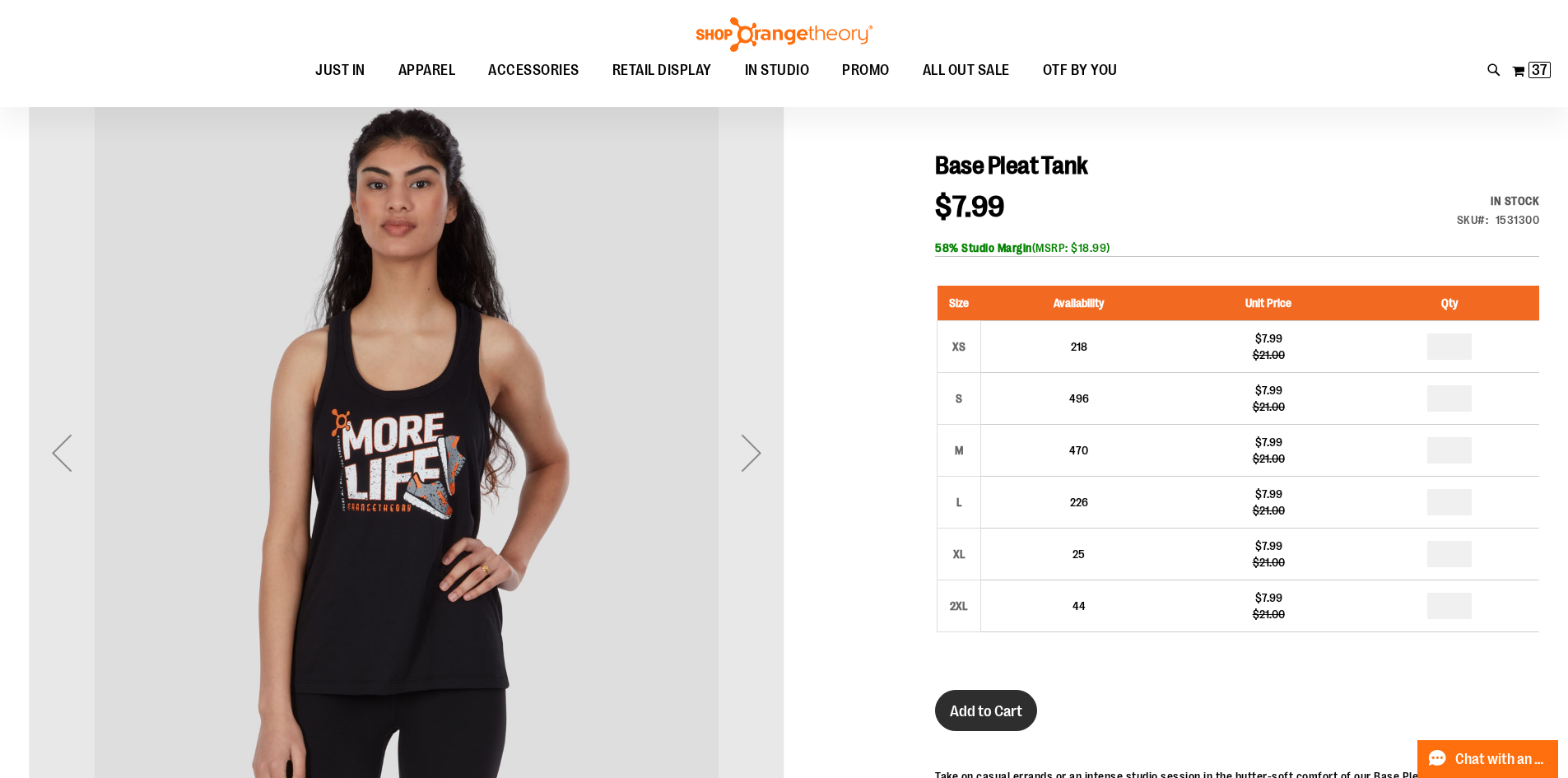 click on "Add to Cart" at bounding box center (986, 711) 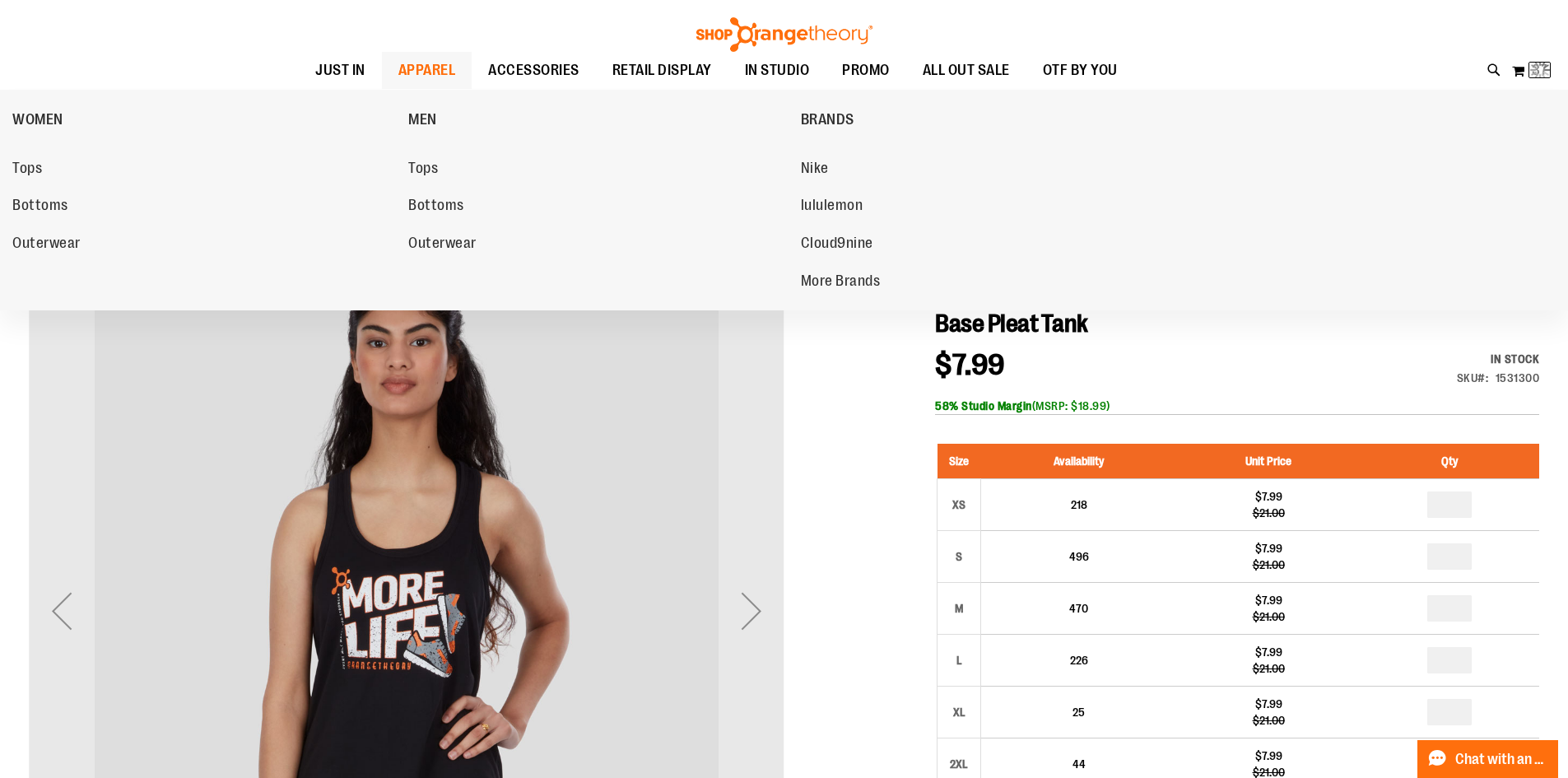 scroll, scrollTop: 0, scrollLeft: 0, axis: both 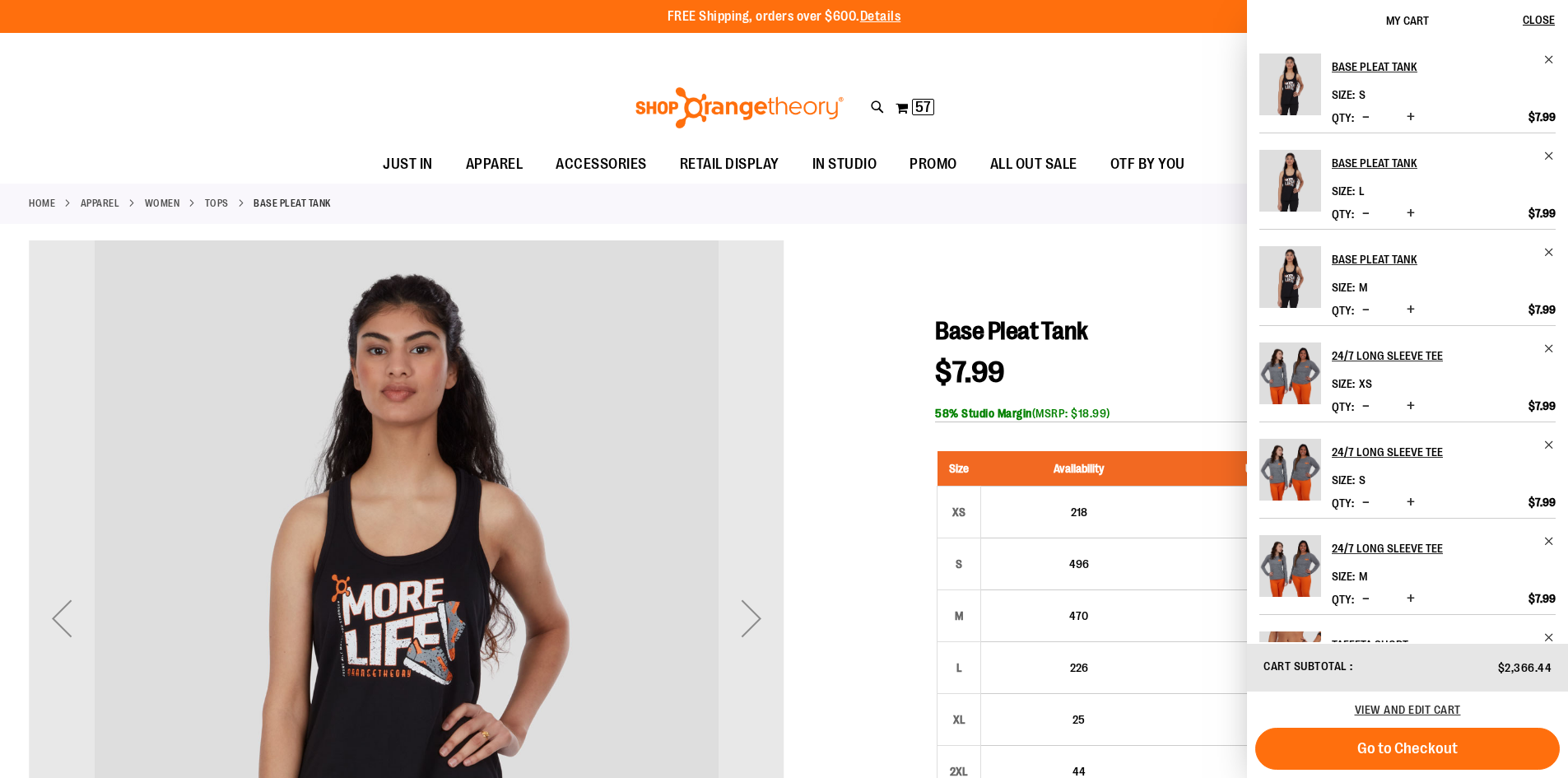 click on "Tops" at bounding box center [216, 203] 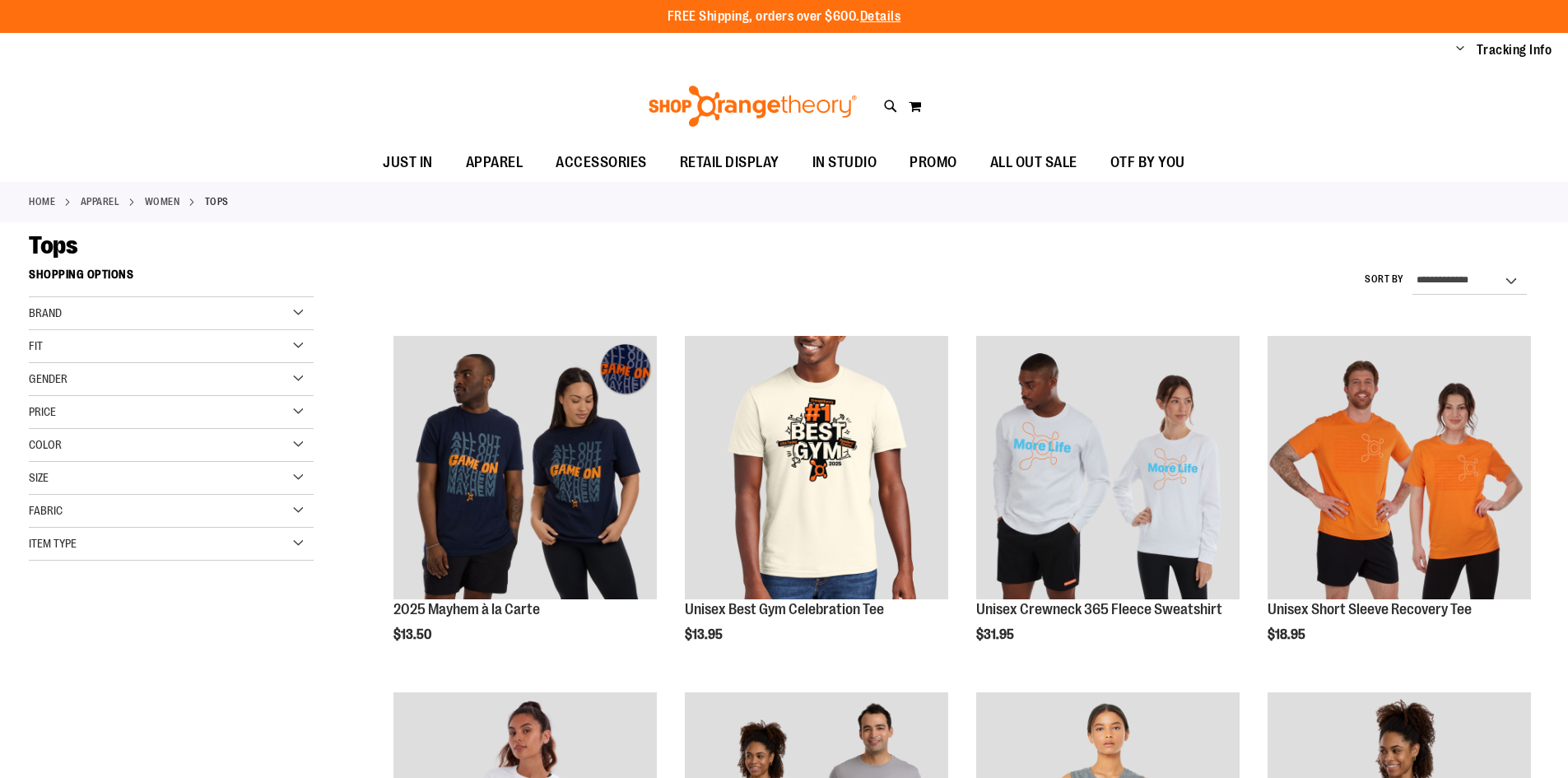 scroll, scrollTop: 0, scrollLeft: 0, axis: both 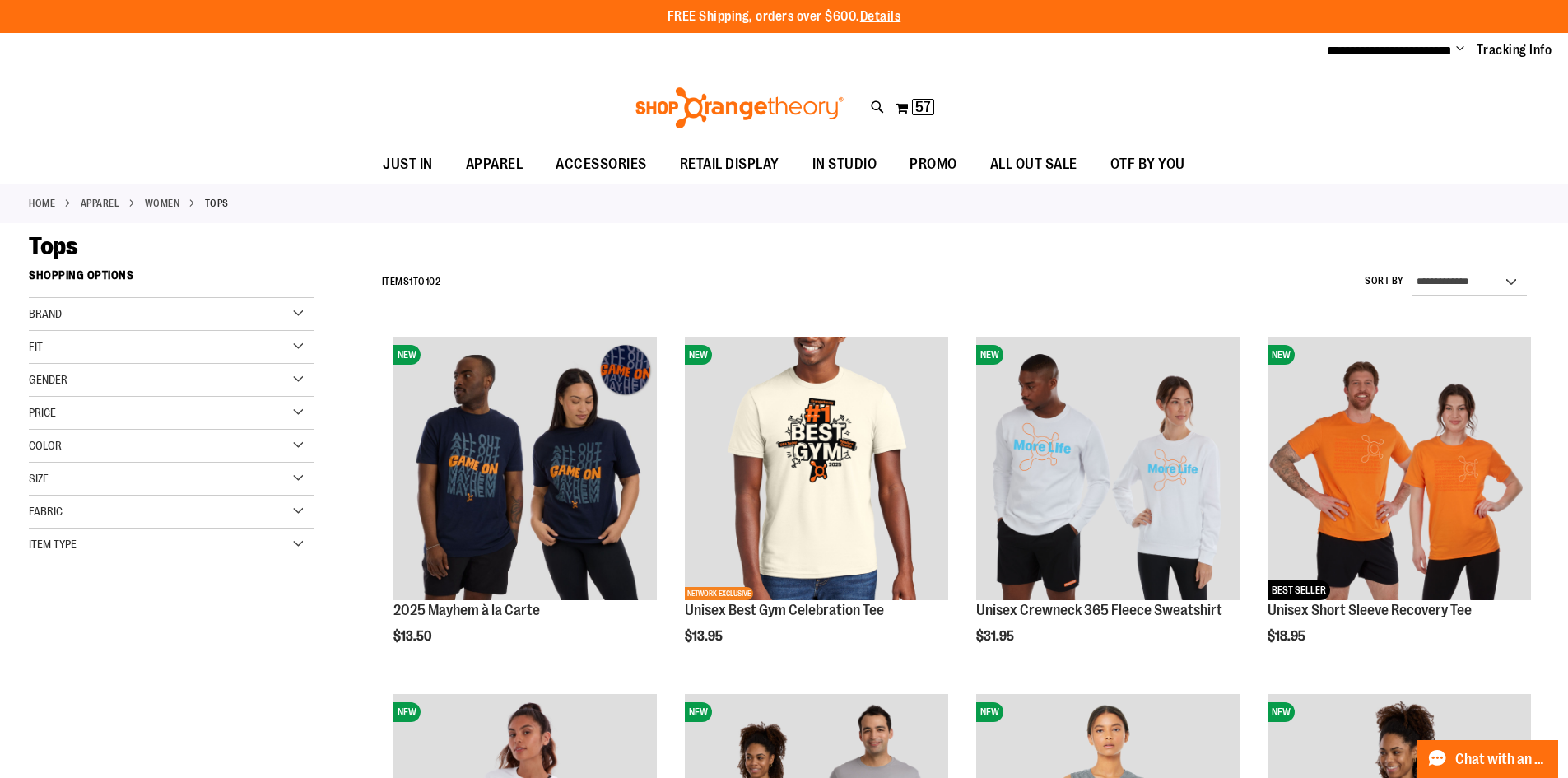 type on "**********" 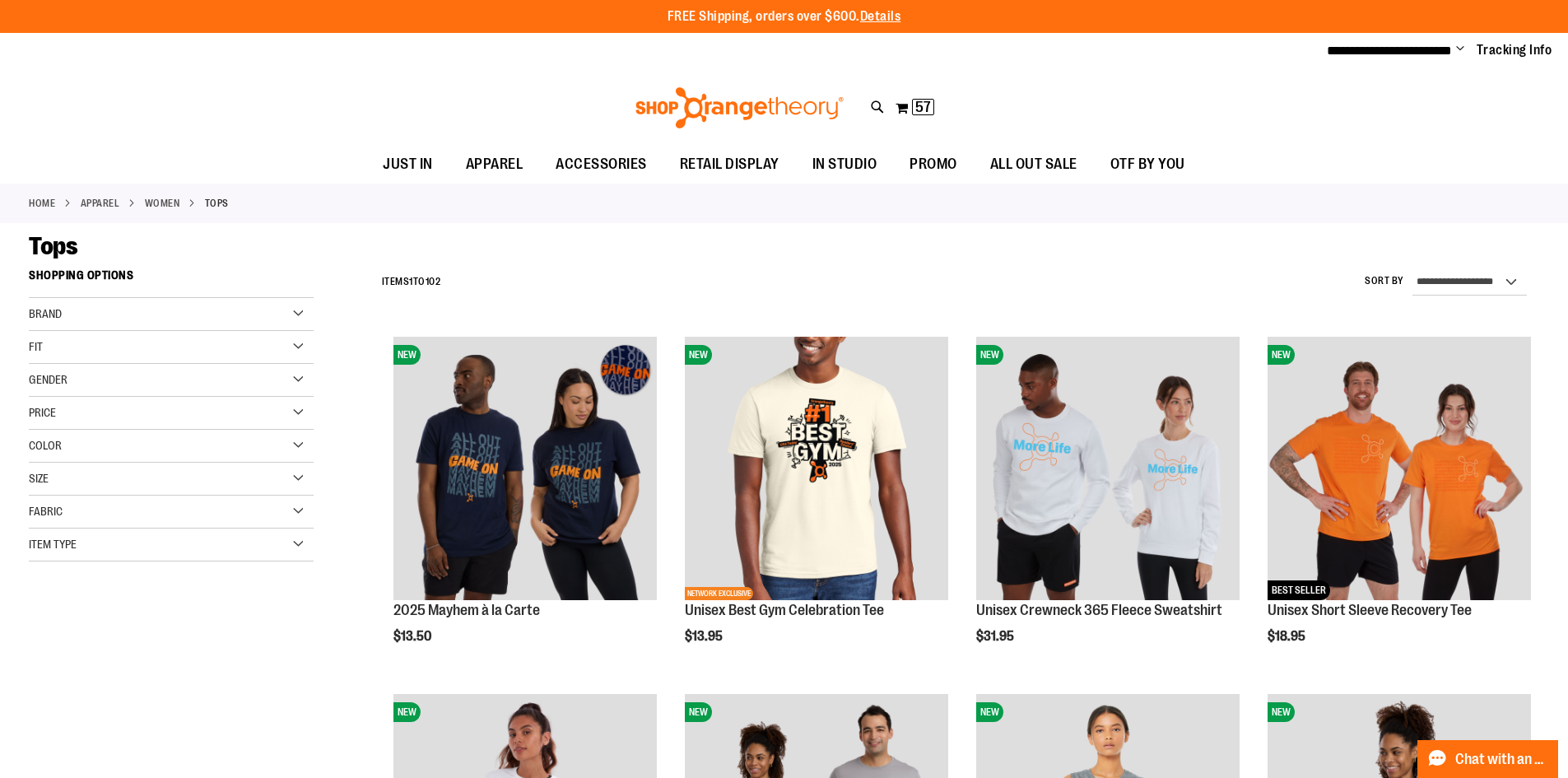click on "**********" at bounding box center (1469, 282) 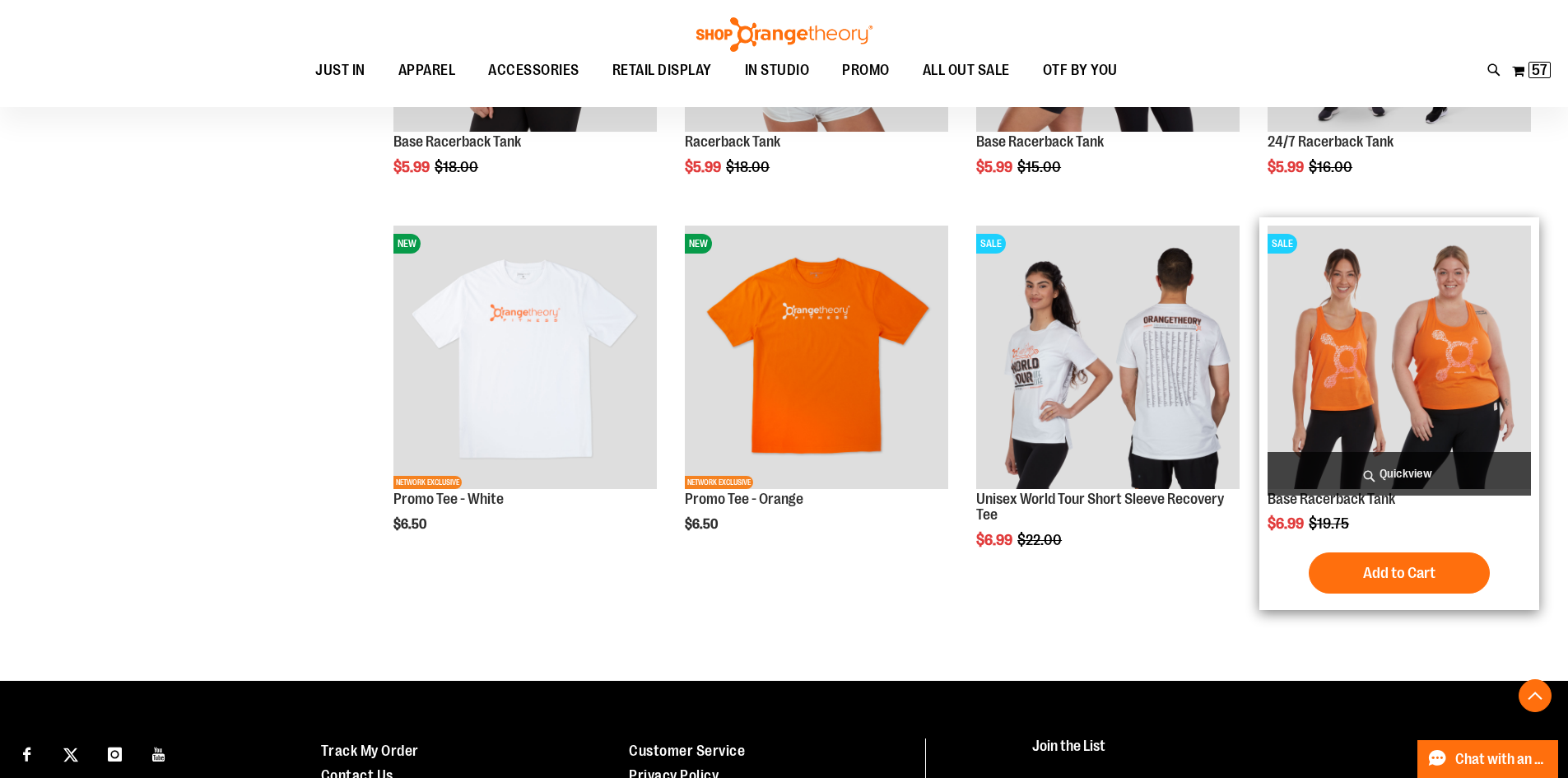 scroll, scrollTop: 836, scrollLeft: 0, axis: vertical 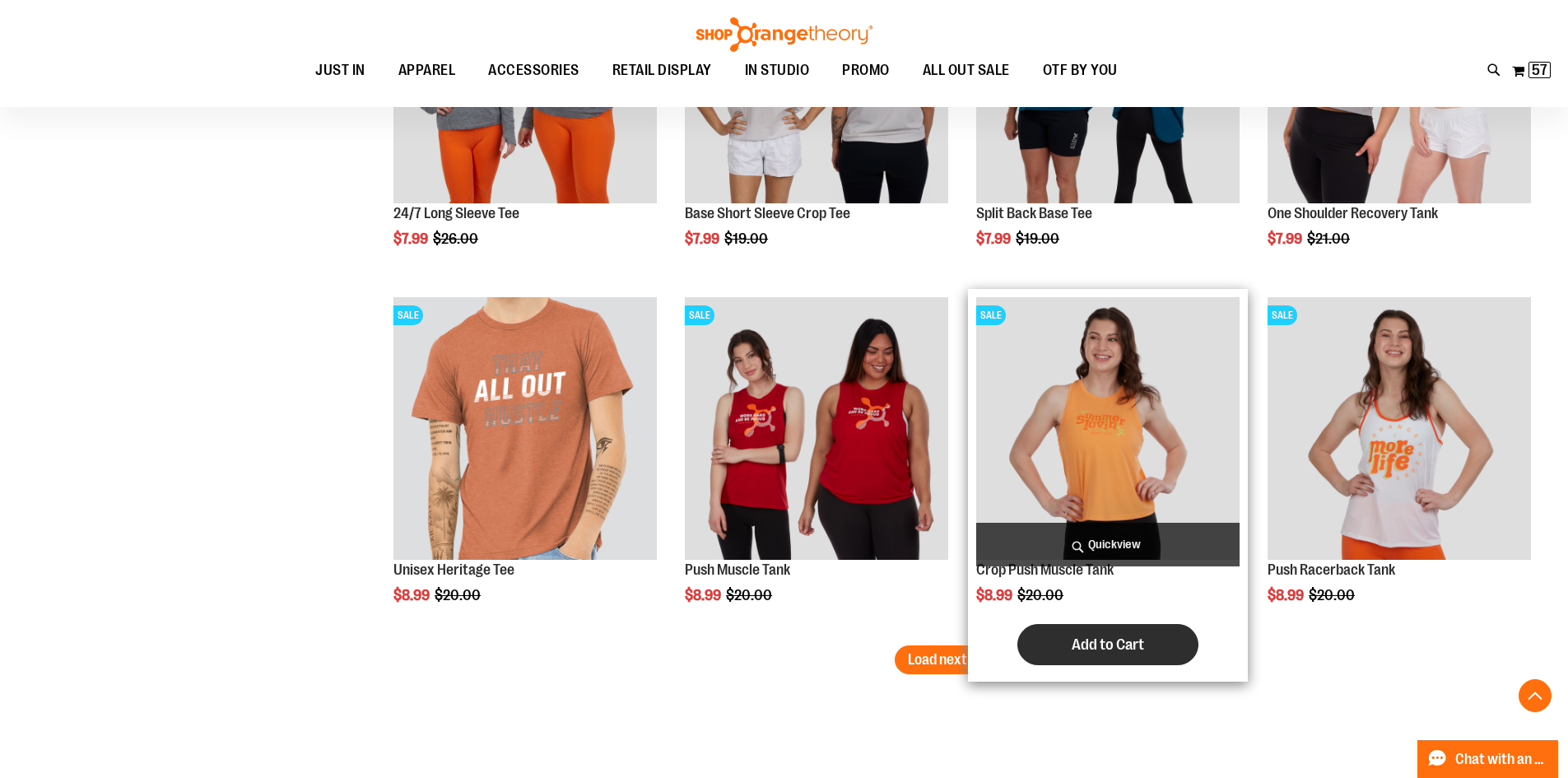 click on "Add to Cart" at bounding box center (1108, 645) 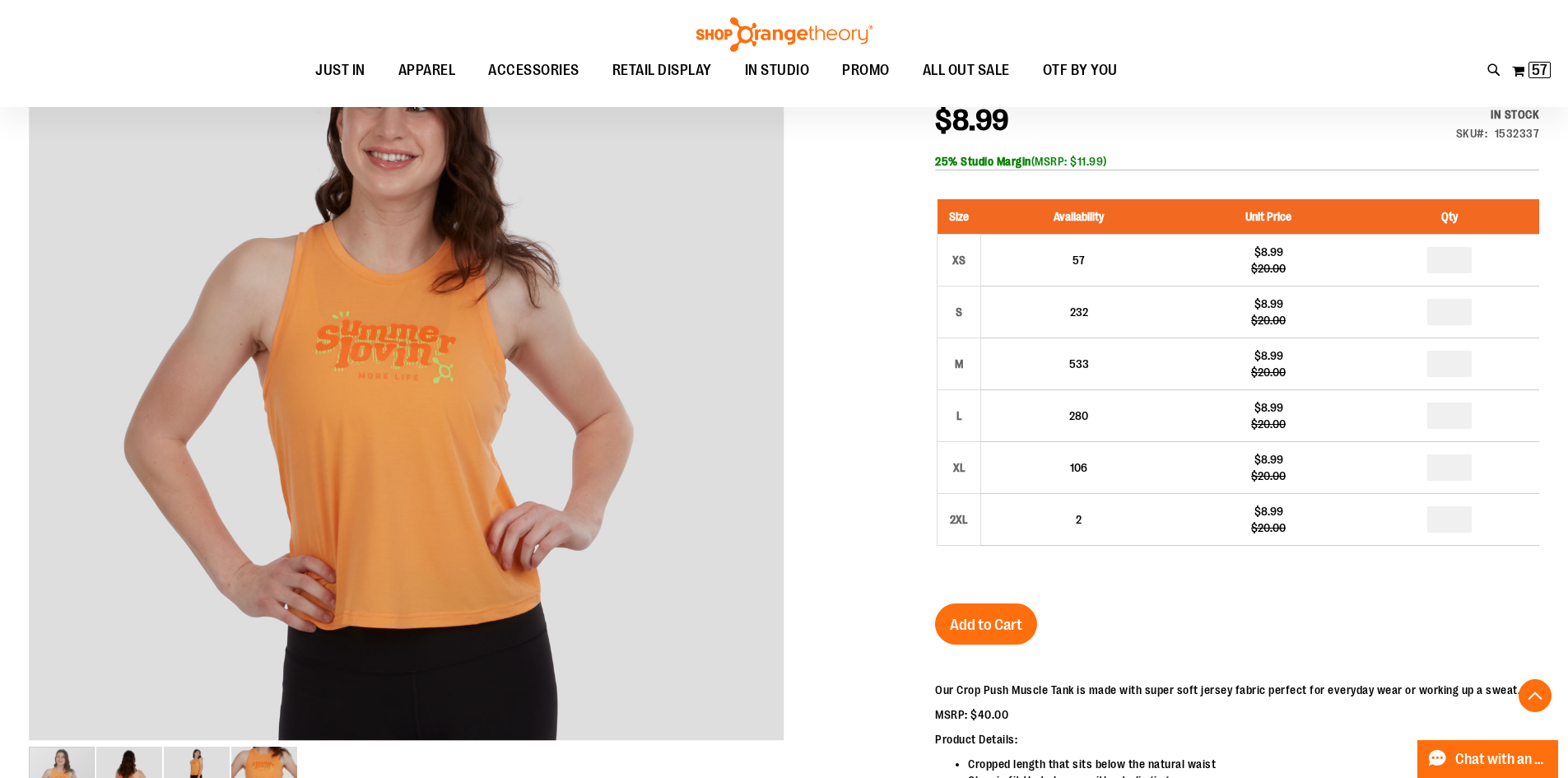 scroll, scrollTop: 289, scrollLeft: 0, axis: vertical 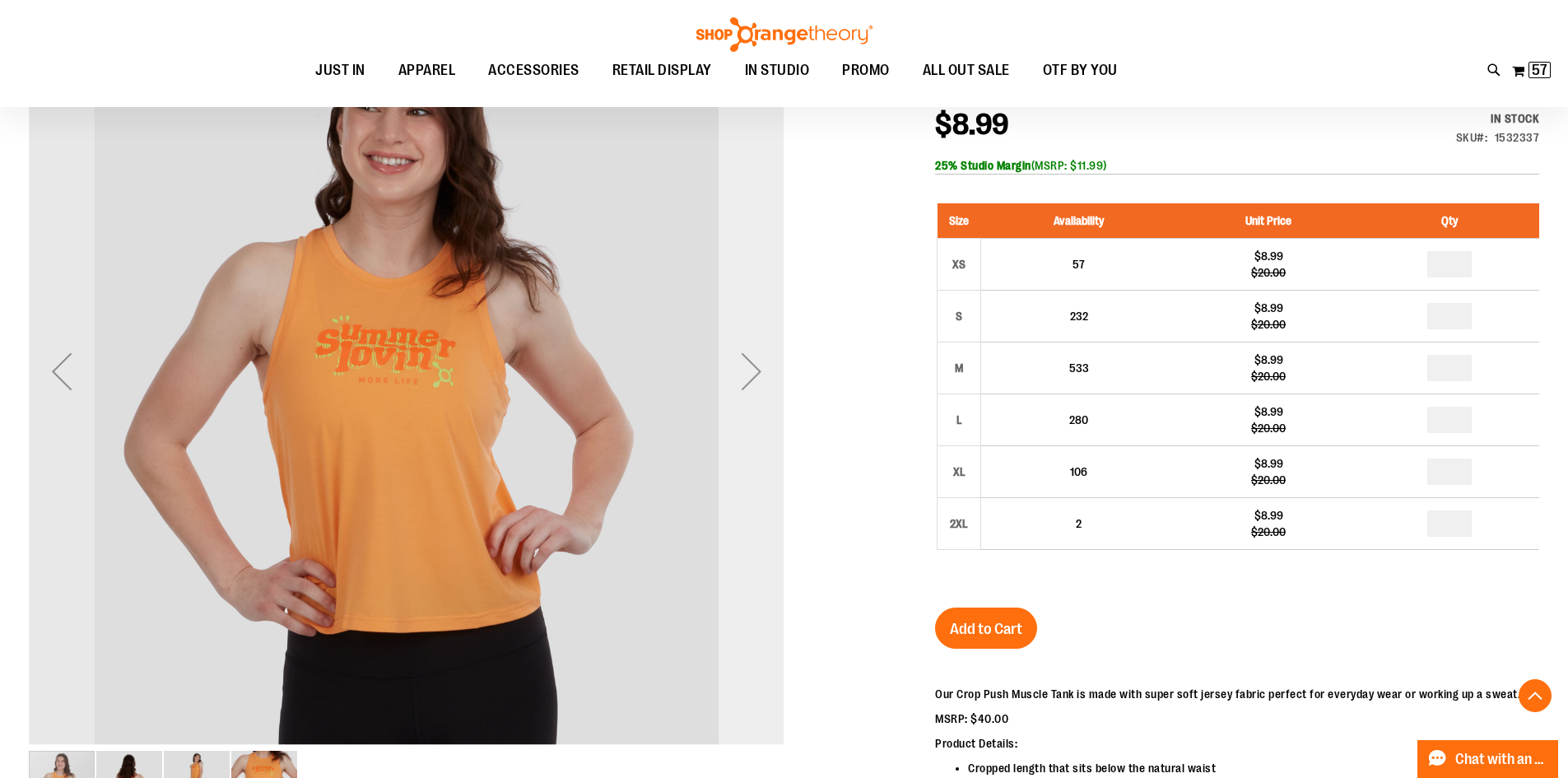 type on "**********" 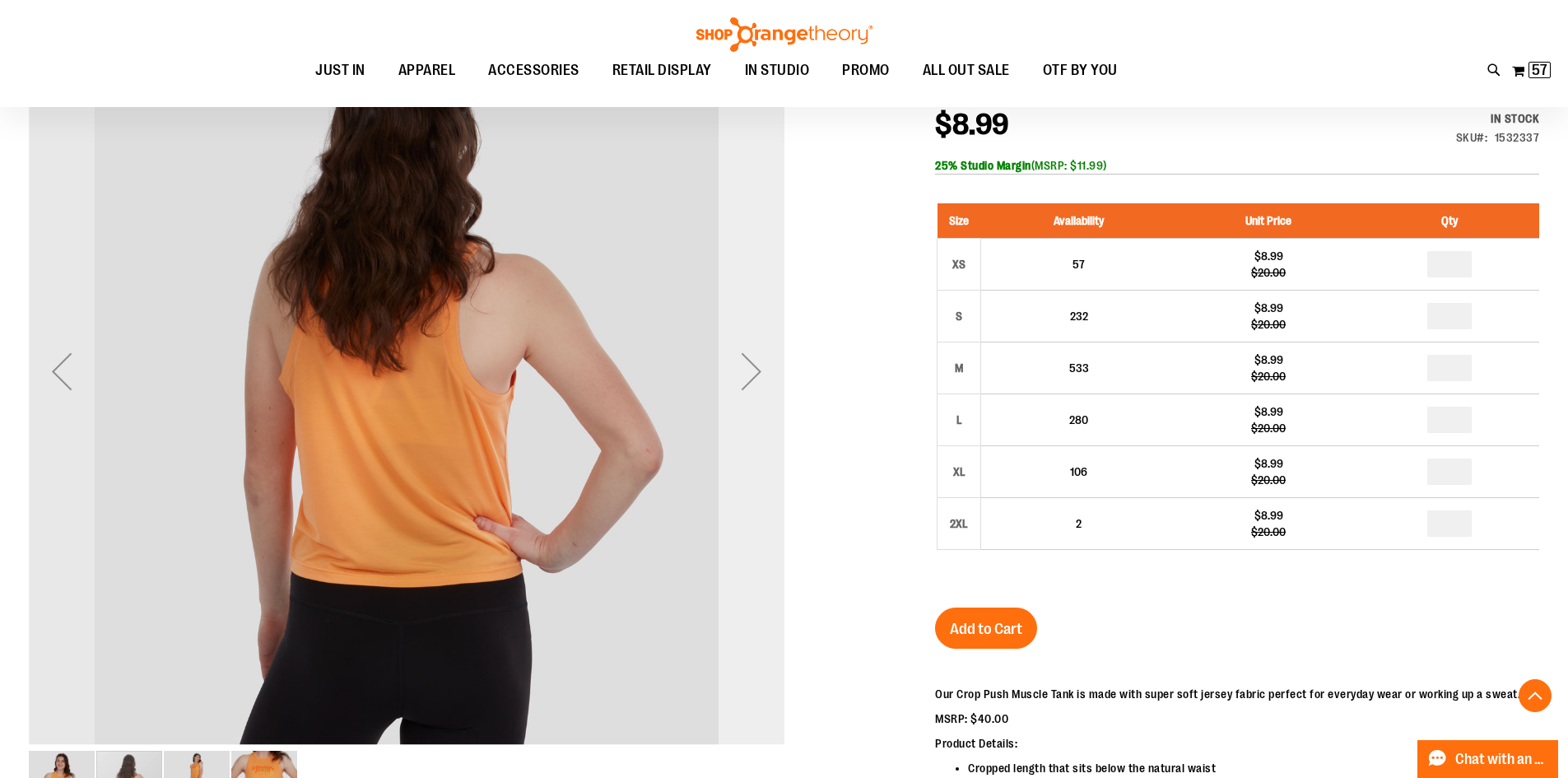 click at bounding box center [751, 371] 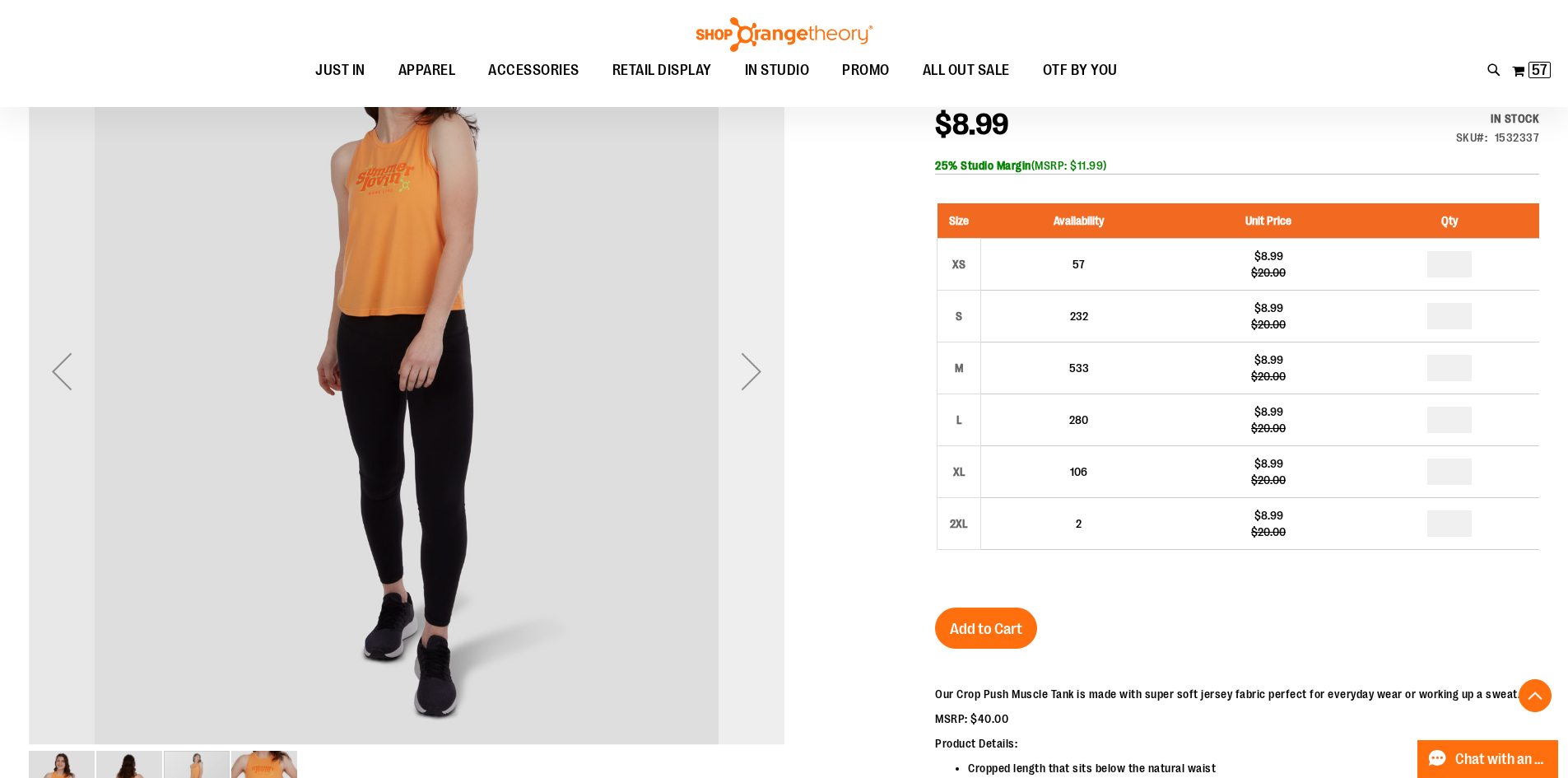 click at bounding box center (751, 371) 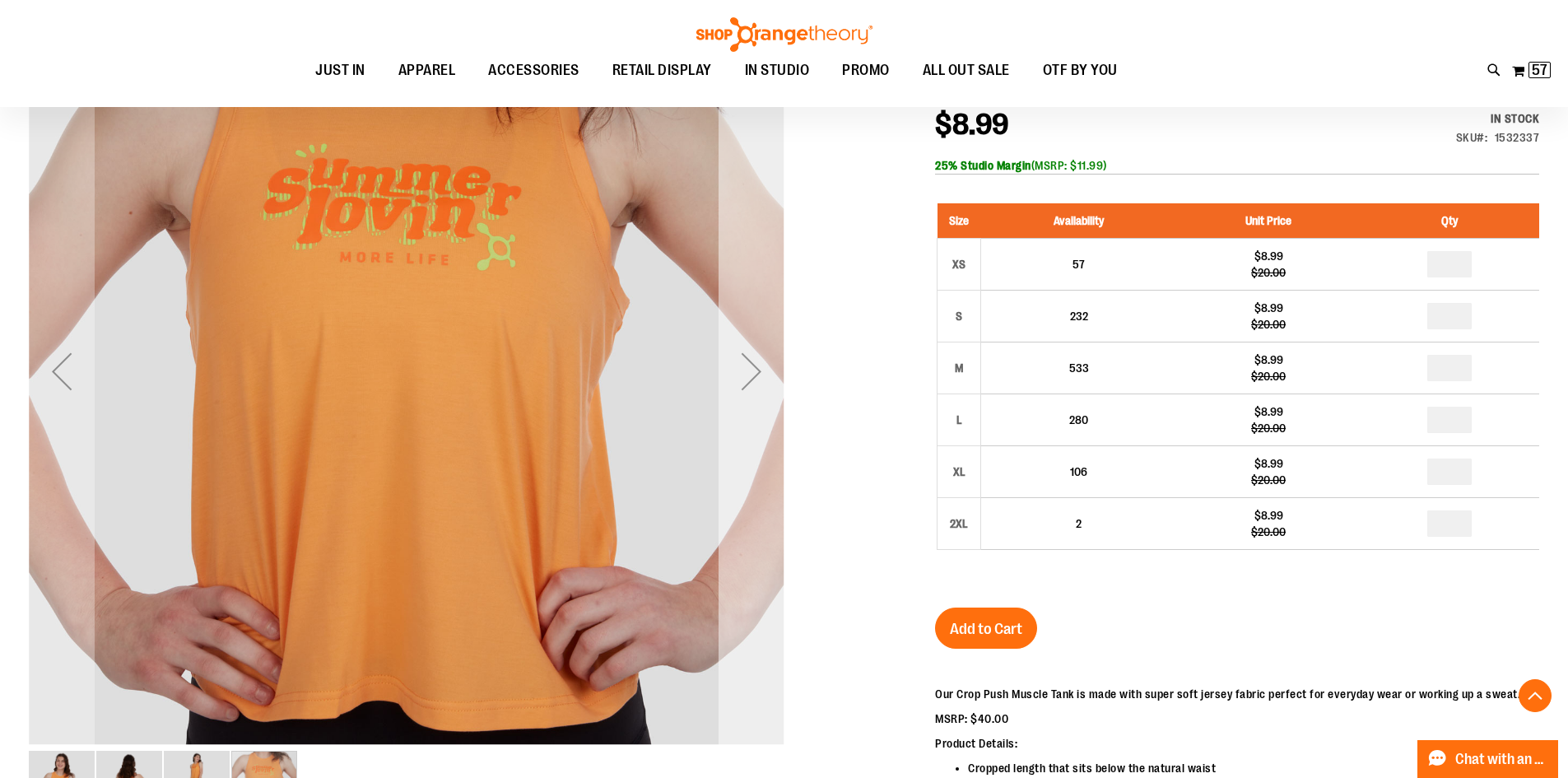 click at bounding box center [751, 371] 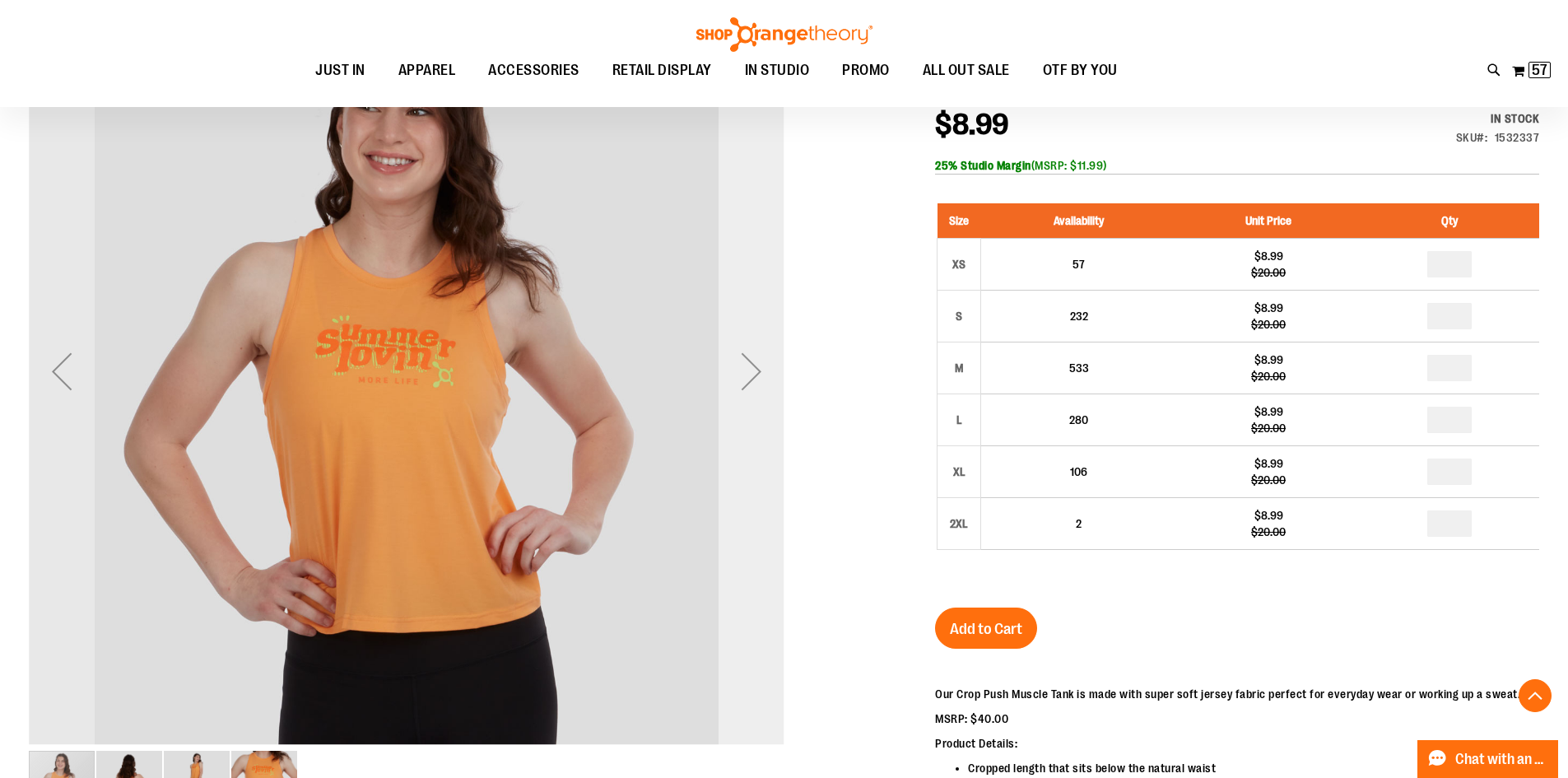 click at bounding box center (751, 371) 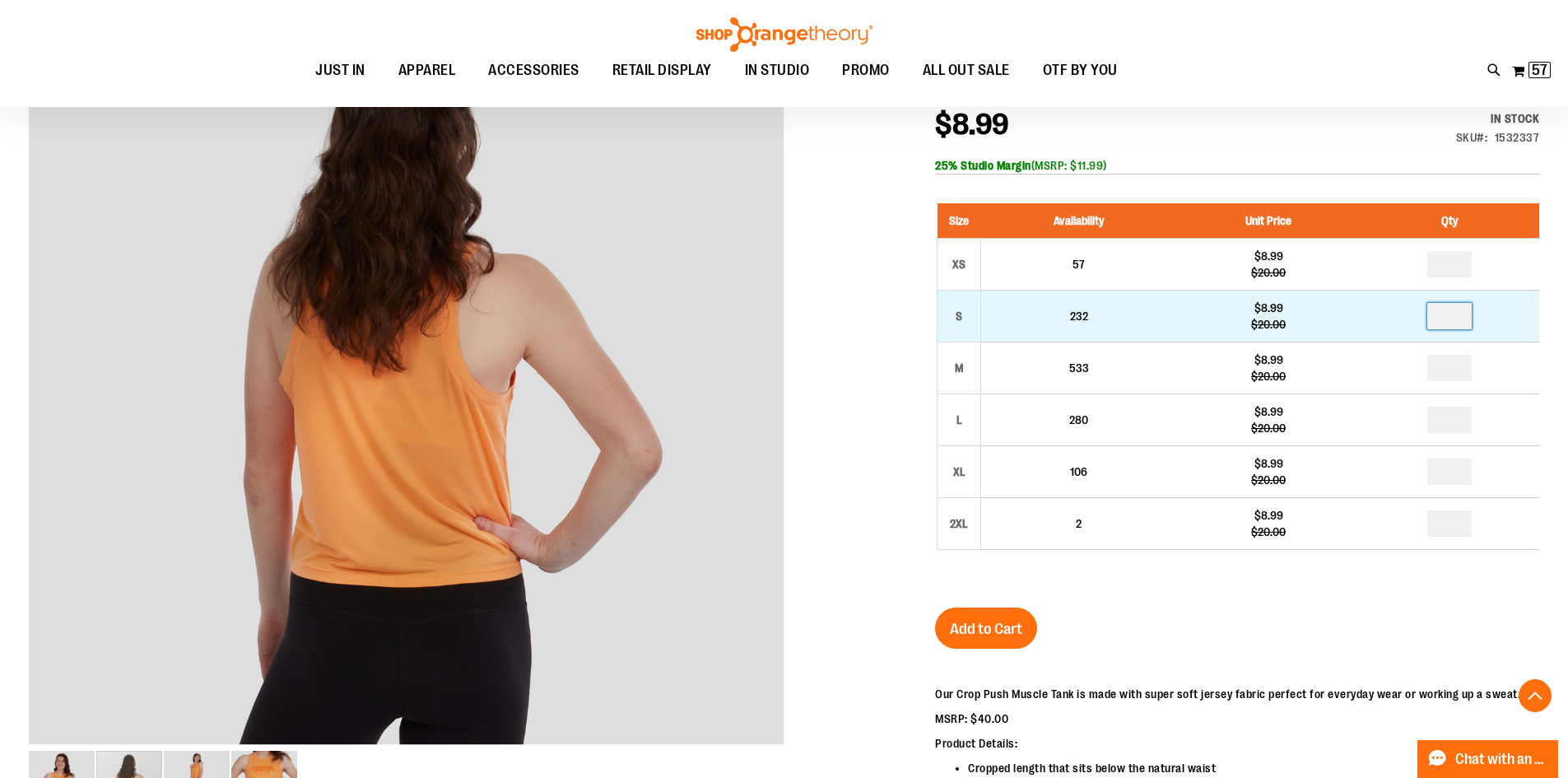 drag, startPoint x: 1463, startPoint y: 314, endPoint x: 1395, endPoint y: 303, distance: 68.88396 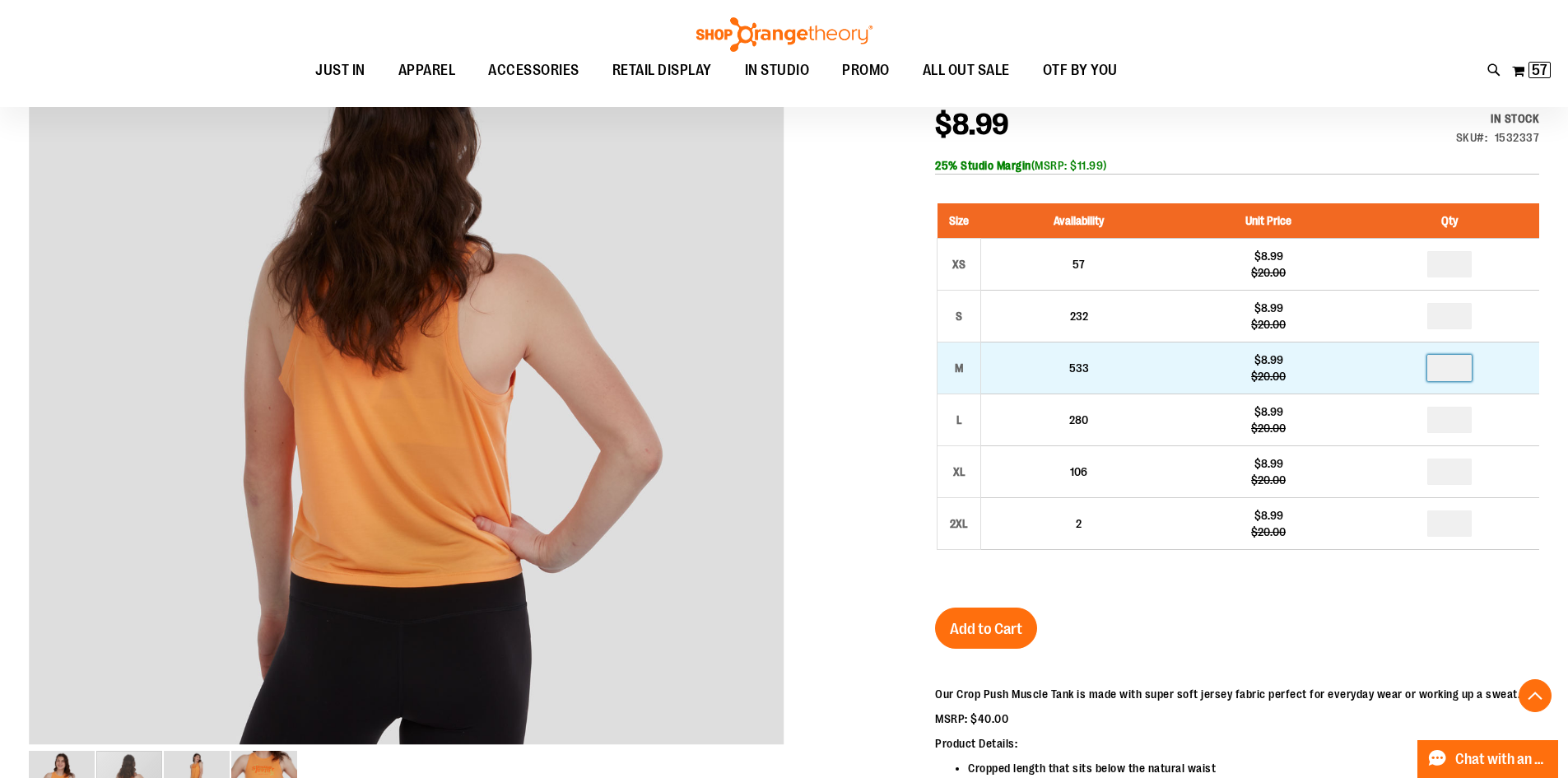 drag, startPoint x: 1456, startPoint y: 368, endPoint x: 1414, endPoint y: 367, distance: 42.011903 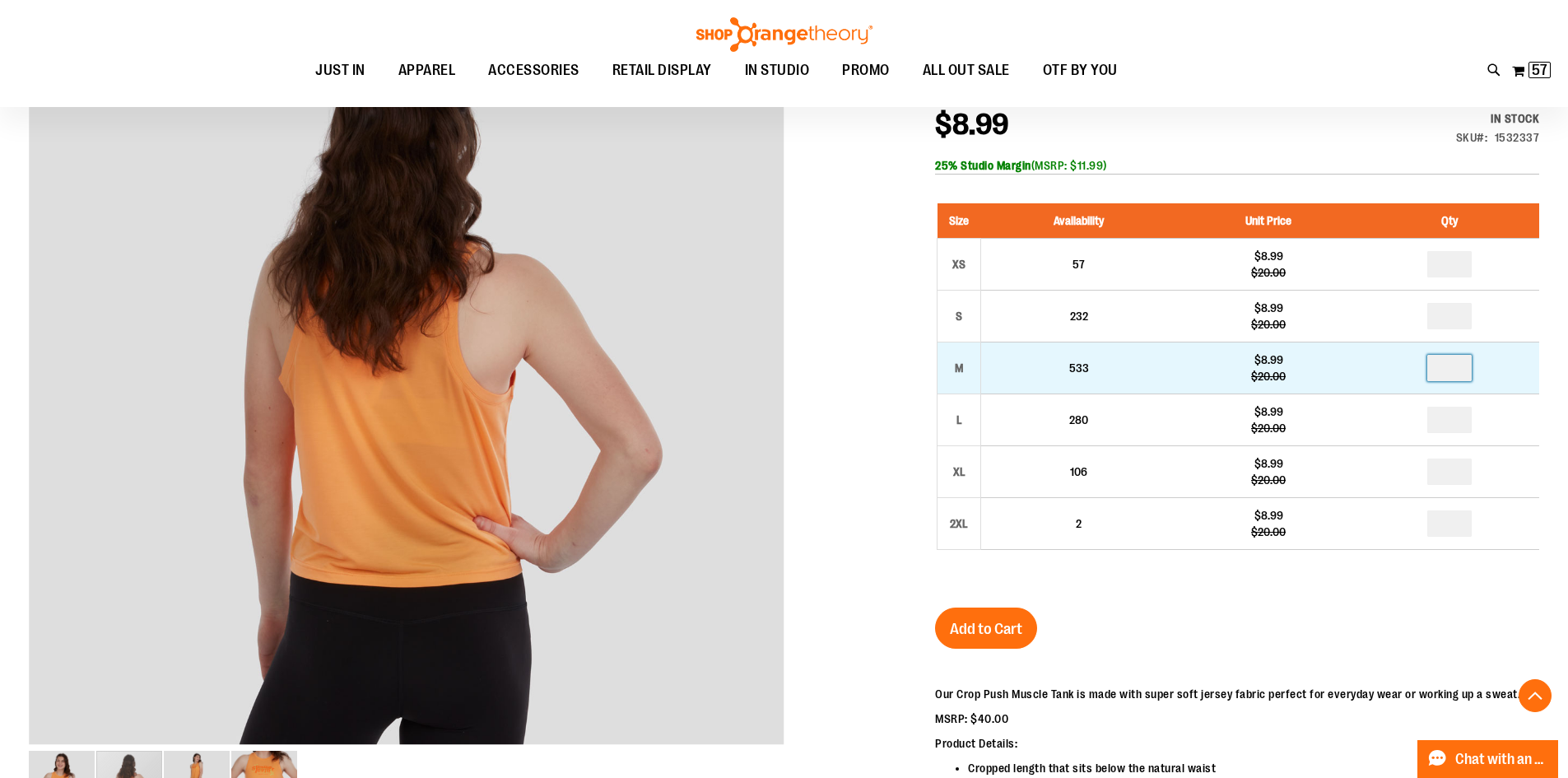 type on "*" 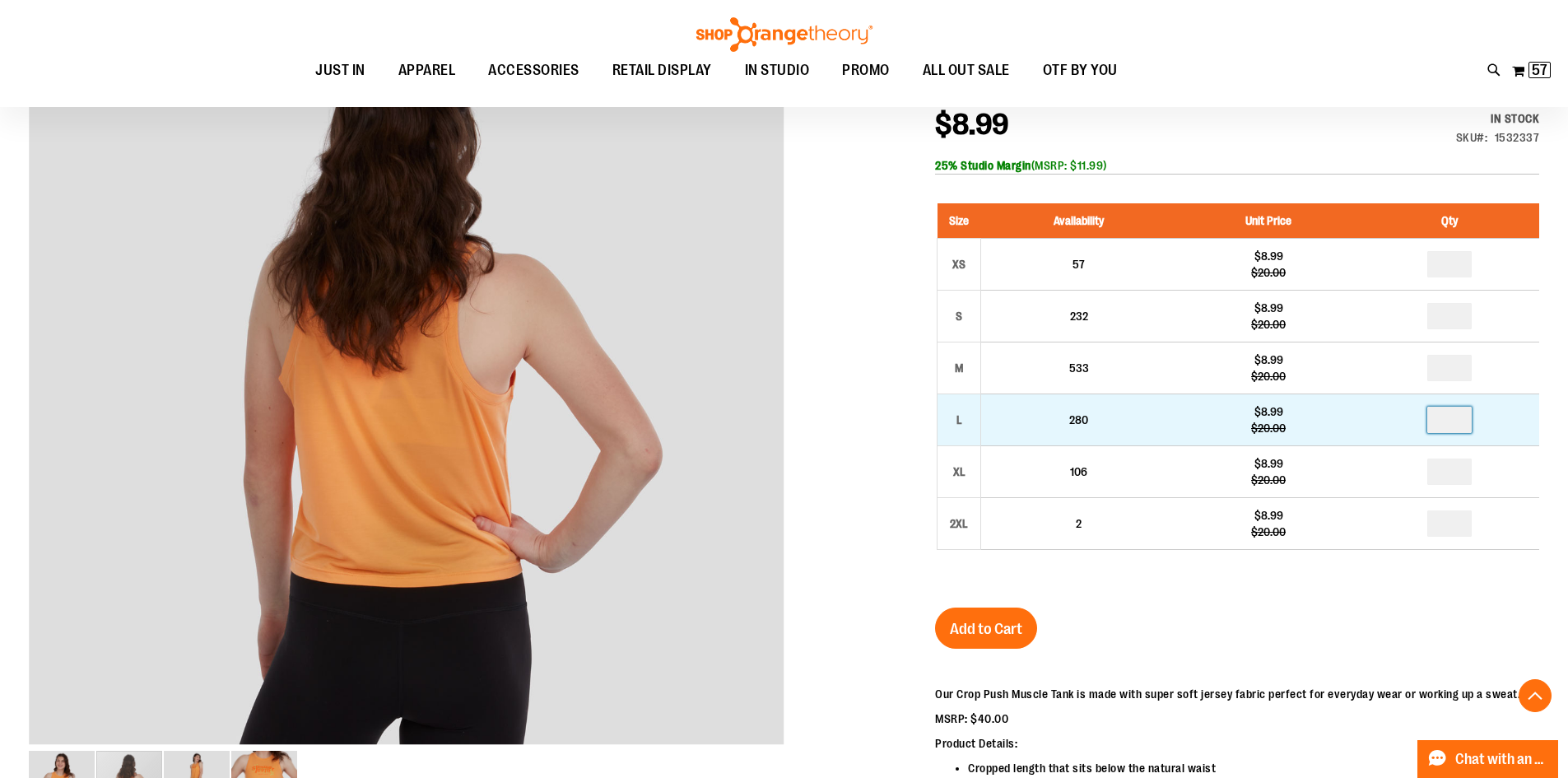 drag, startPoint x: 1458, startPoint y: 422, endPoint x: 1437, endPoint y: 422, distance: 21 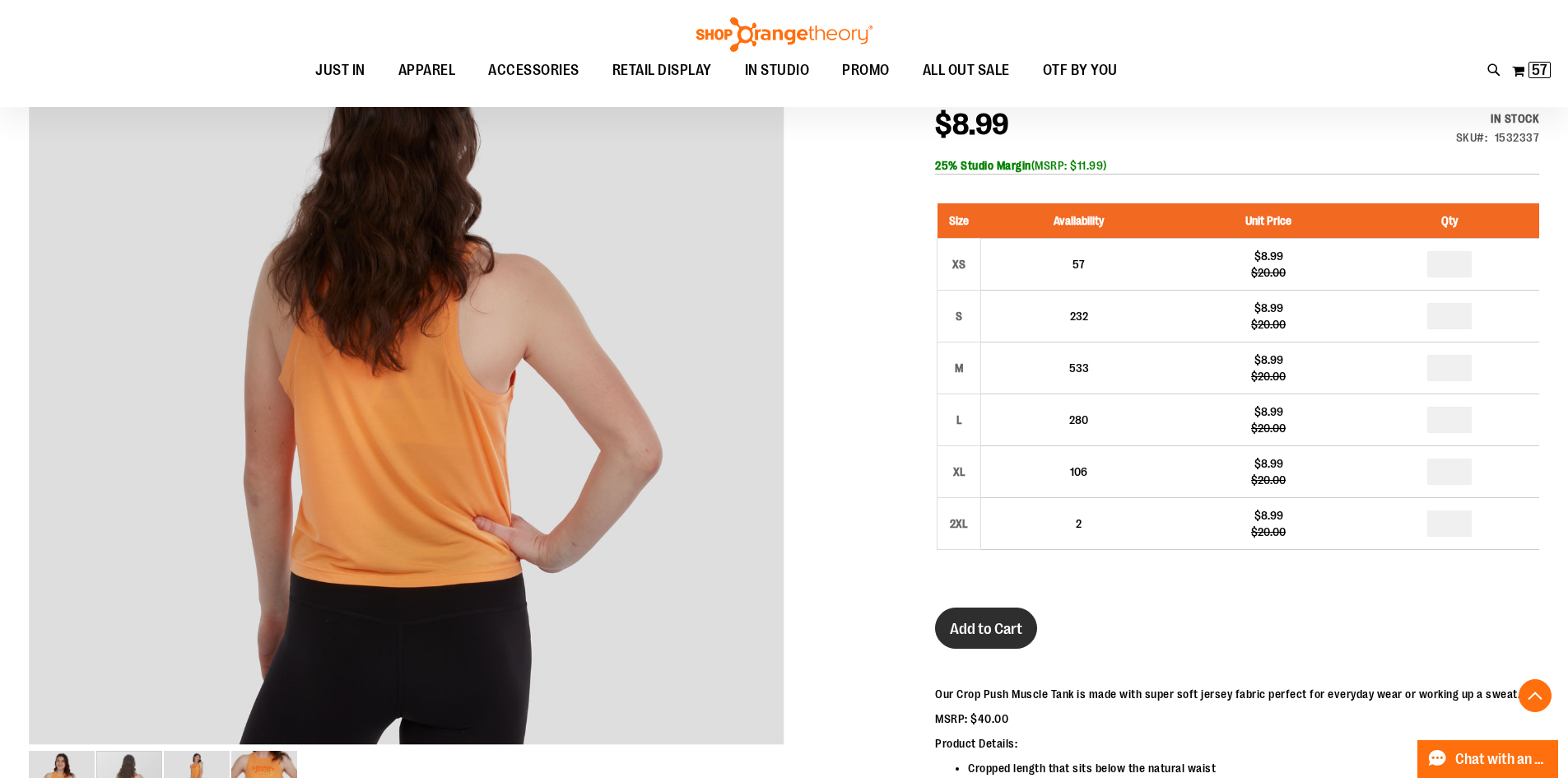 click on "Add to Cart" at bounding box center [986, 628] 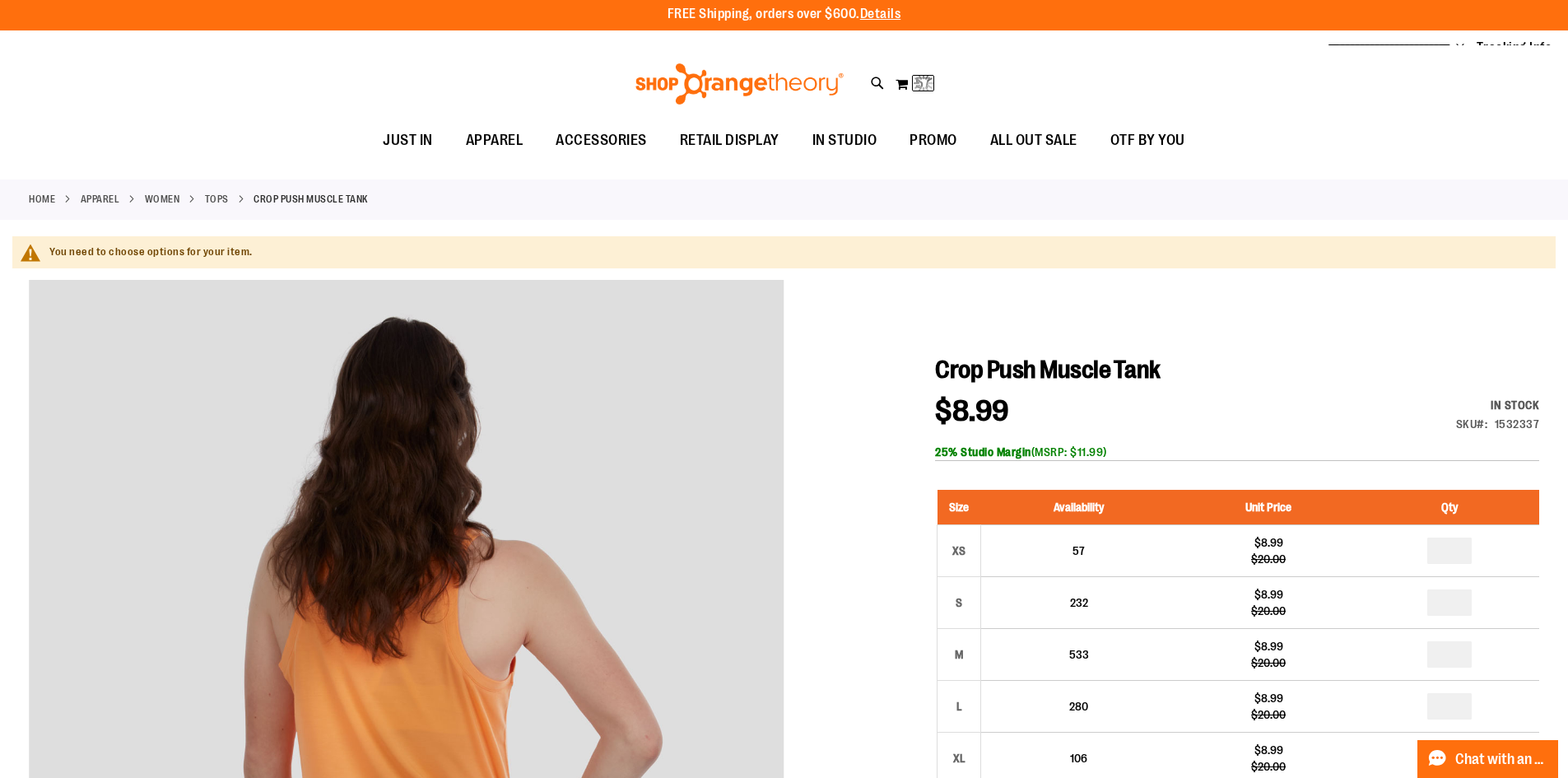 scroll, scrollTop: 0, scrollLeft: 0, axis: both 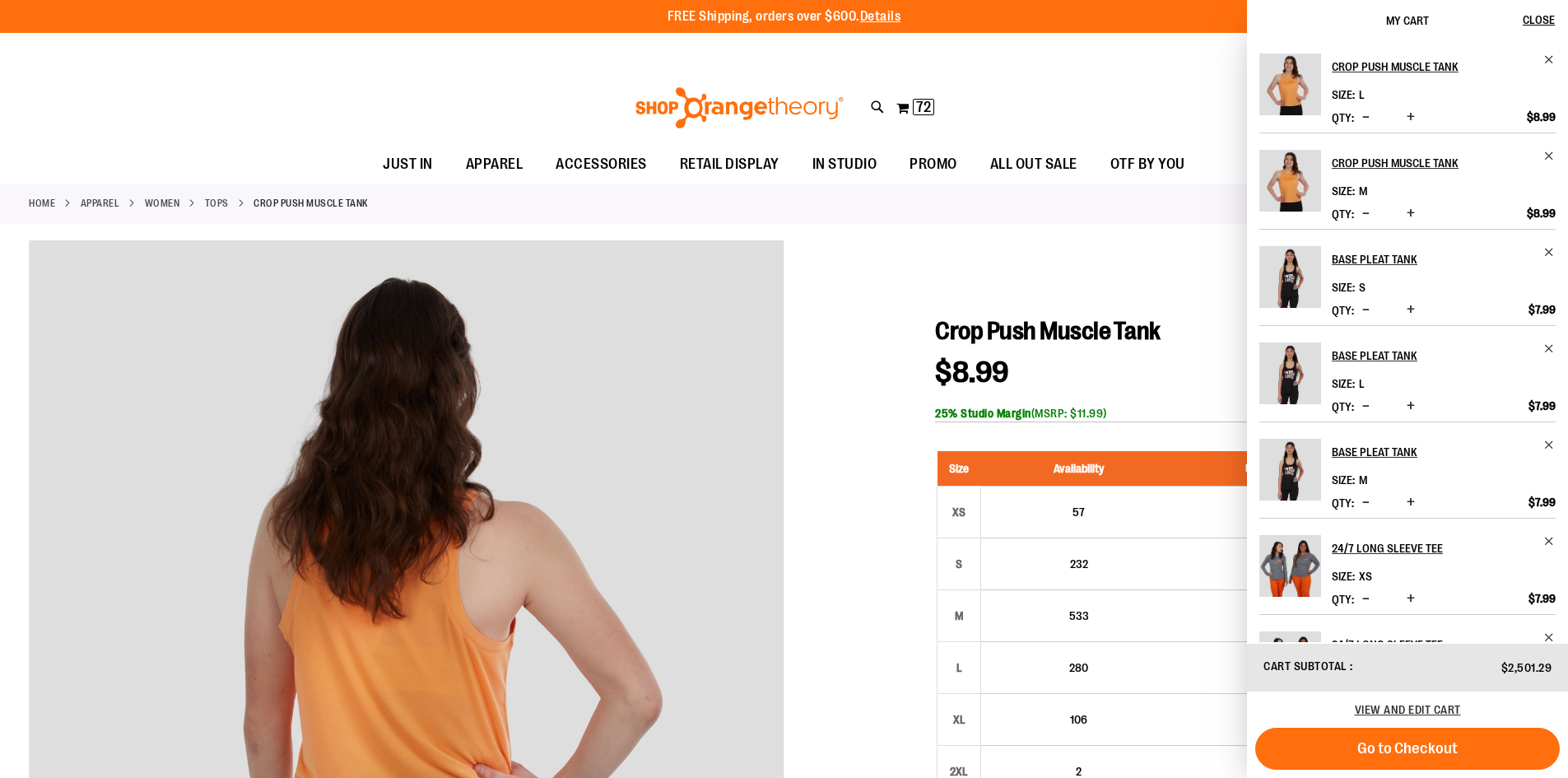 click on "Tops" at bounding box center [216, 203] 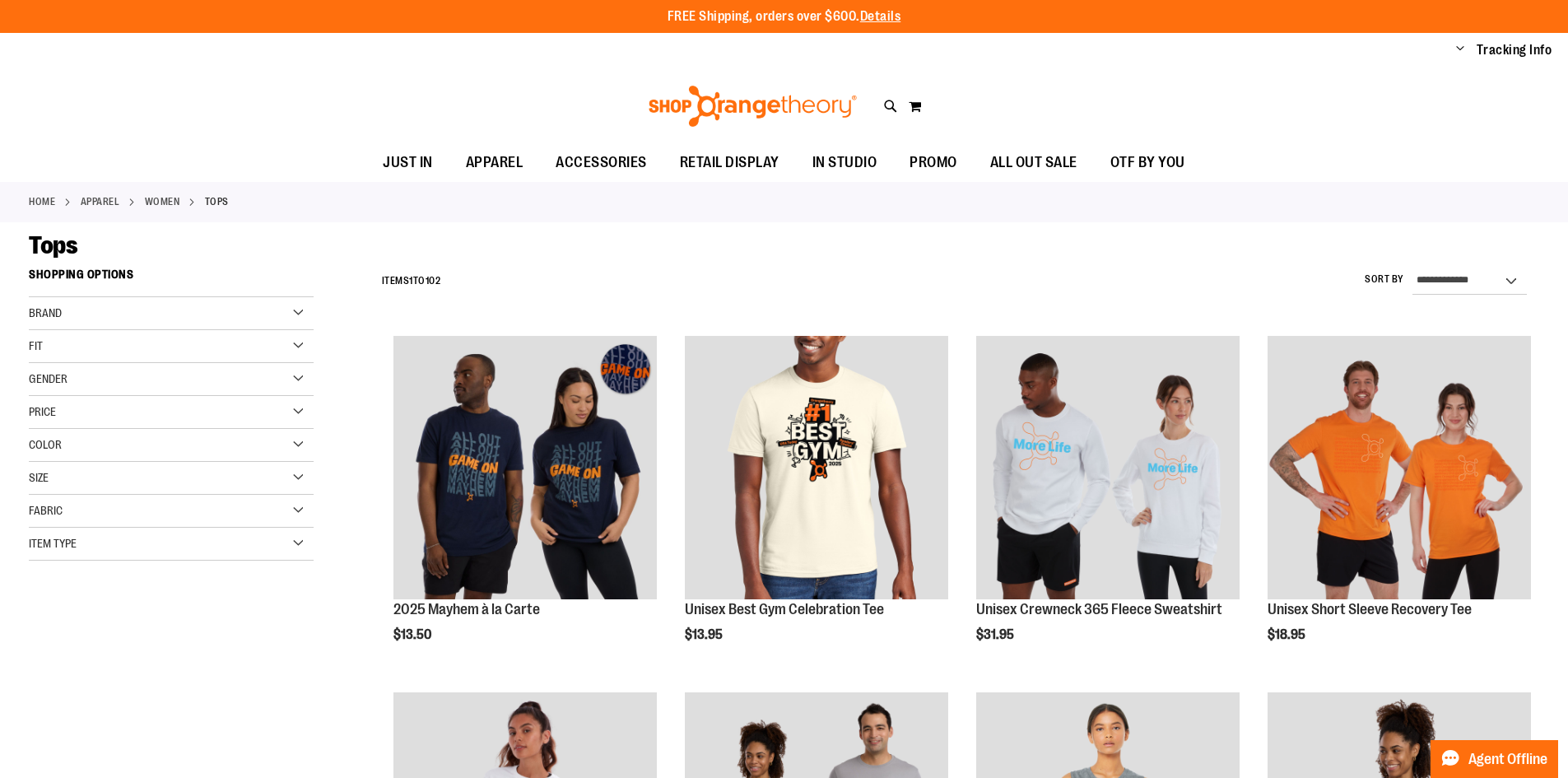 scroll, scrollTop: 0, scrollLeft: 0, axis: both 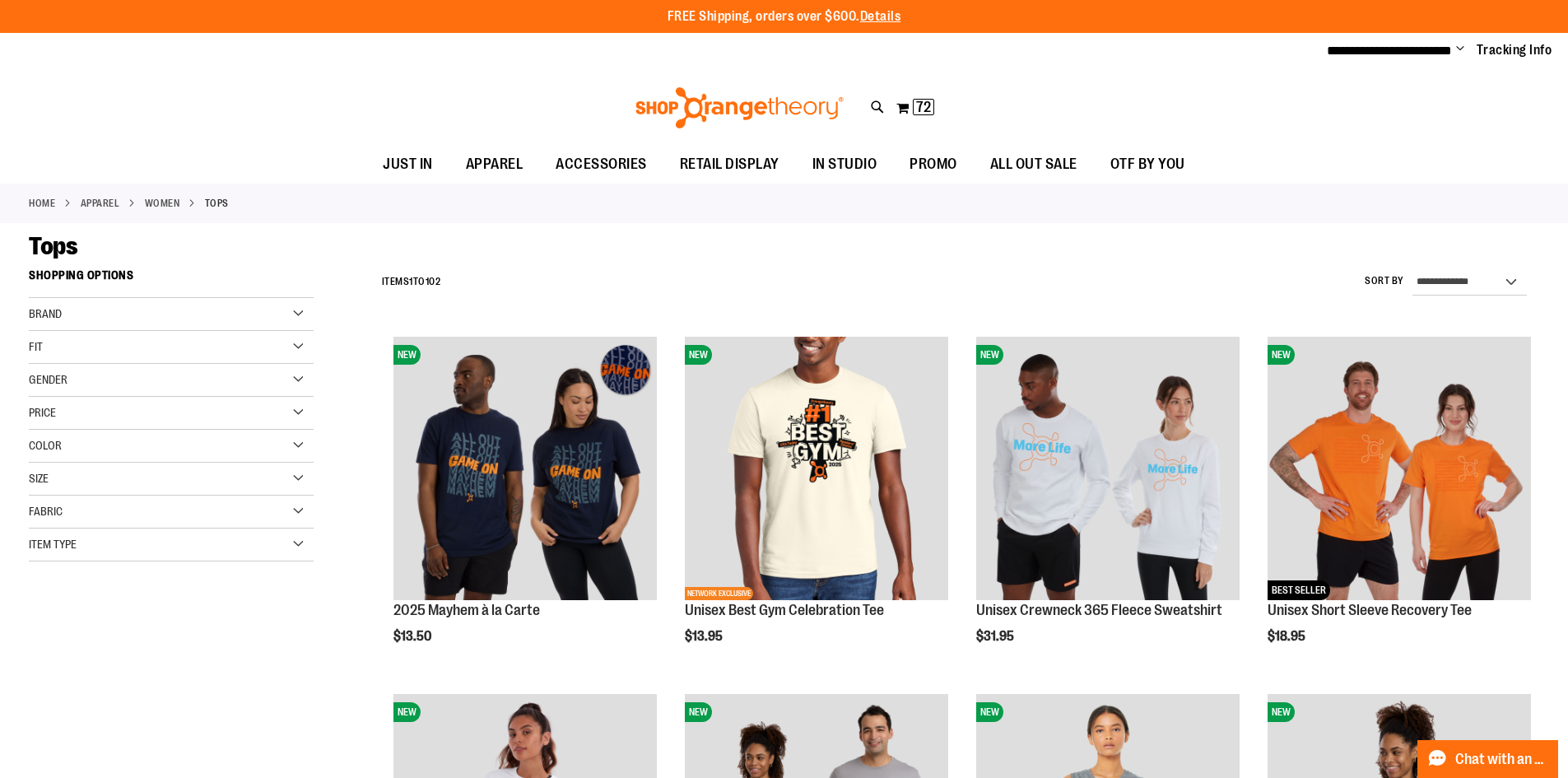 type on "**********" 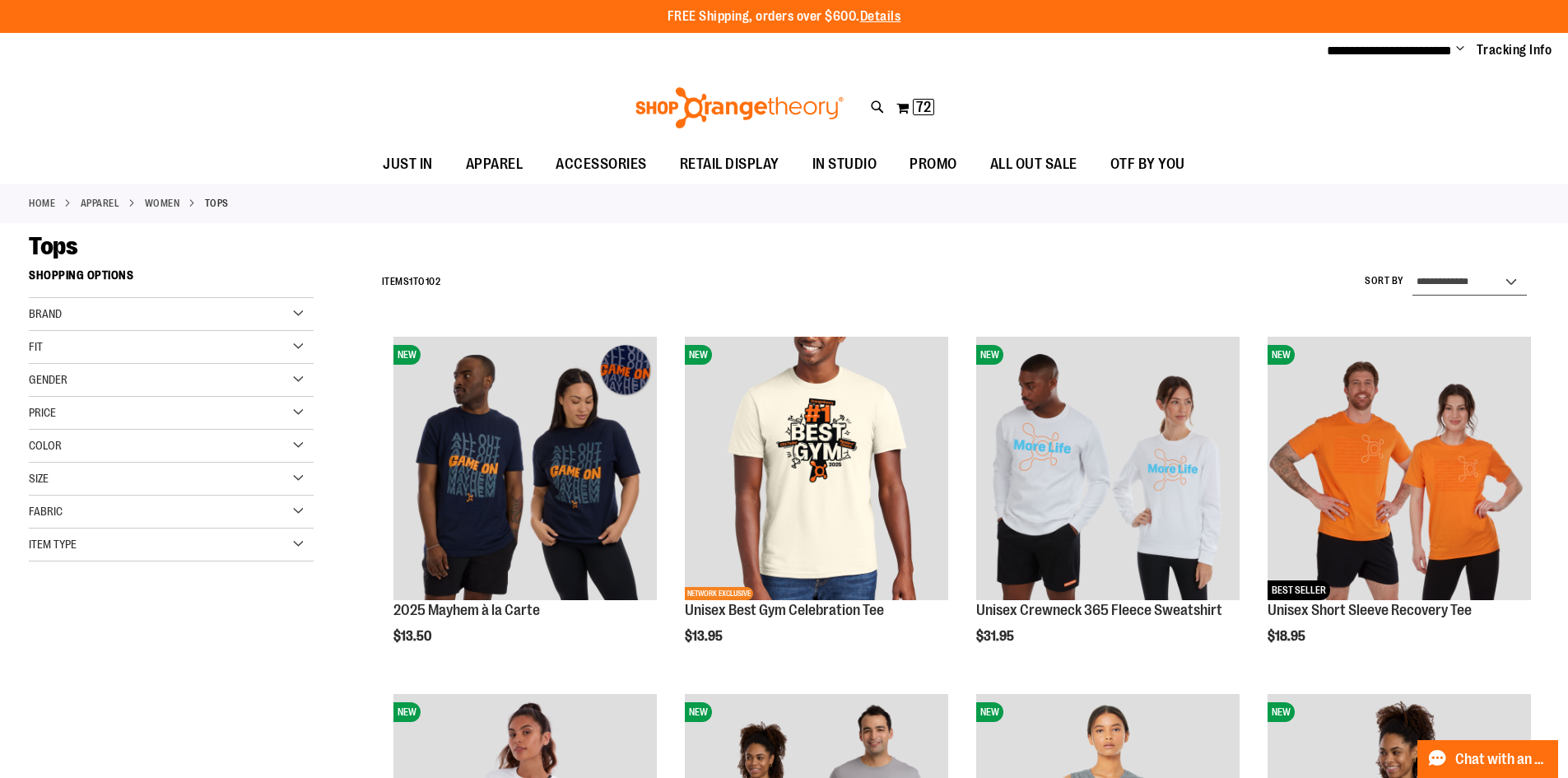 click on "**********" at bounding box center [1469, 282] 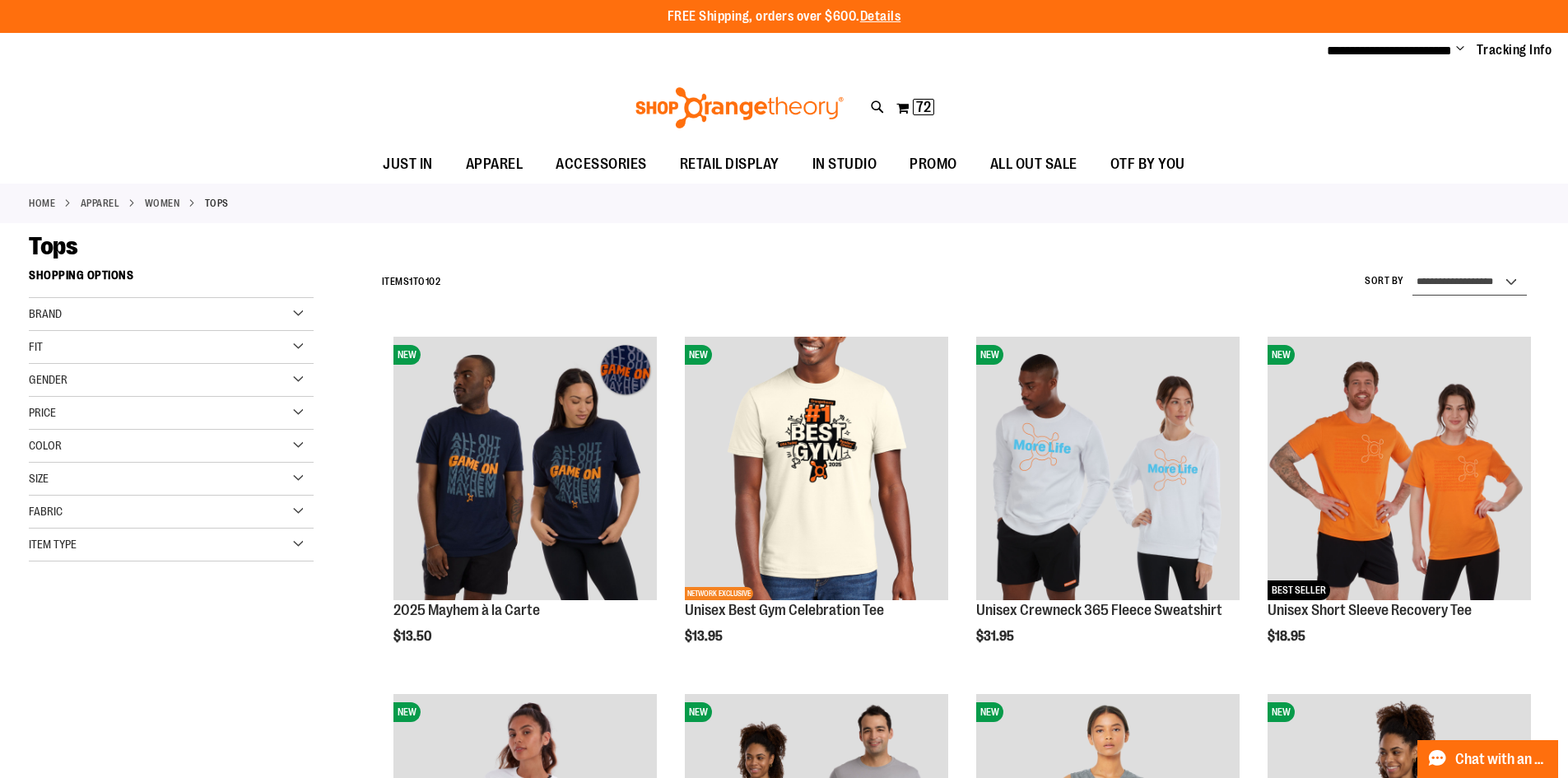 click on "**********" at bounding box center (1469, 282) 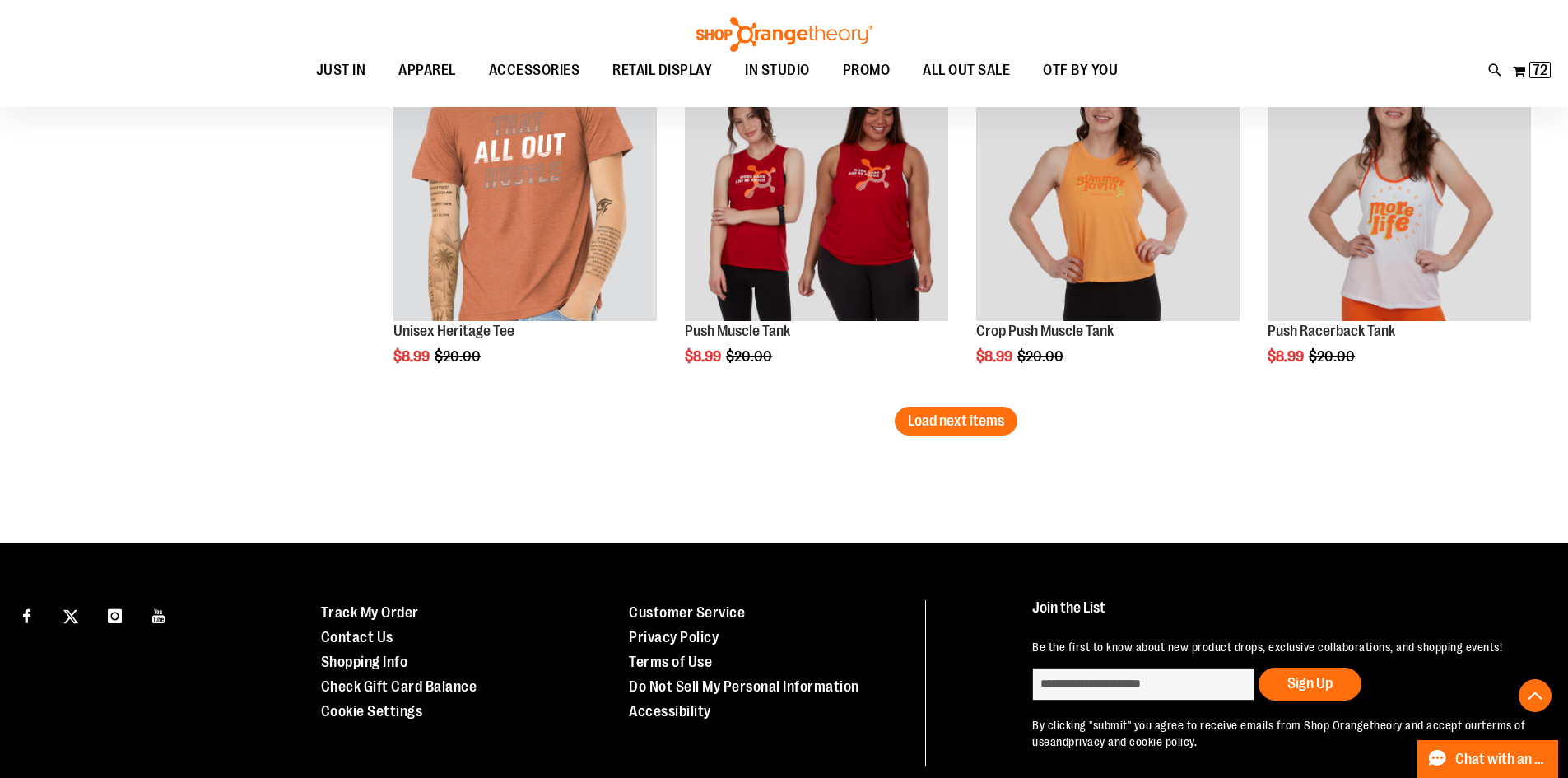 scroll, scrollTop: 3142, scrollLeft: 0, axis: vertical 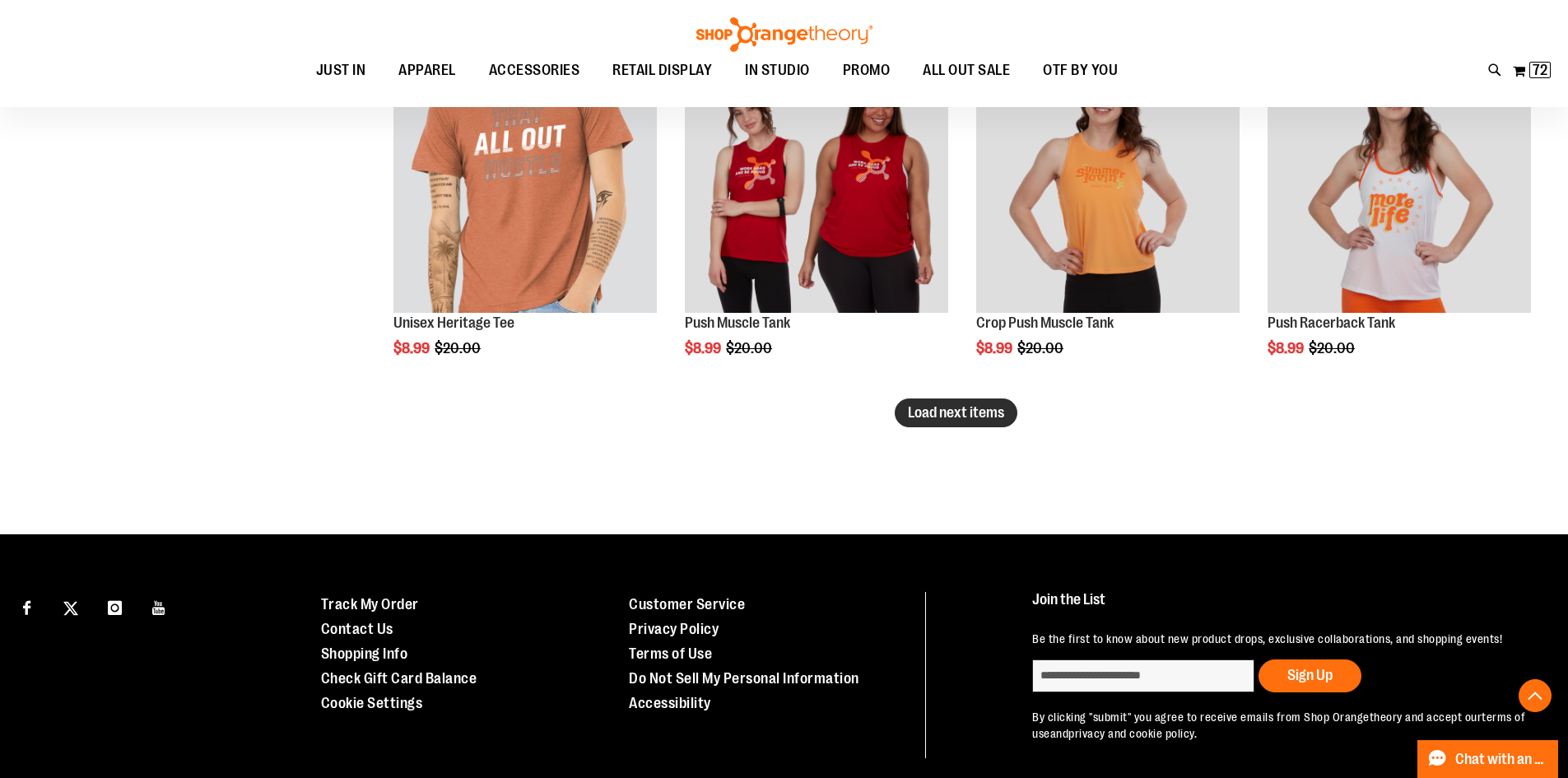click on "Load next items" at bounding box center [956, 412] 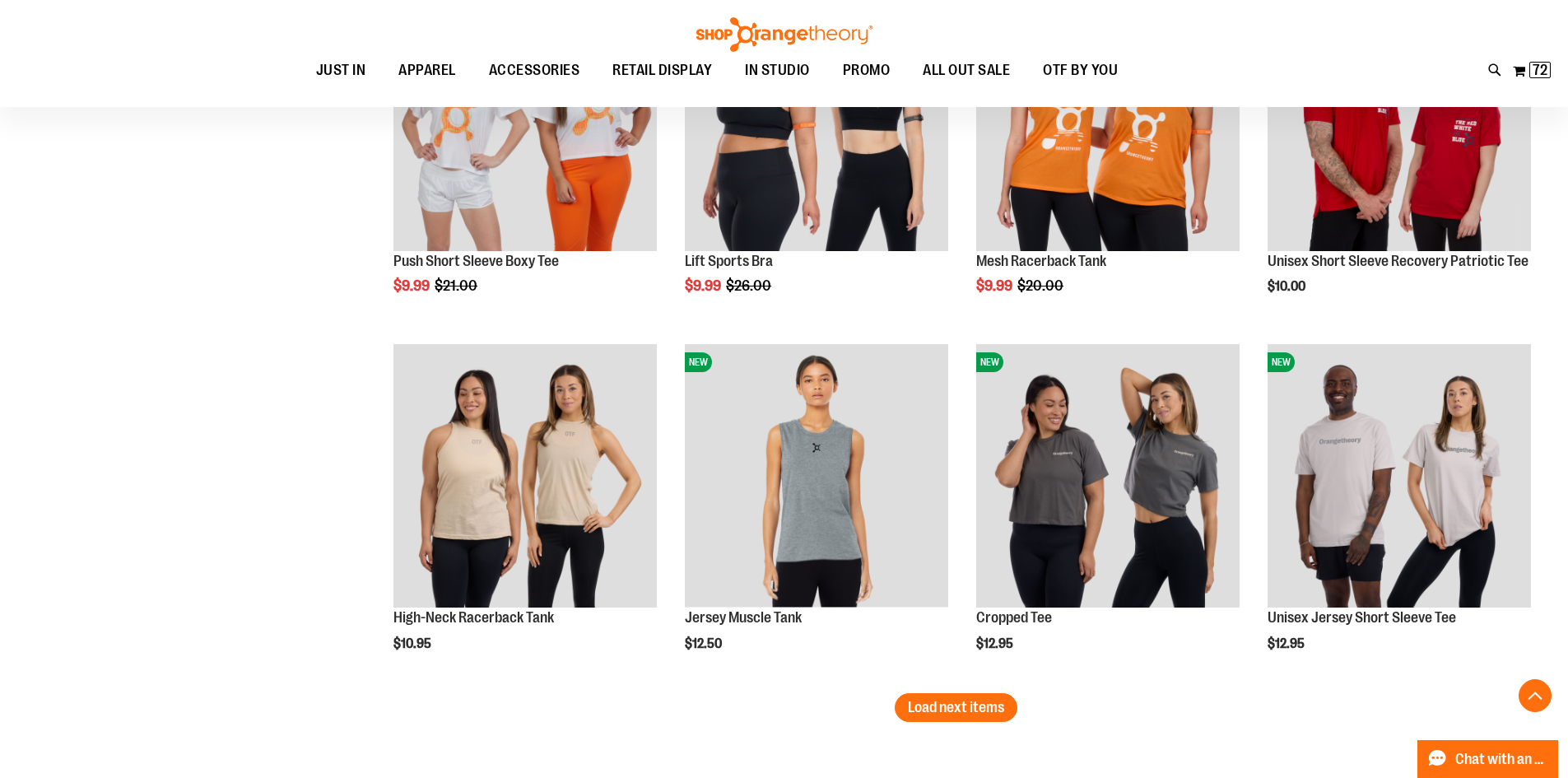 scroll, scrollTop: 3965, scrollLeft: 0, axis: vertical 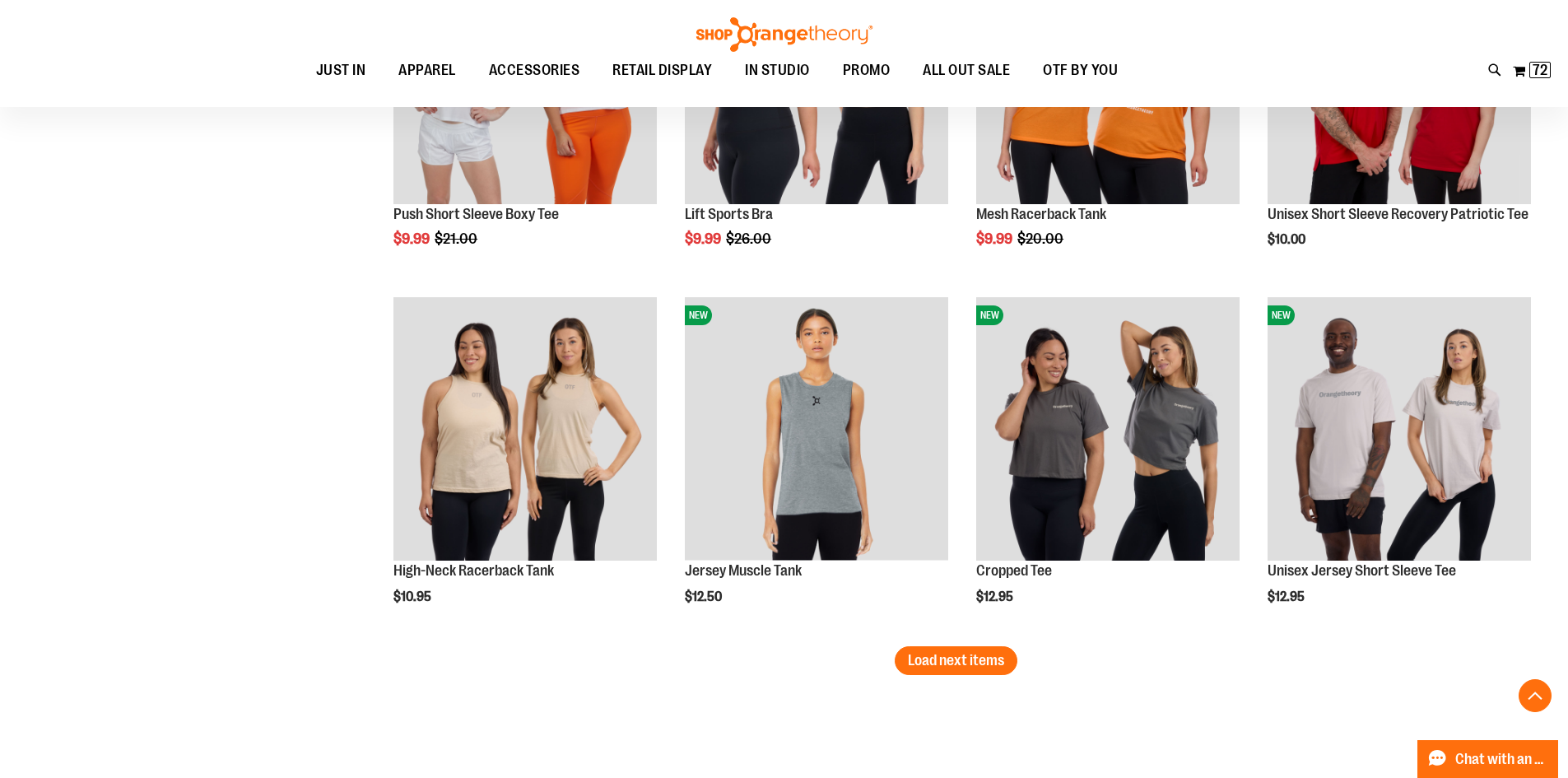 click on "Load next items" at bounding box center [956, 660] 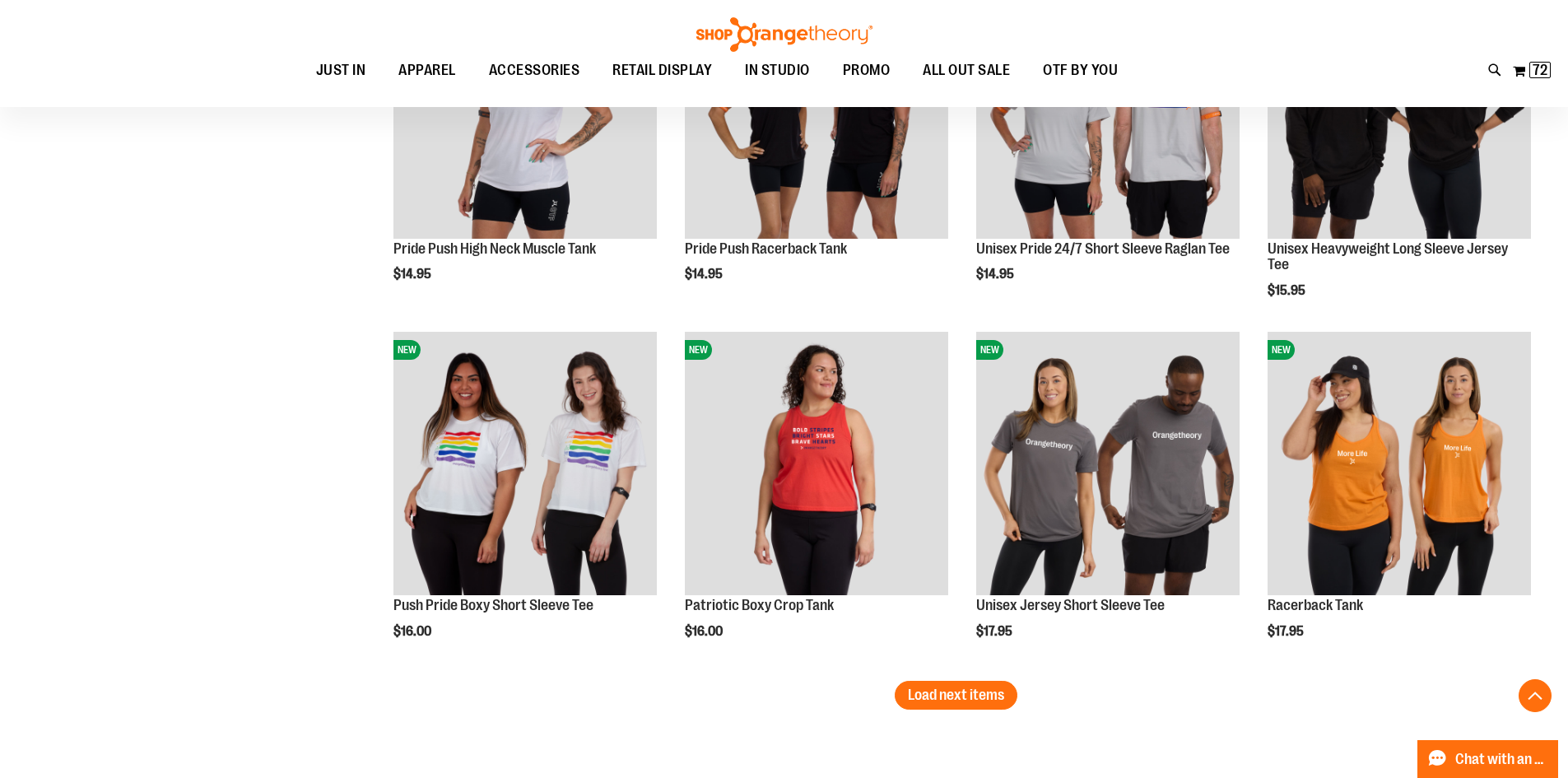 scroll, scrollTop: 5035, scrollLeft: 0, axis: vertical 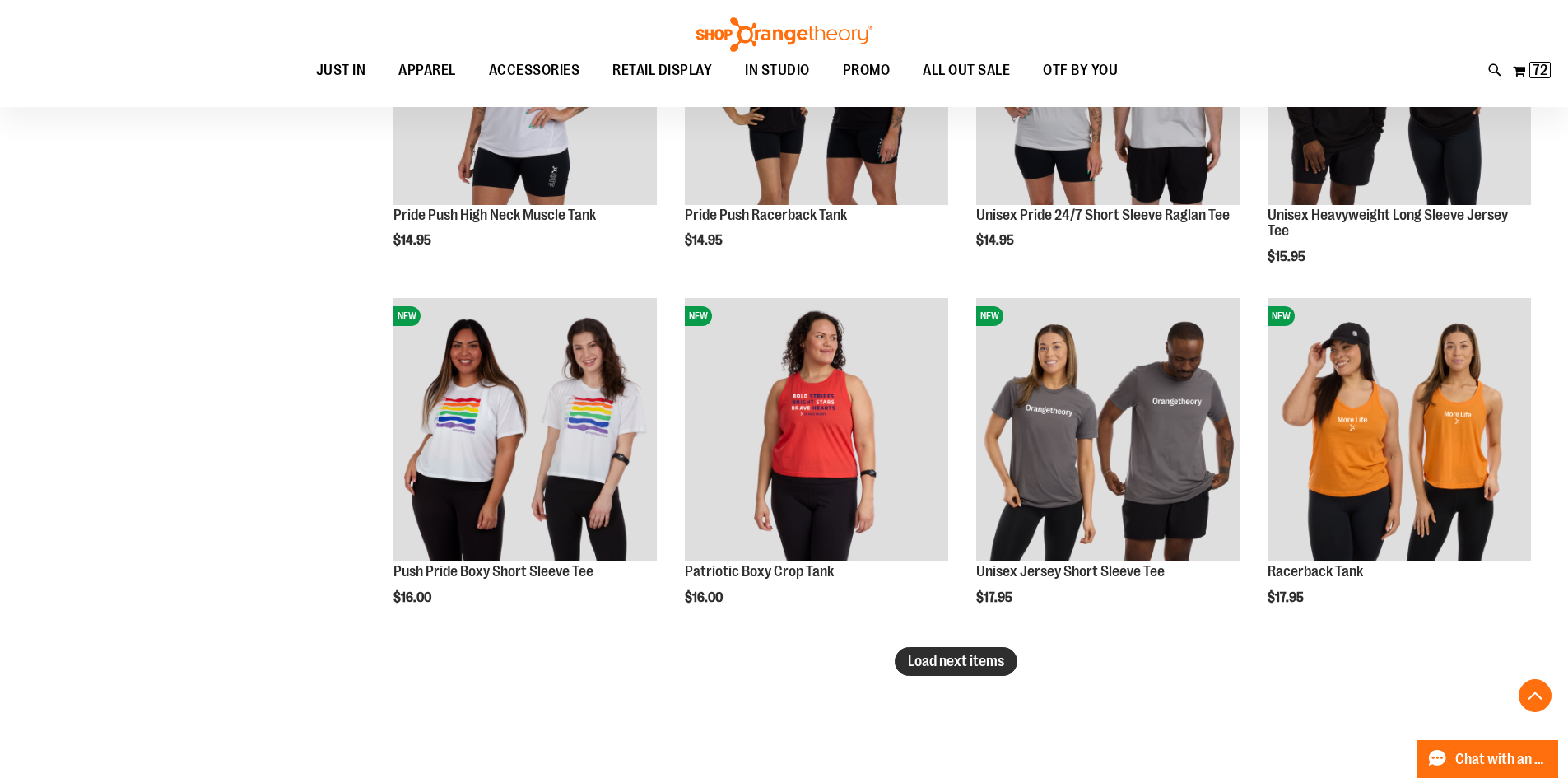 click on "Load next items" at bounding box center (956, 661) 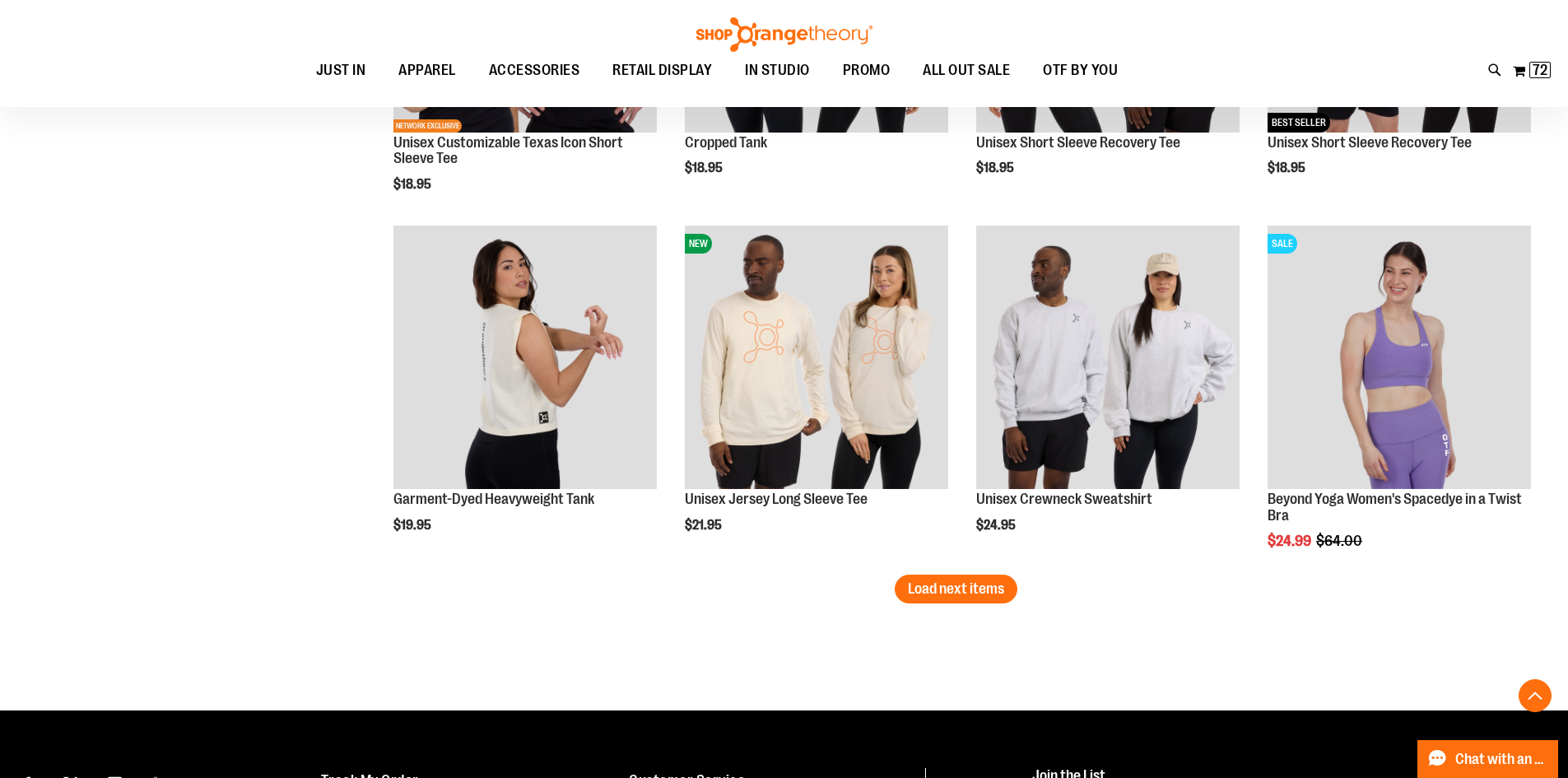 scroll, scrollTop: 6188, scrollLeft: 0, axis: vertical 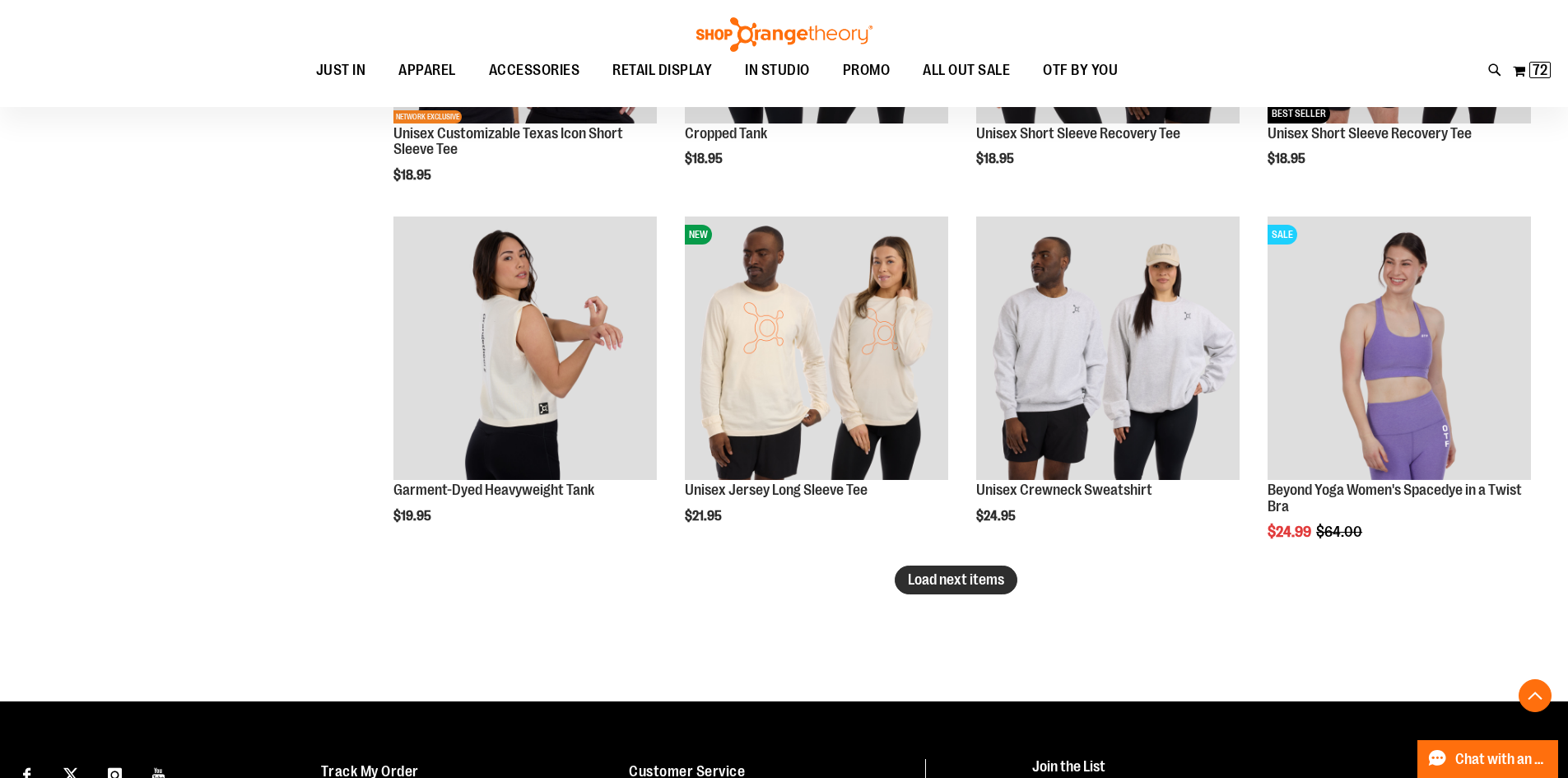click on "Load next items" at bounding box center [956, 580] 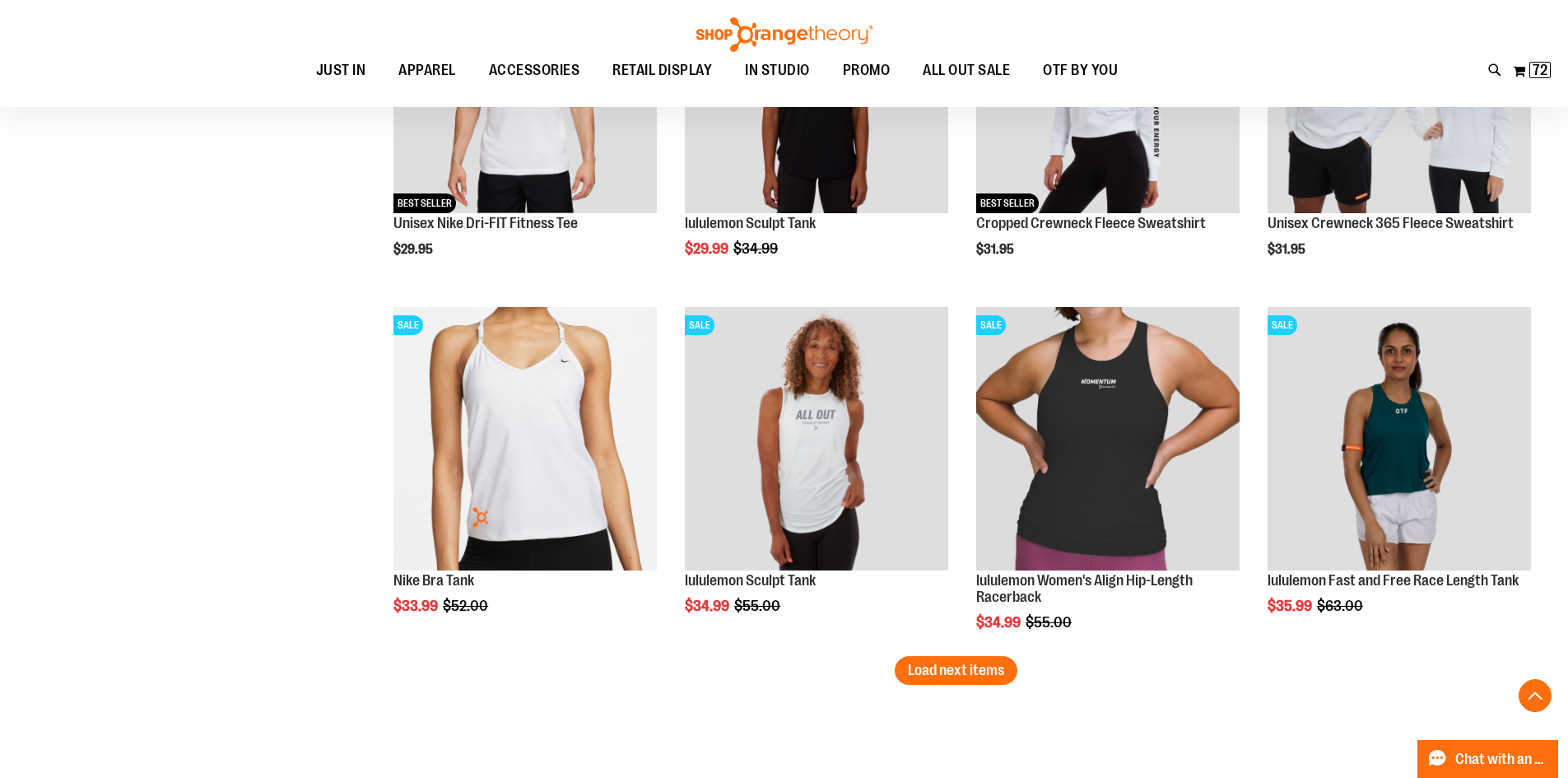 scroll, scrollTop: 7176, scrollLeft: 0, axis: vertical 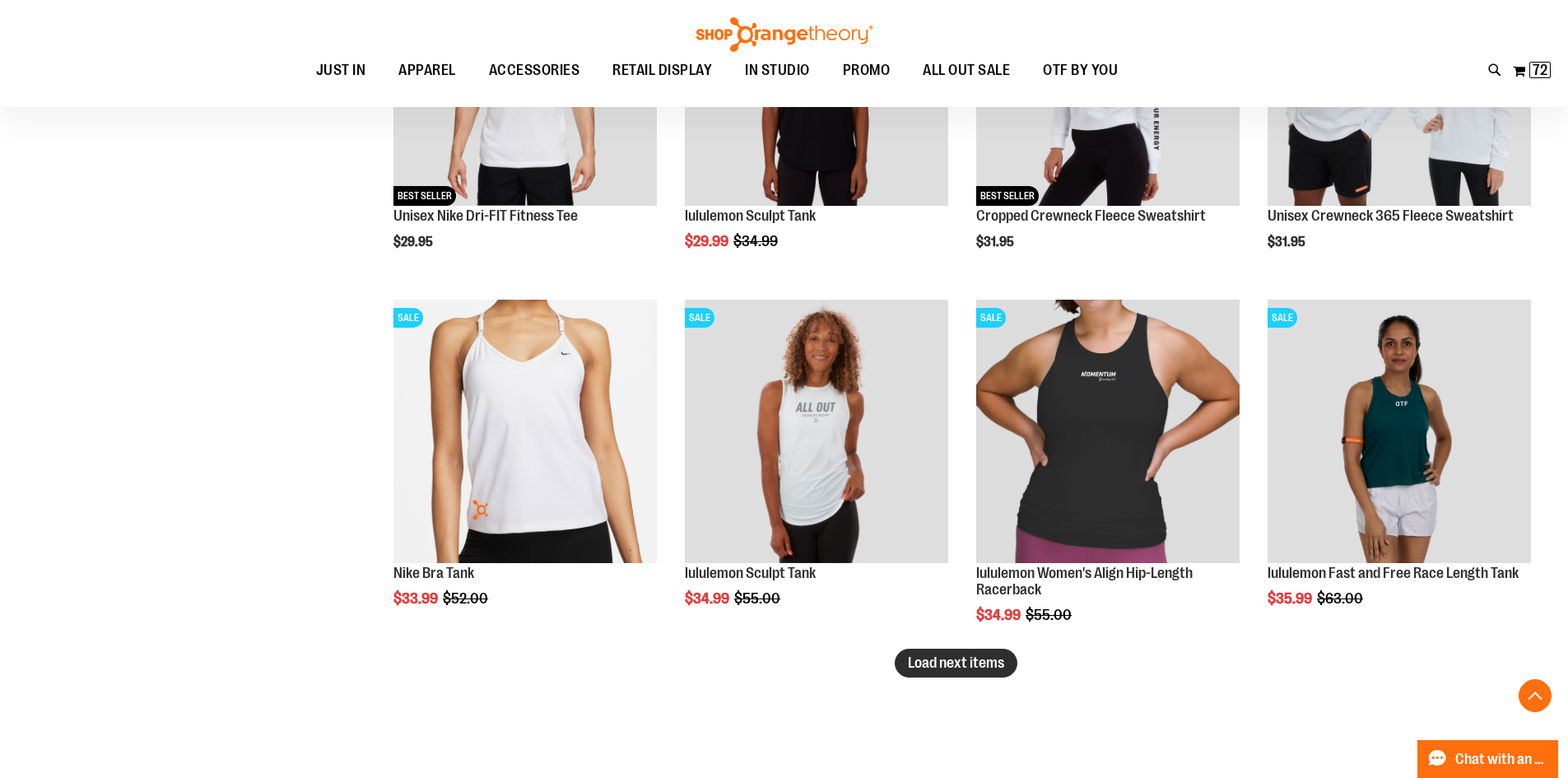 click on "Load next items" at bounding box center [956, 663] 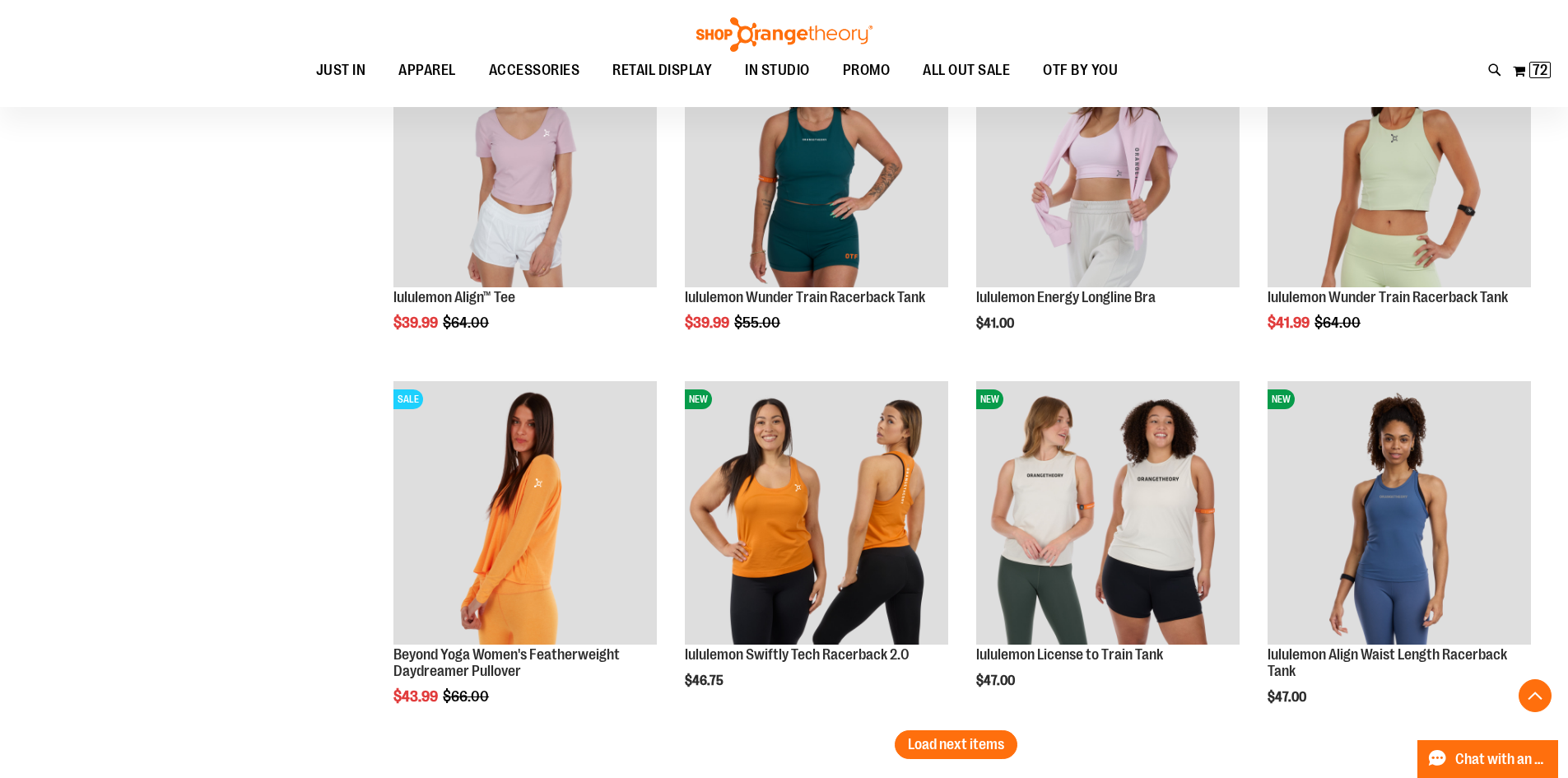 scroll, scrollTop: 8246, scrollLeft: 0, axis: vertical 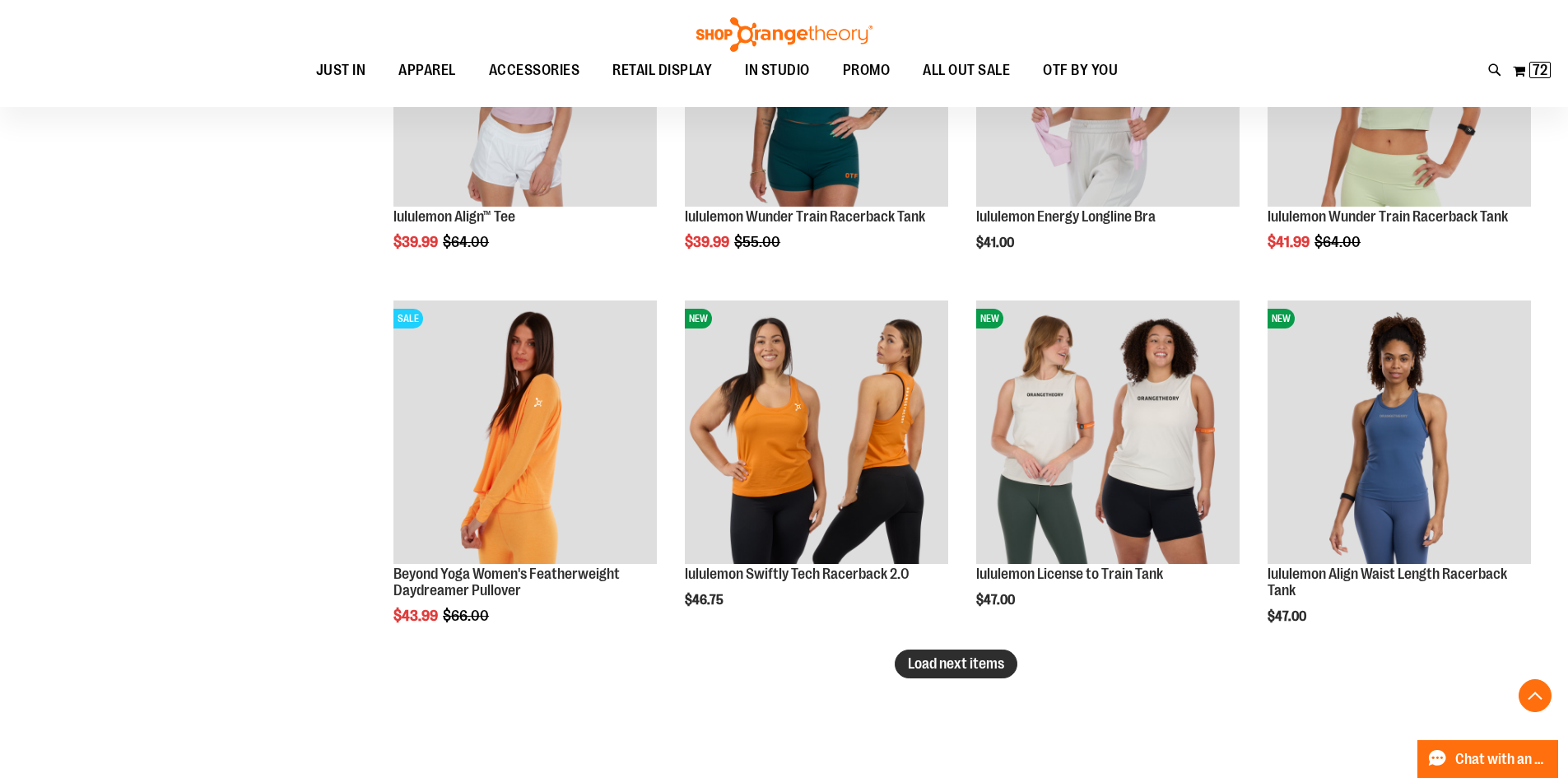 click on "Load next items" at bounding box center (956, 664) 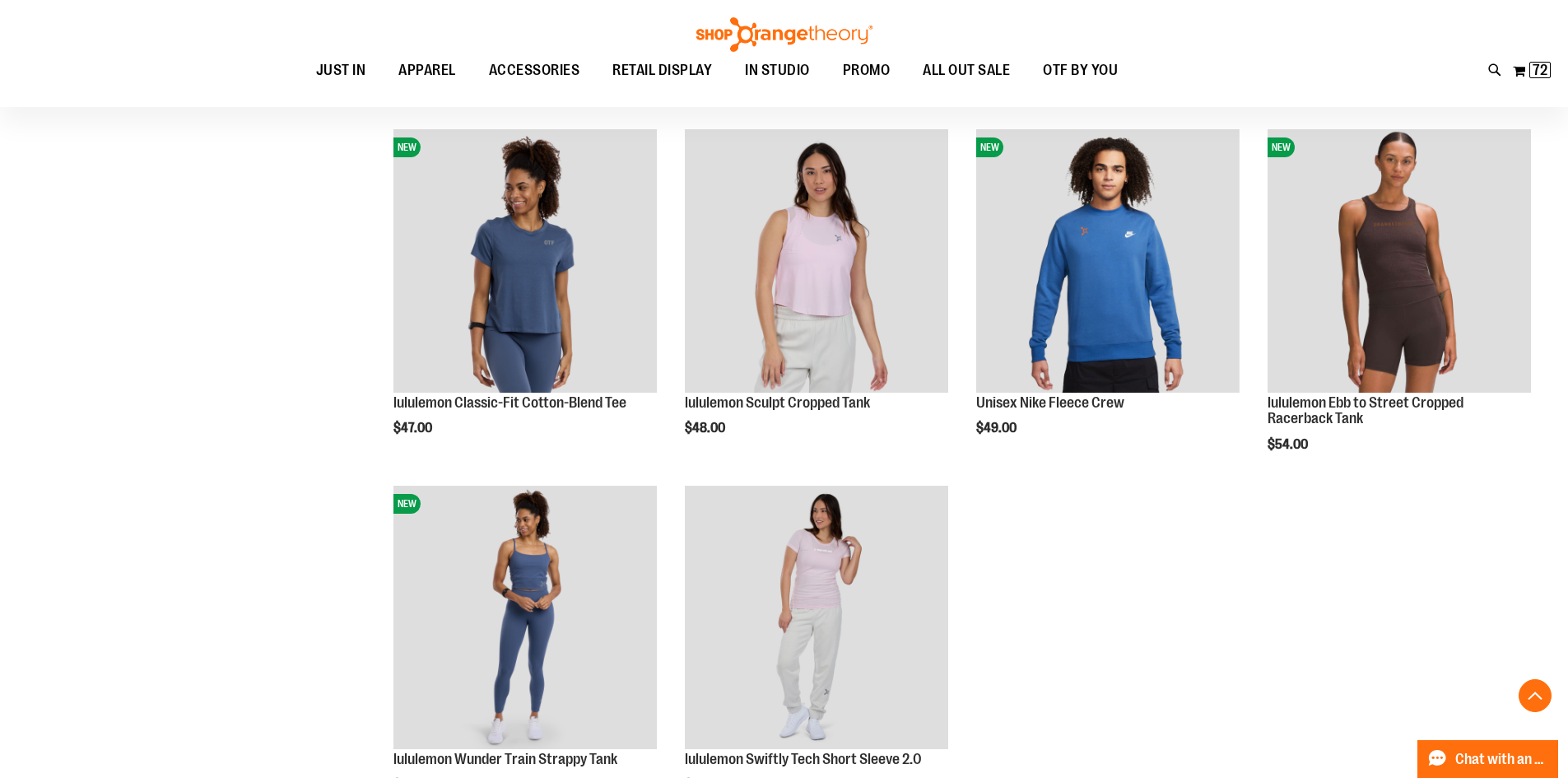 scroll, scrollTop: 8795, scrollLeft: 0, axis: vertical 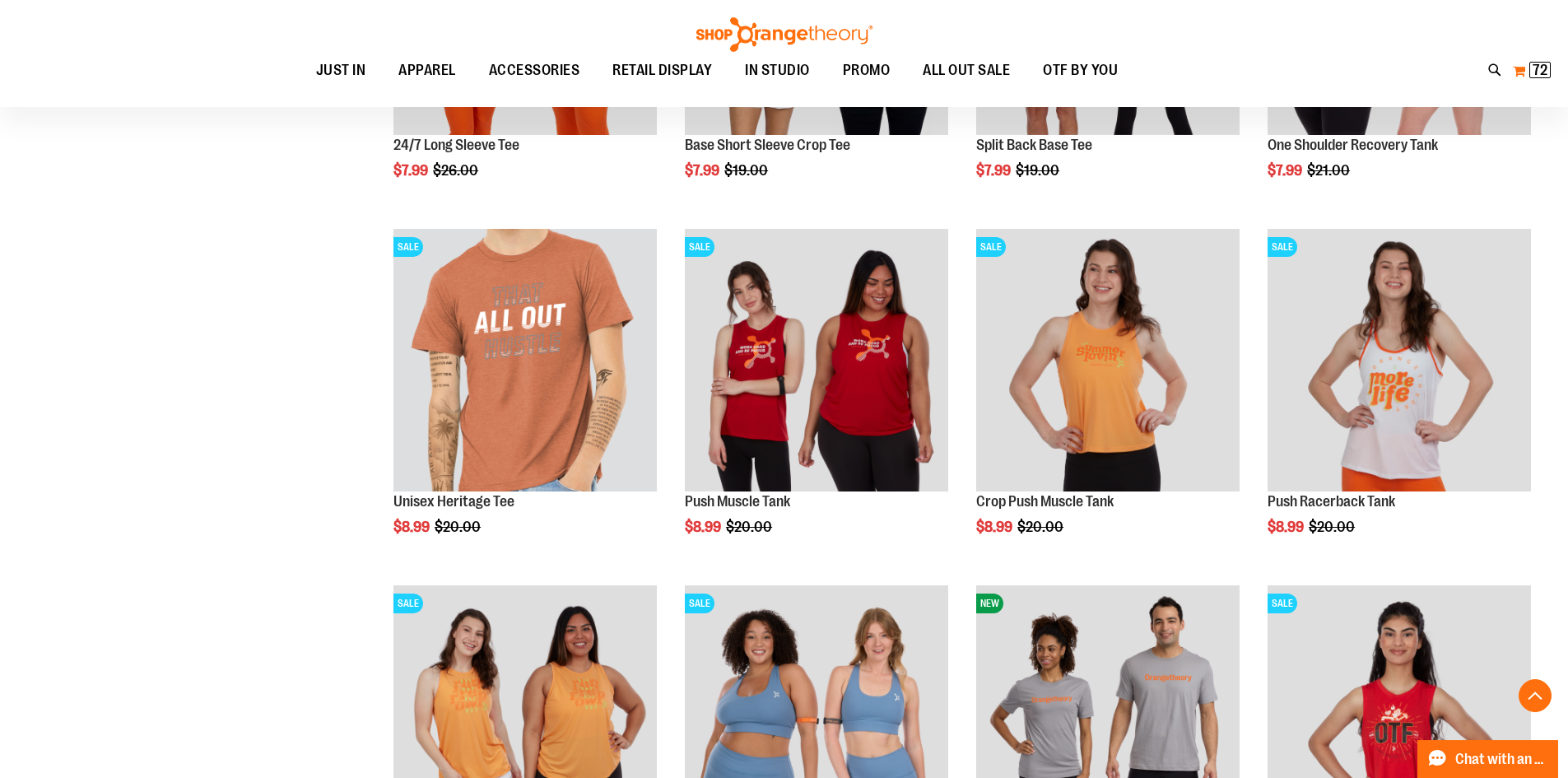 click on "My Cart
72
72
items" at bounding box center [1532, 71] 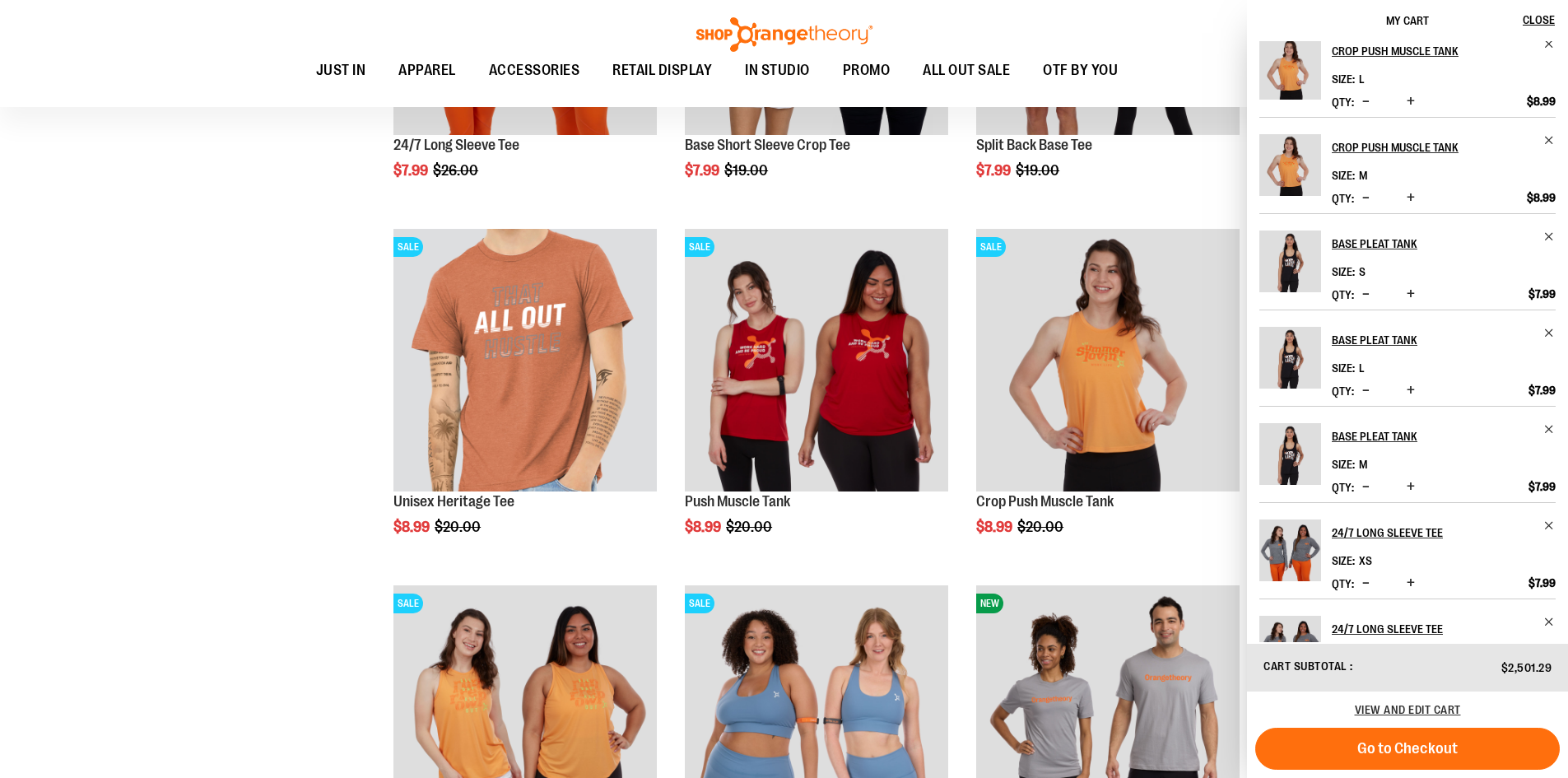 scroll, scrollTop: 0, scrollLeft: 0, axis: both 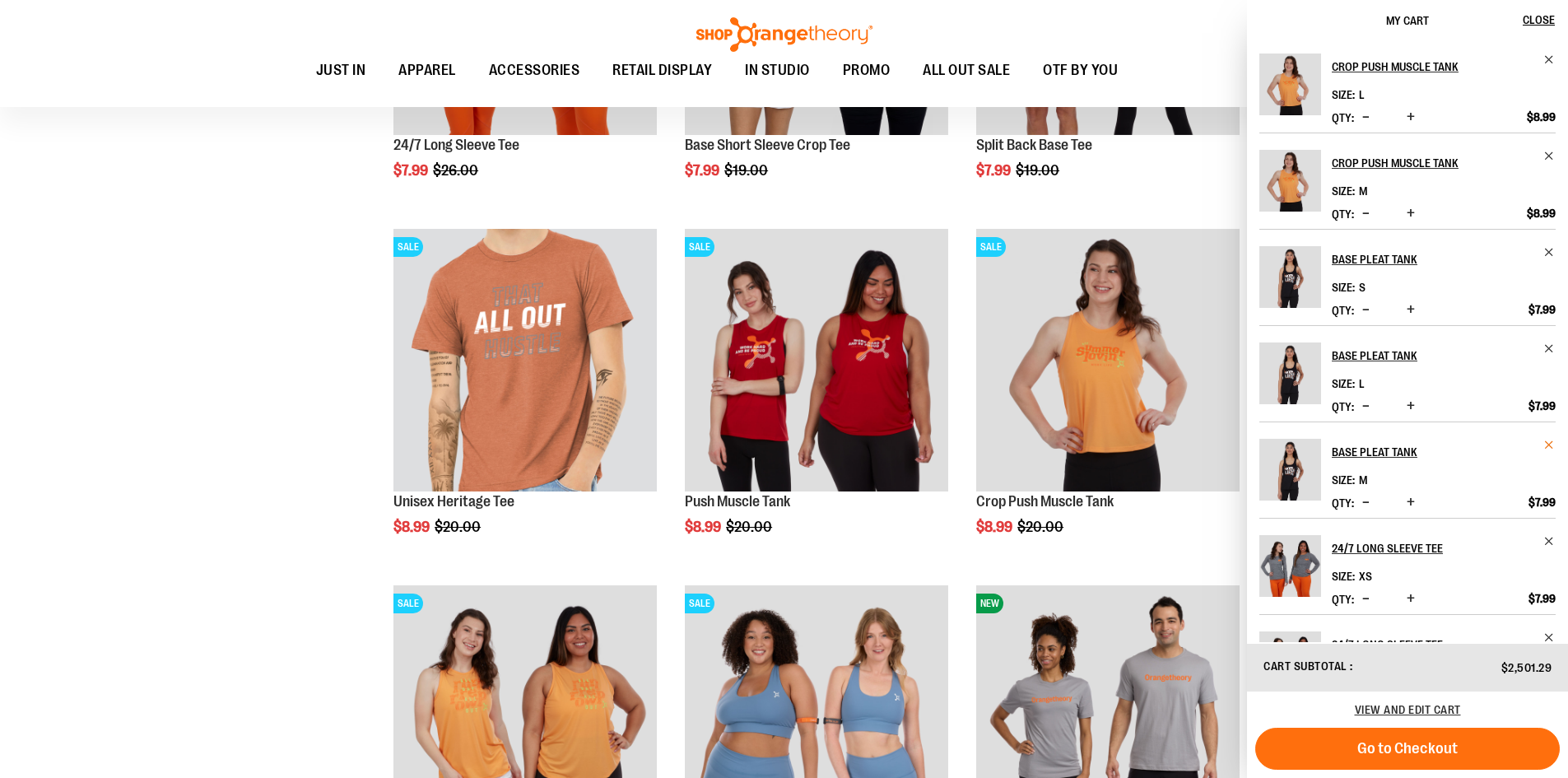click at bounding box center [1549, 445] 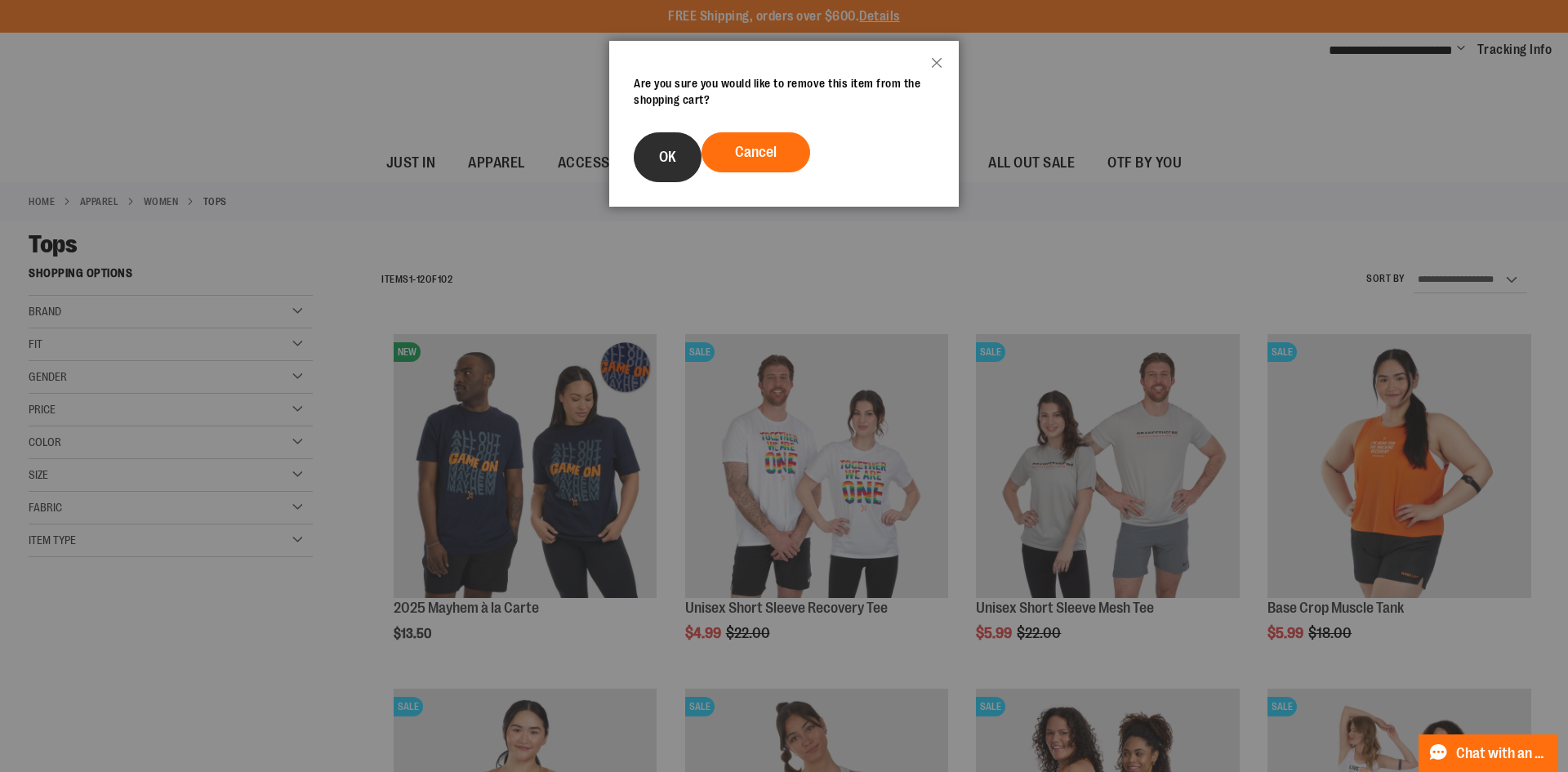 click on "OK" at bounding box center [667, 157] 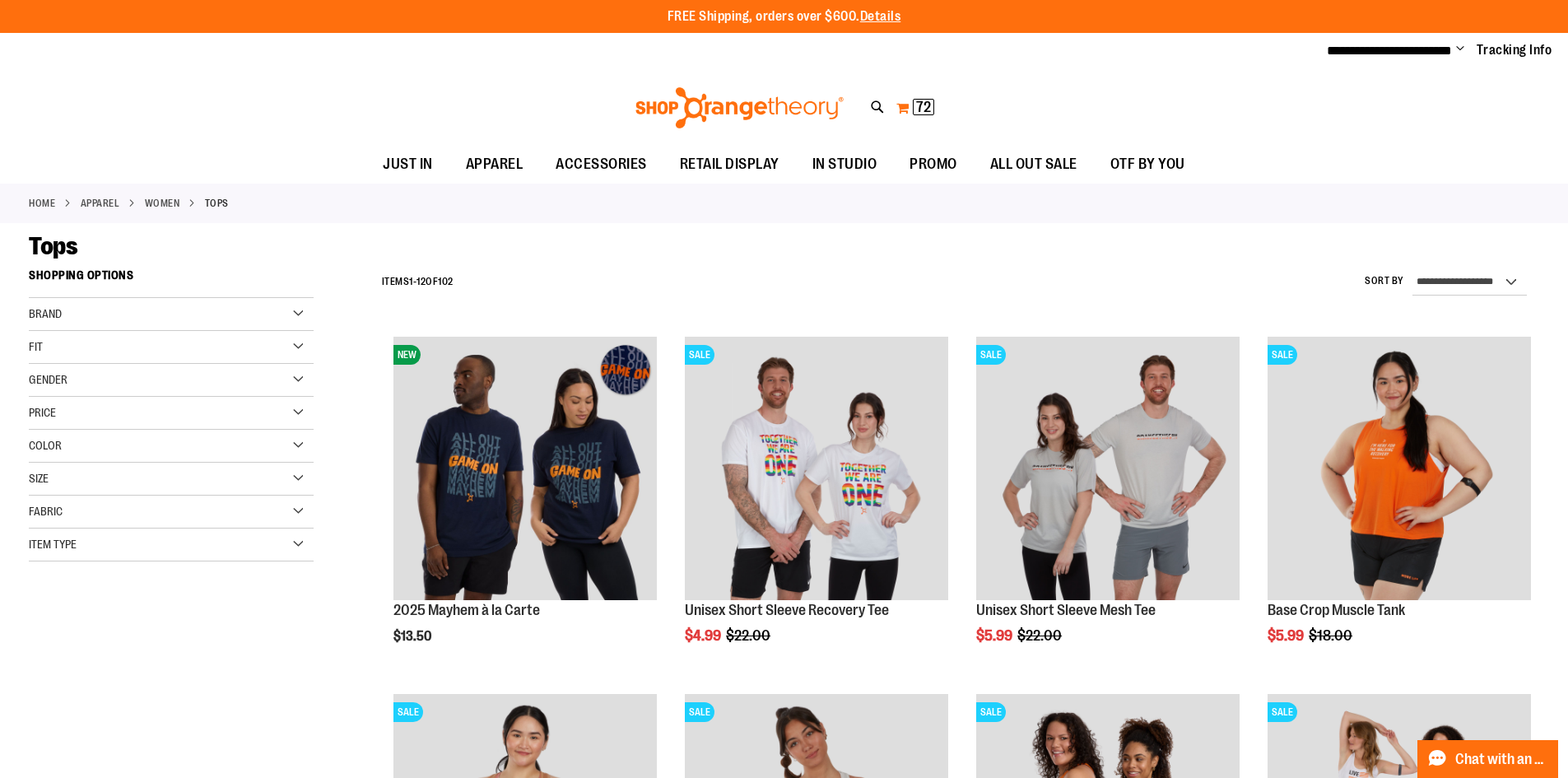 click on "My Cart
72
72
items" at bounding box center [915, 108] 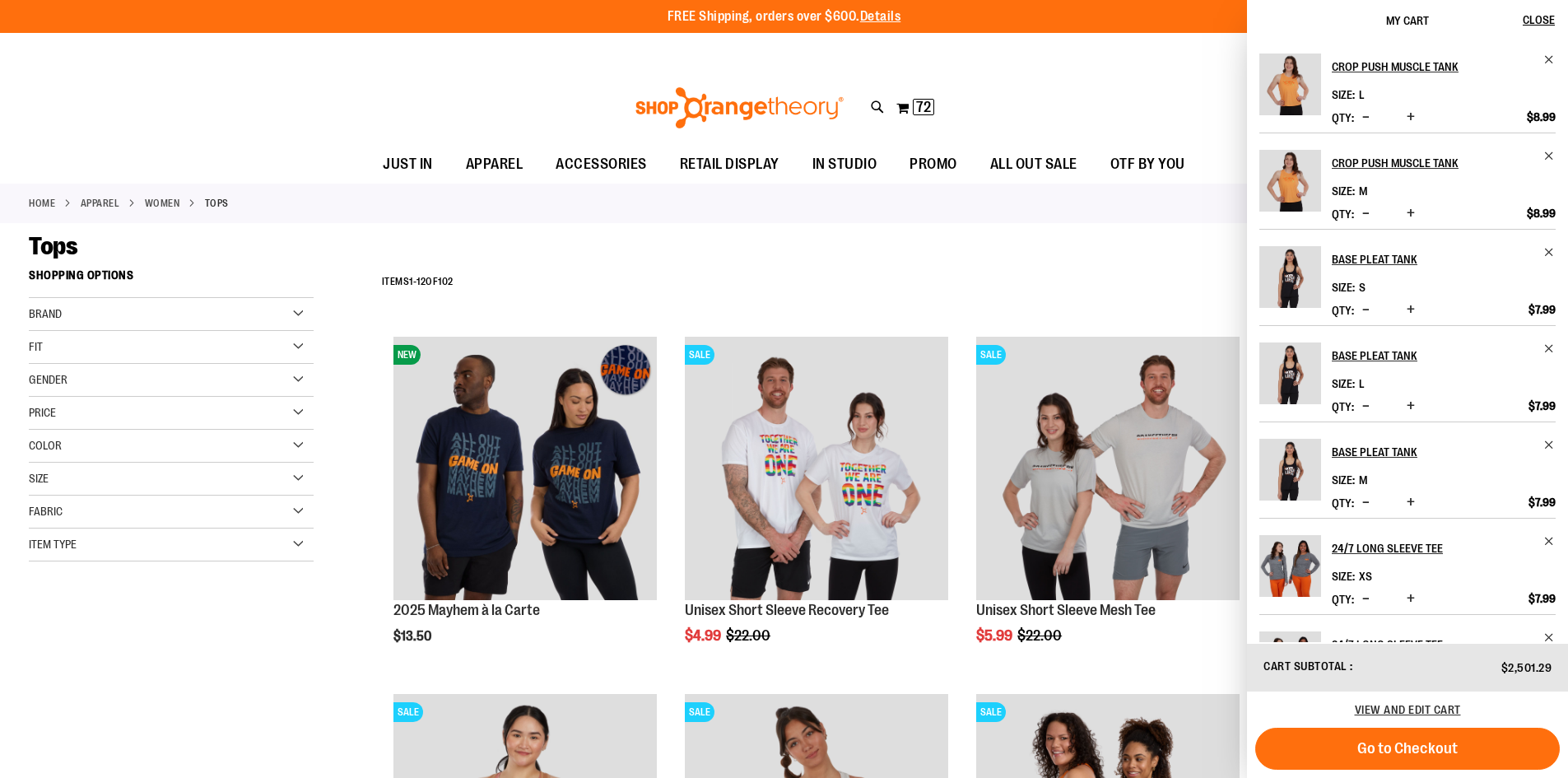 click on "Base Pleat Tank
Size
M
Qty **" at bounding box center (1407, 469) 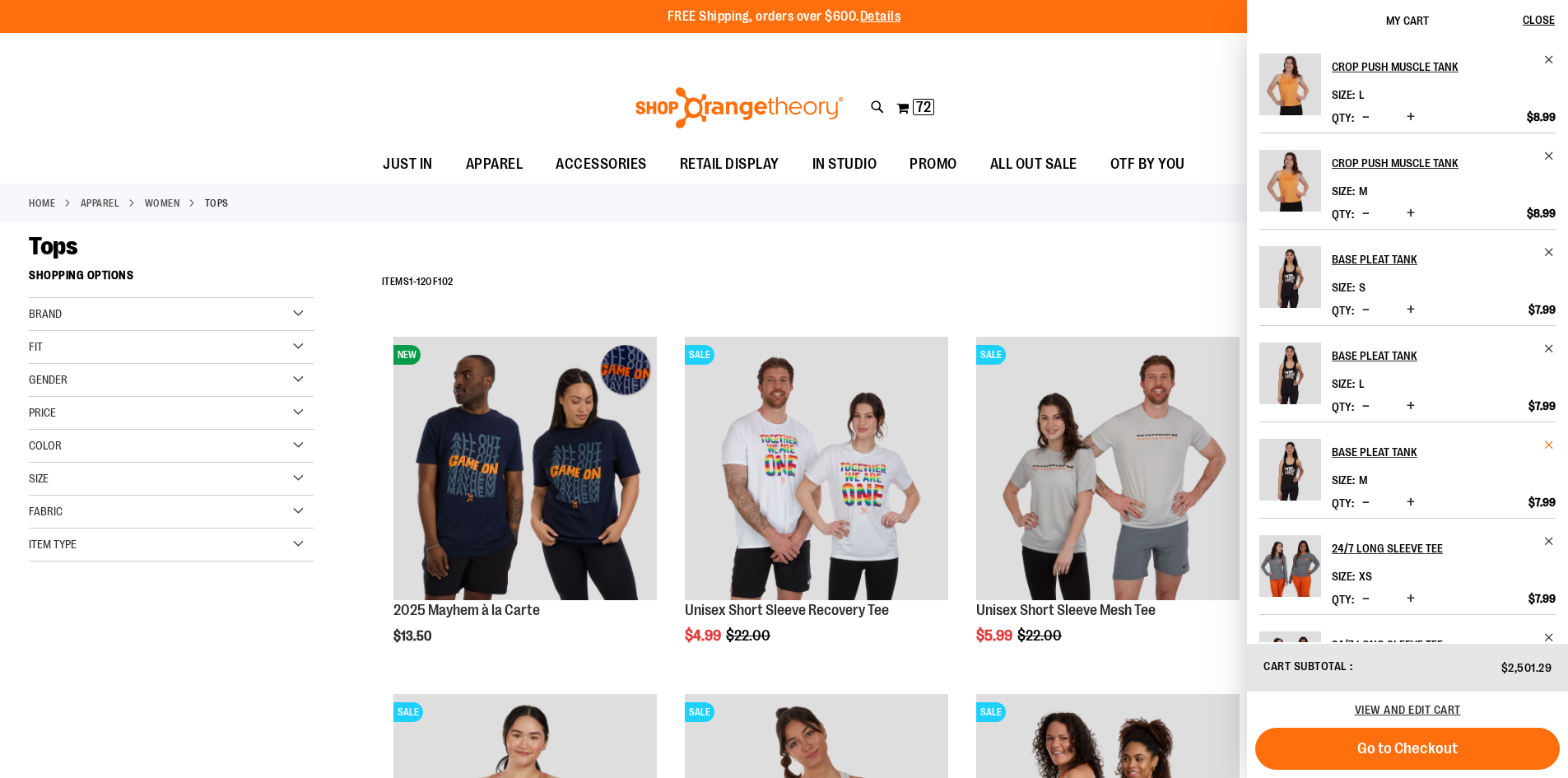 click at bounding box center (1549, 445) 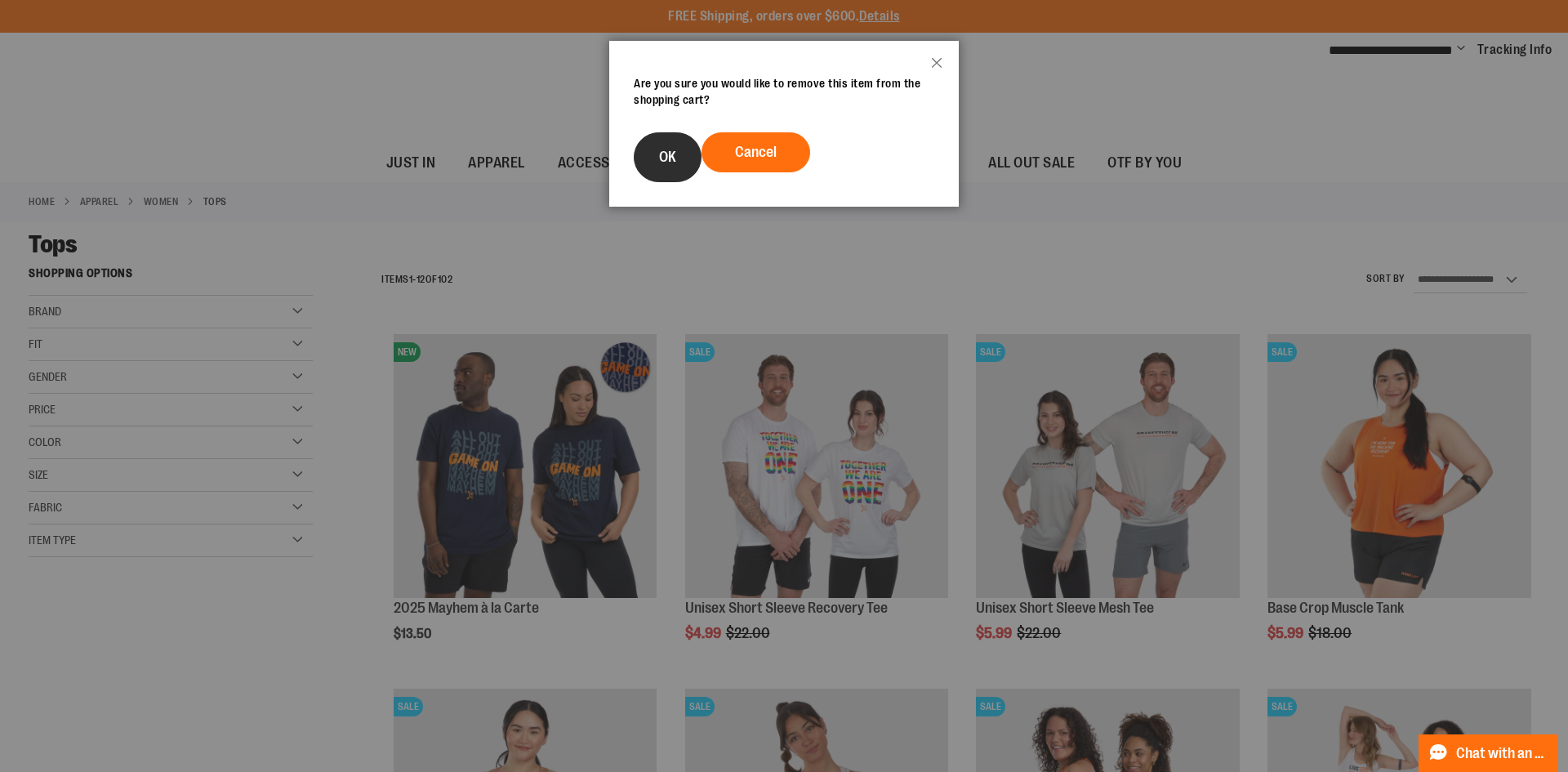 click on "OK" at bounding box center (667, 157) 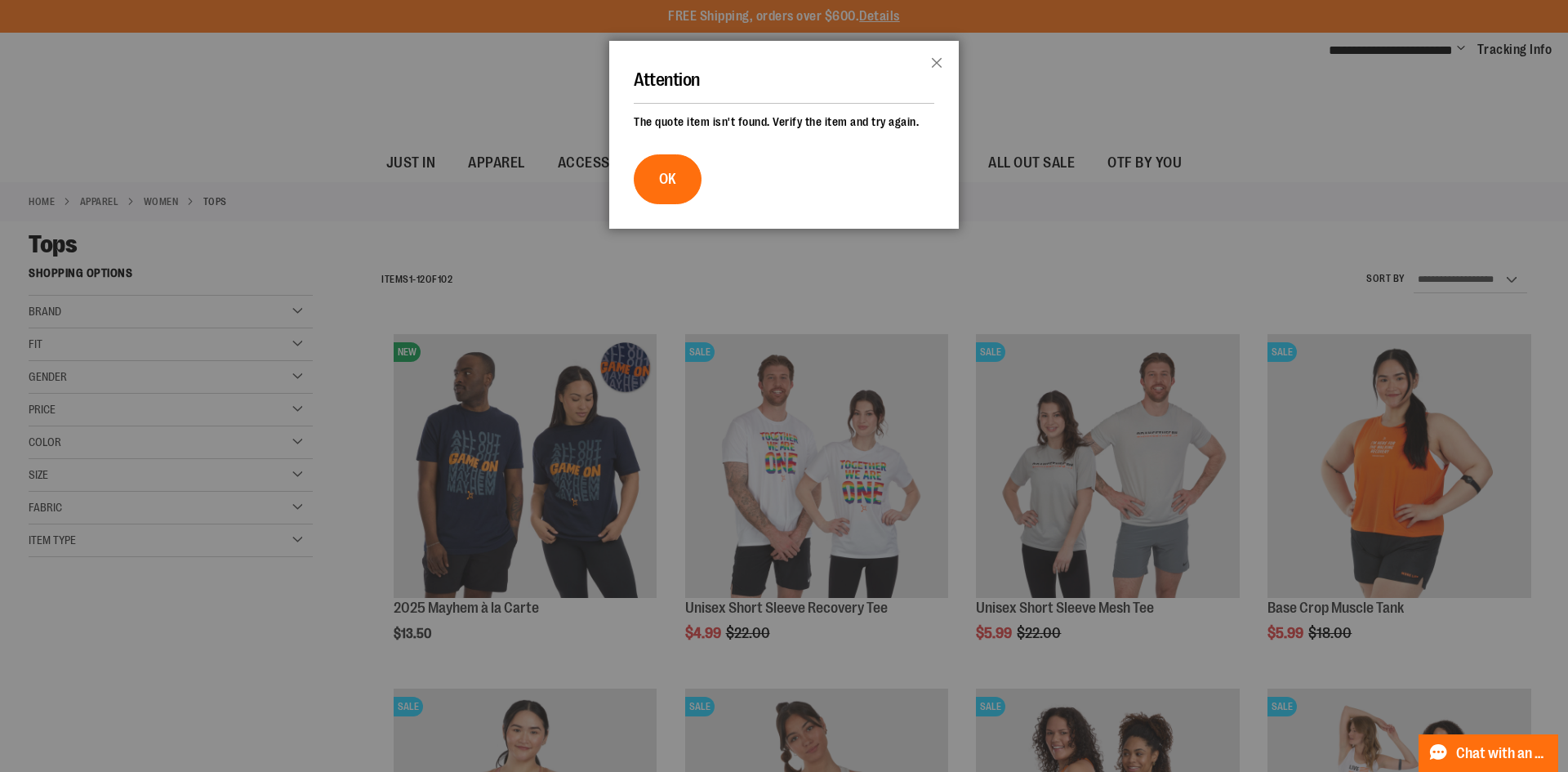 click on "OK" at bounding box center (667, 179) 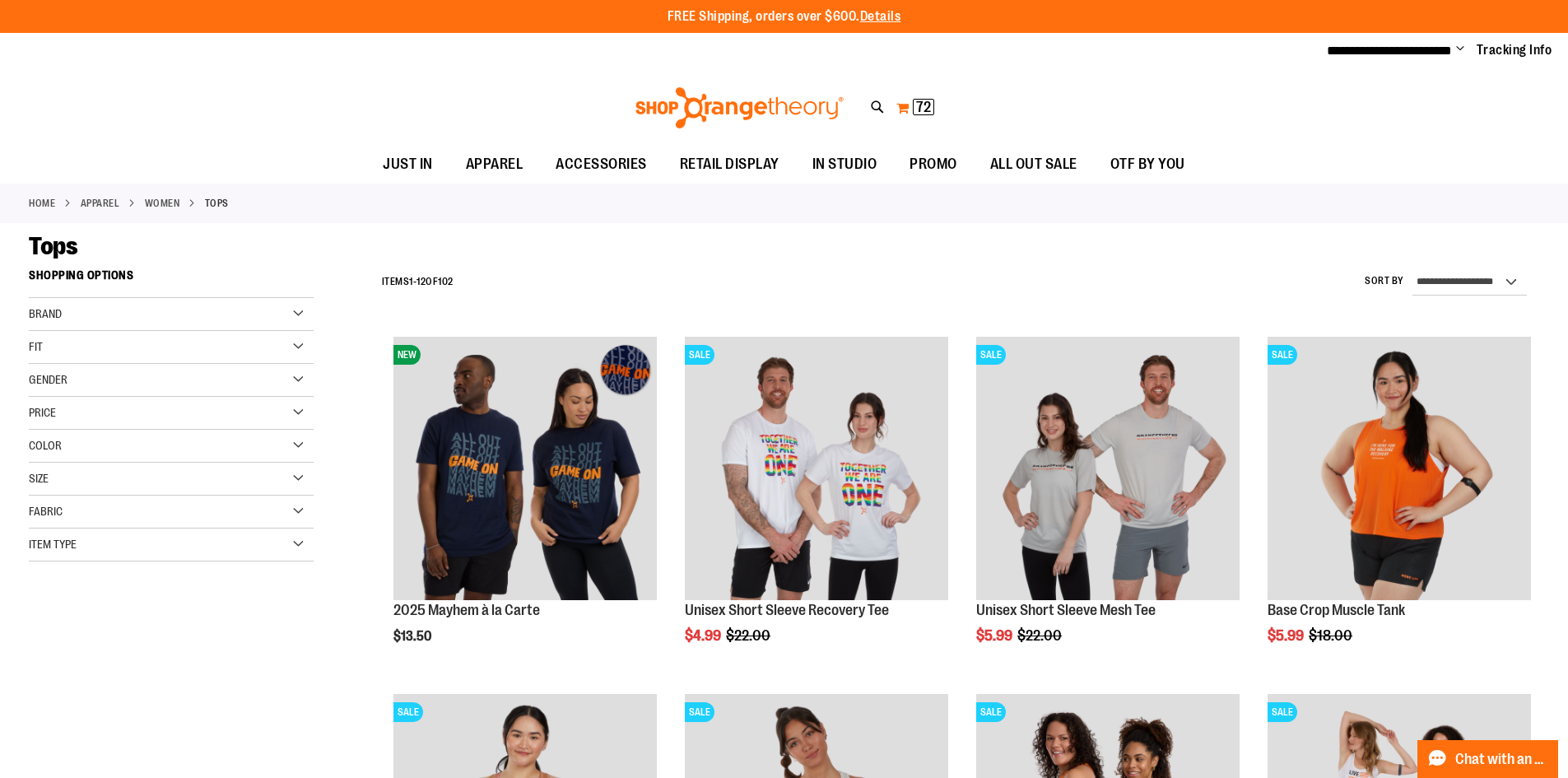click on "My Cart
72
72
items" at bounding box center (915, 108) 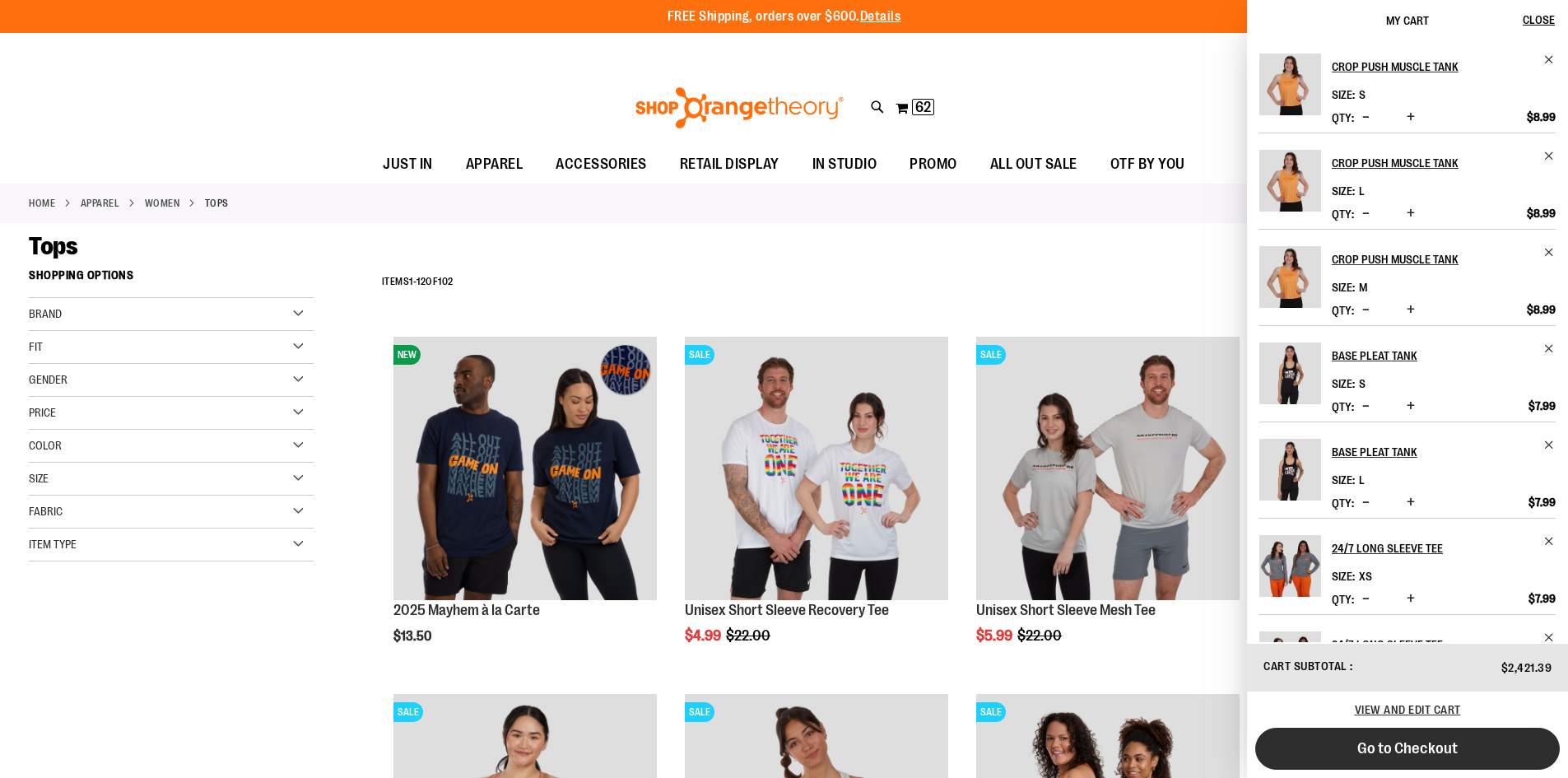click on "Go to Checkout" at bounding box center [1407, 748] 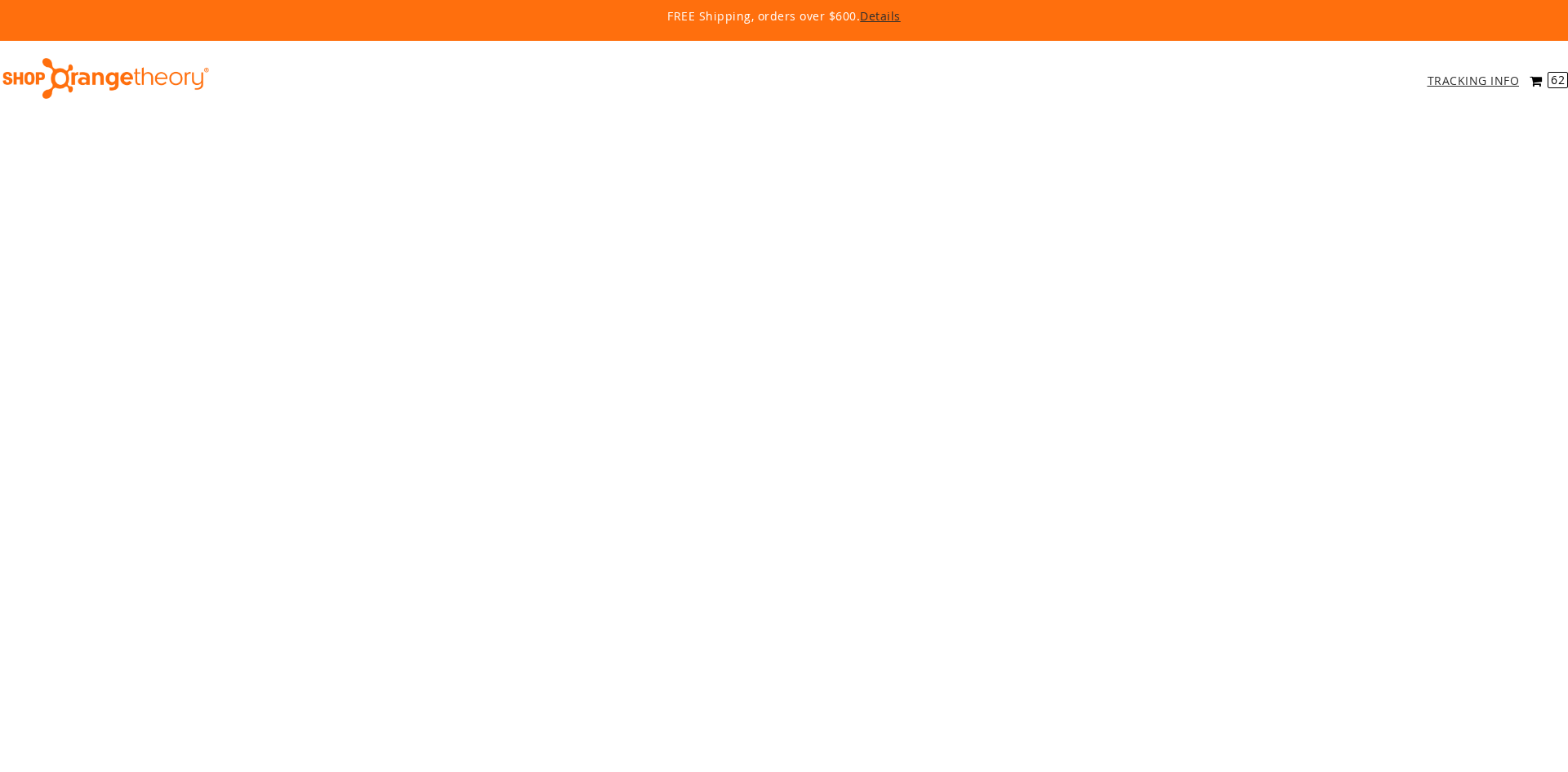 scroll, scrollTop: 0, scrollLeft: 0, axis: both 